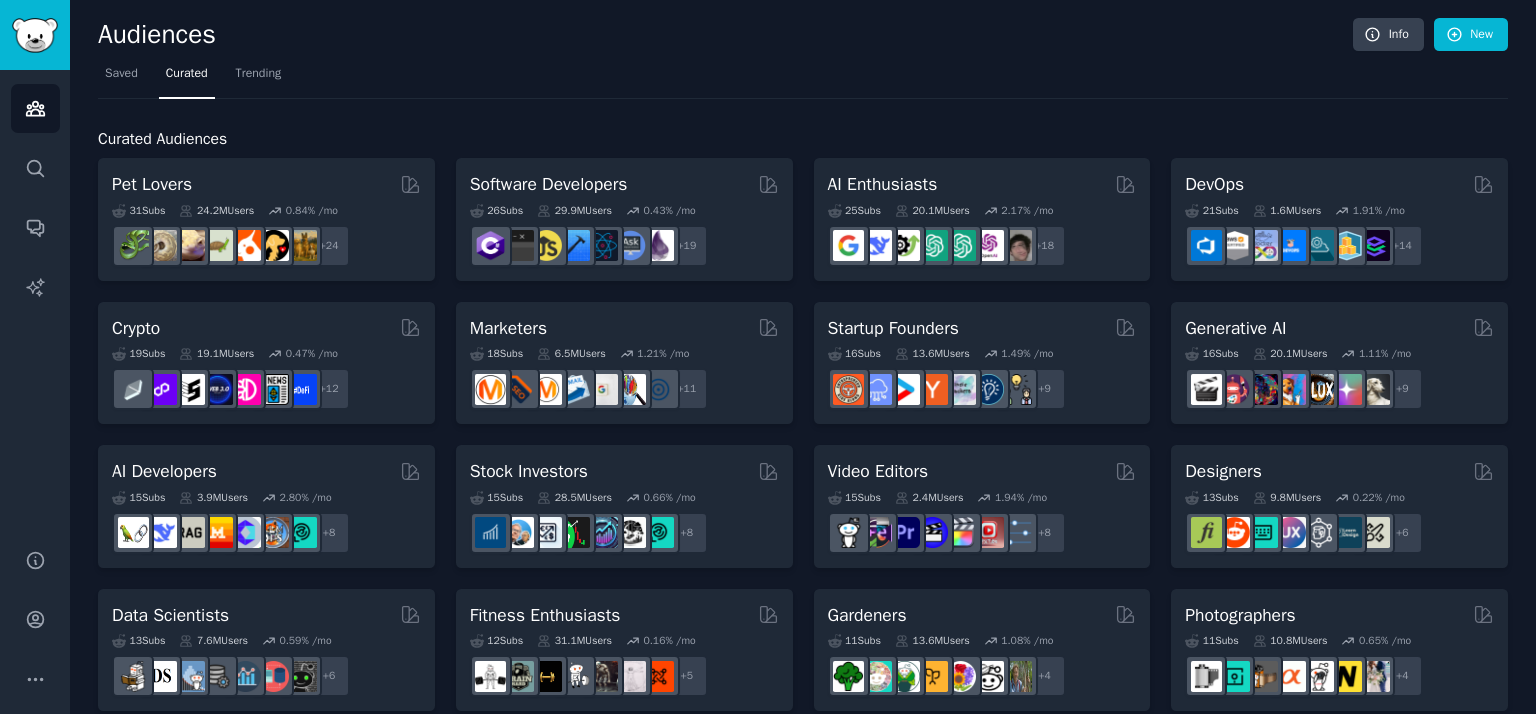 scroll, scrollTop: 0, scrollLeft: 0, axis: both 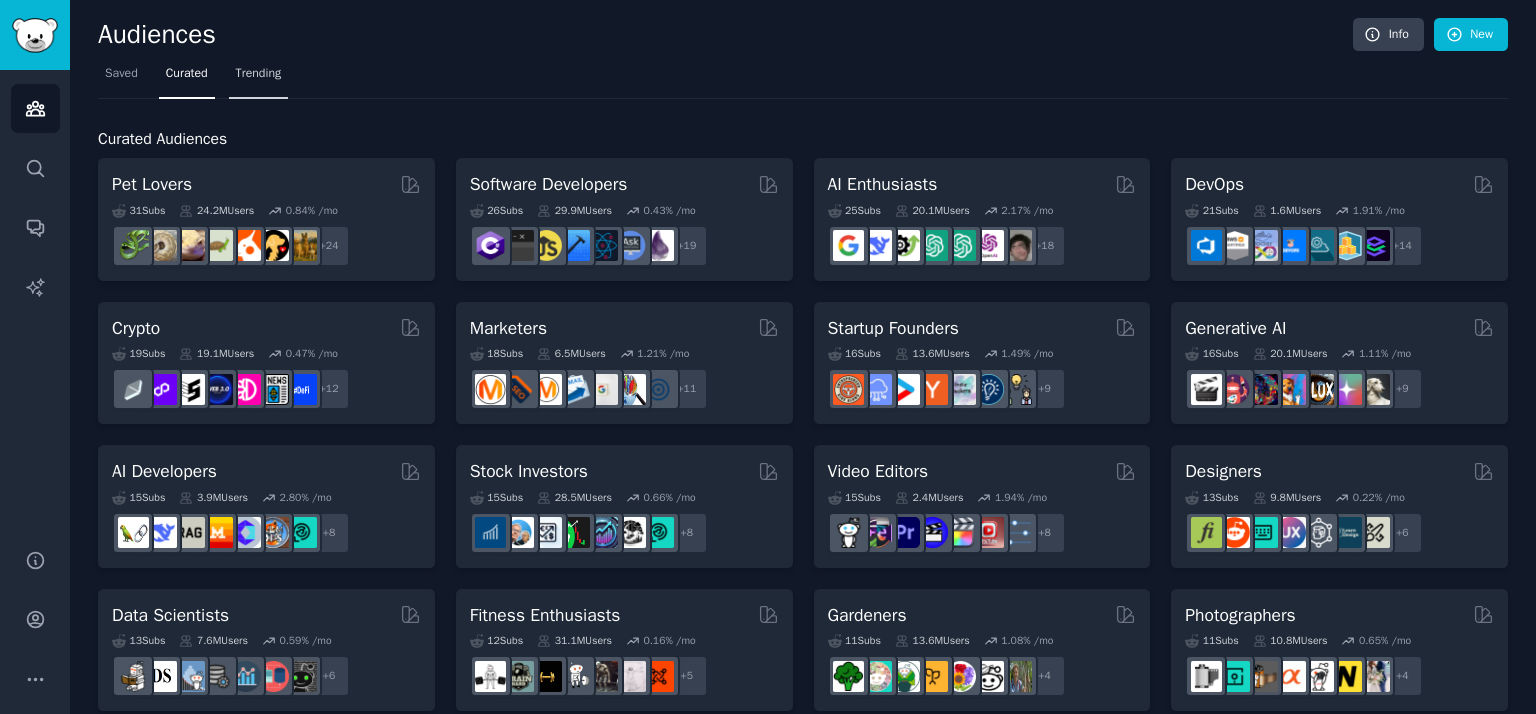 click on "Trending" at bounding box center (259, 74) 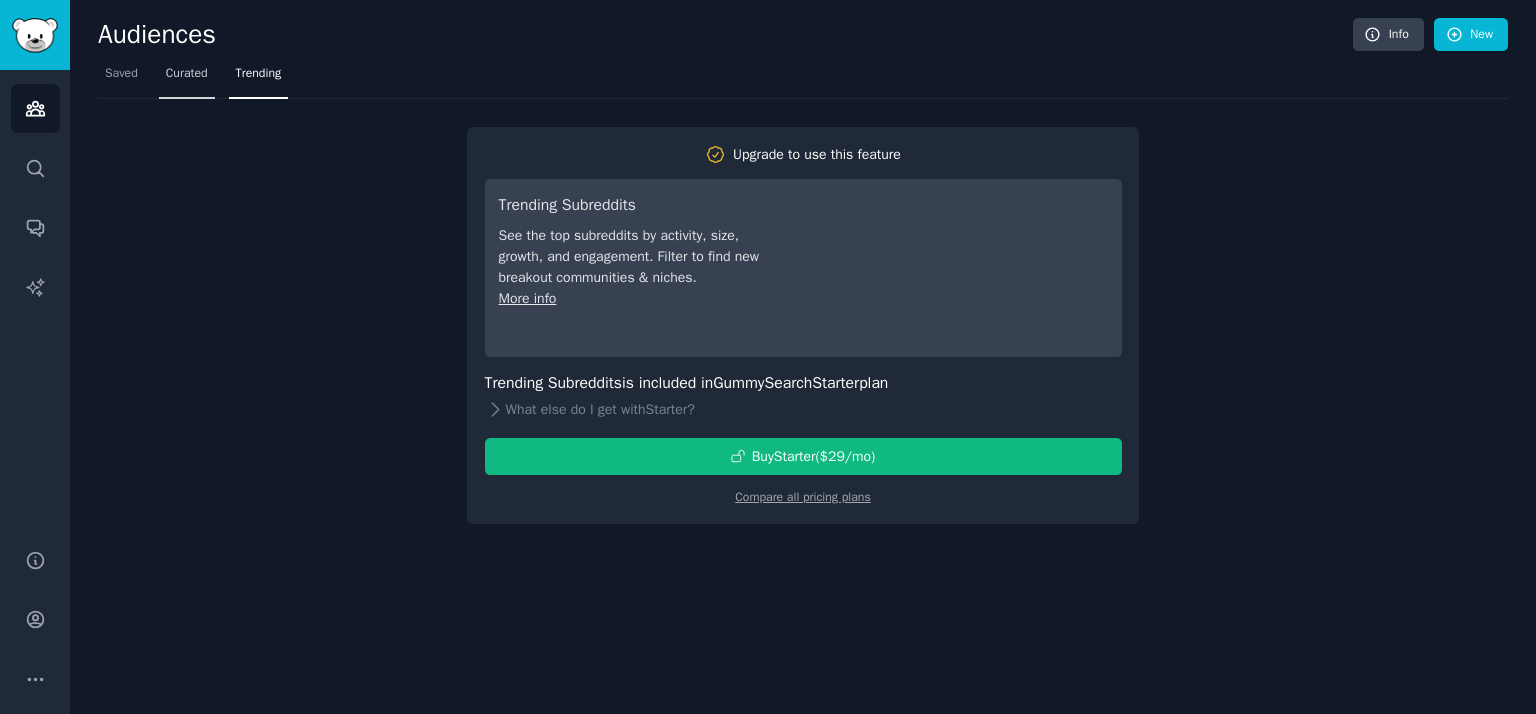 click on "Curated" at bounding box center [187, 74] 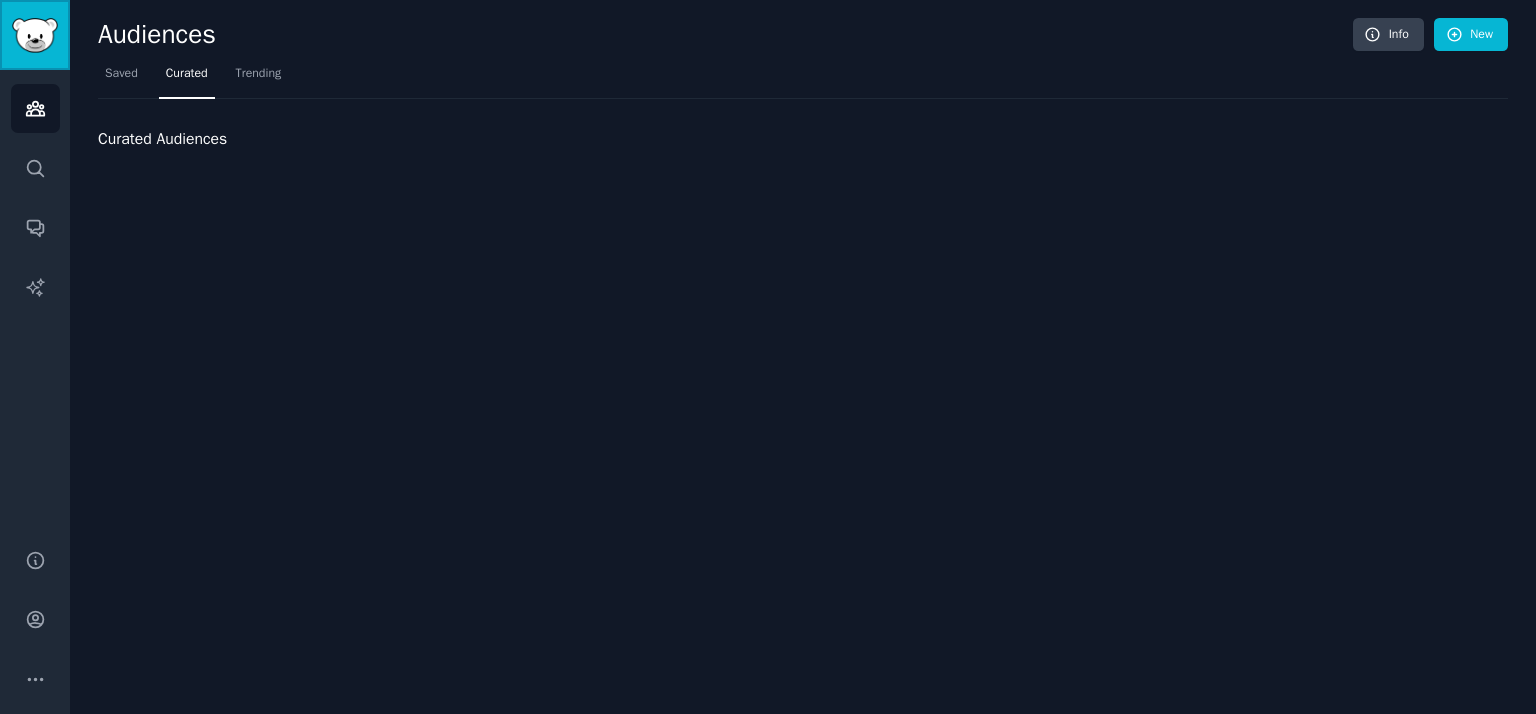 click at bounding box center [35, 35] 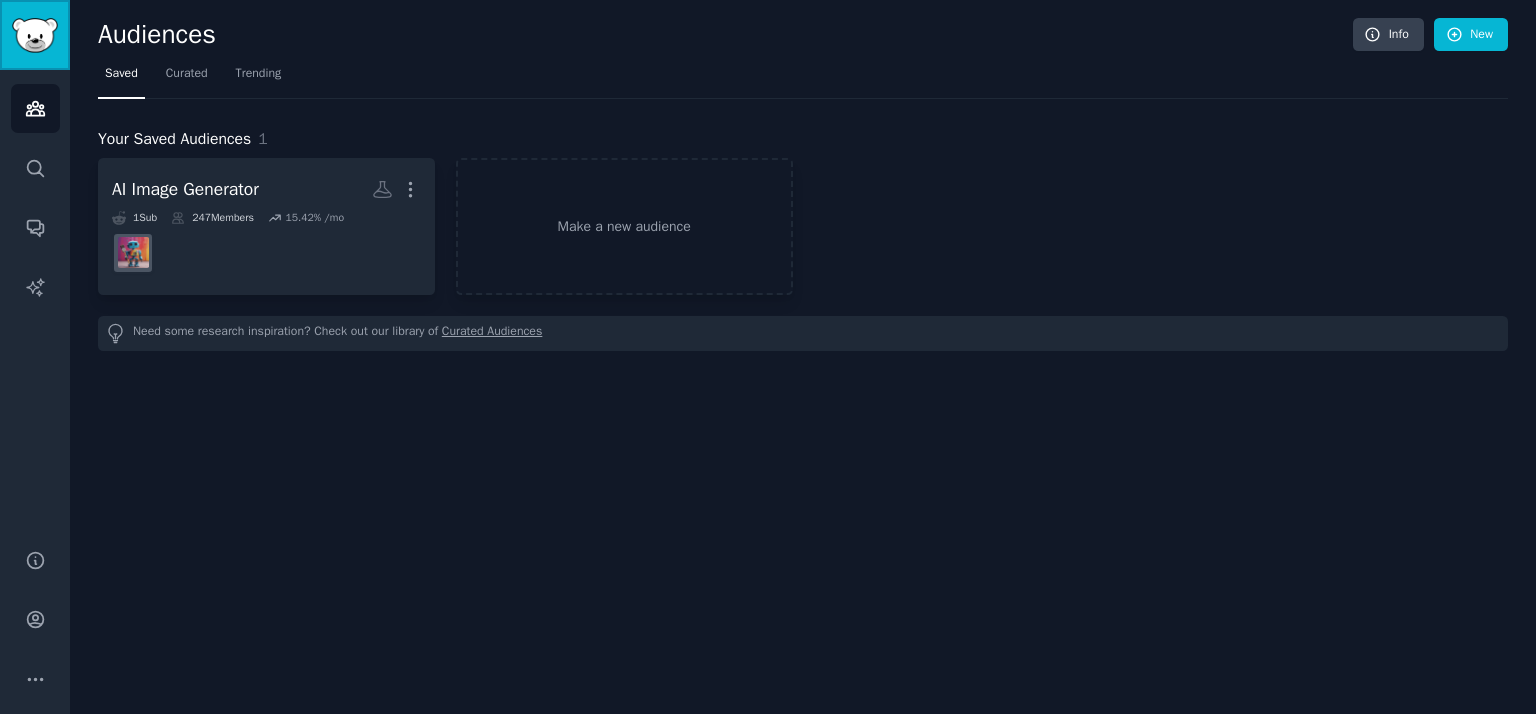 click at bounding box center [35, 35] 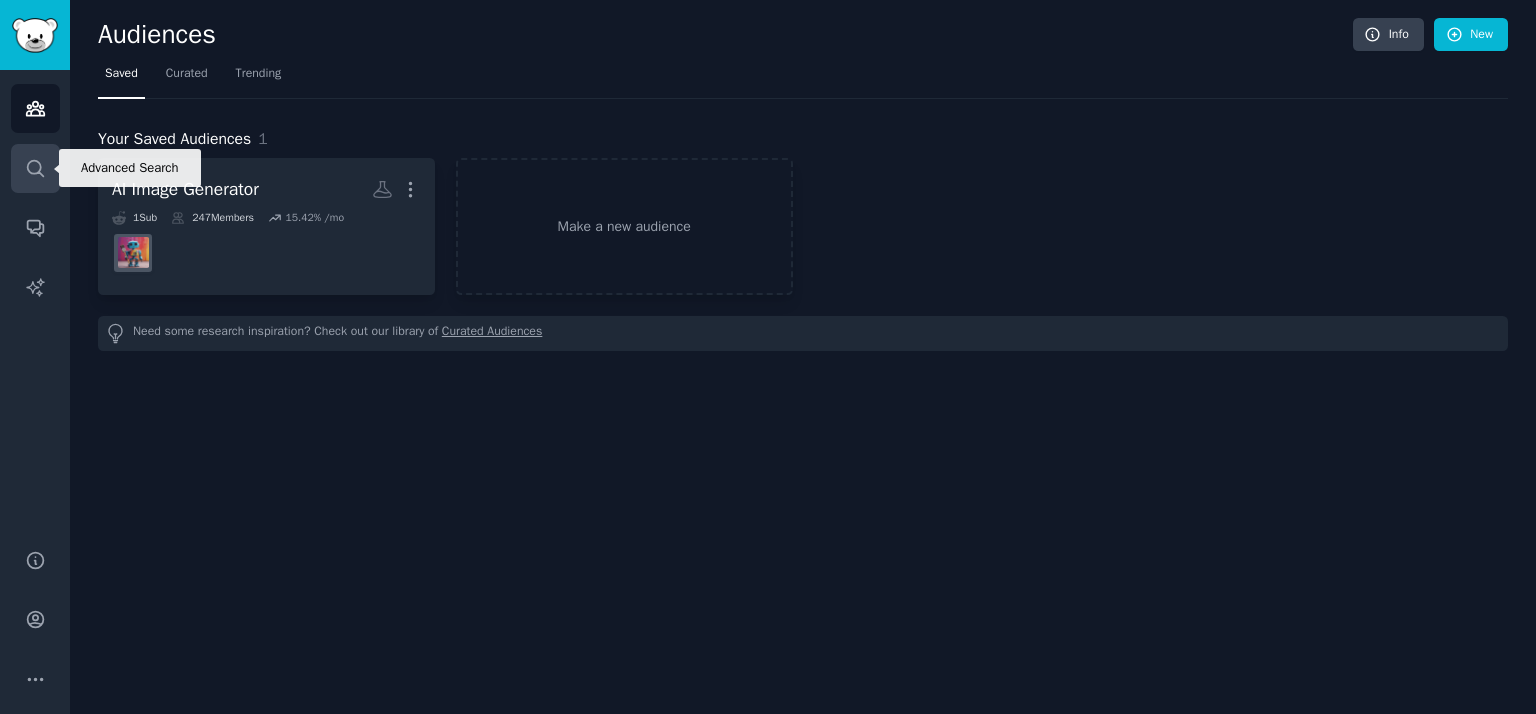 click on "Search" at bounding box center [35, 168] 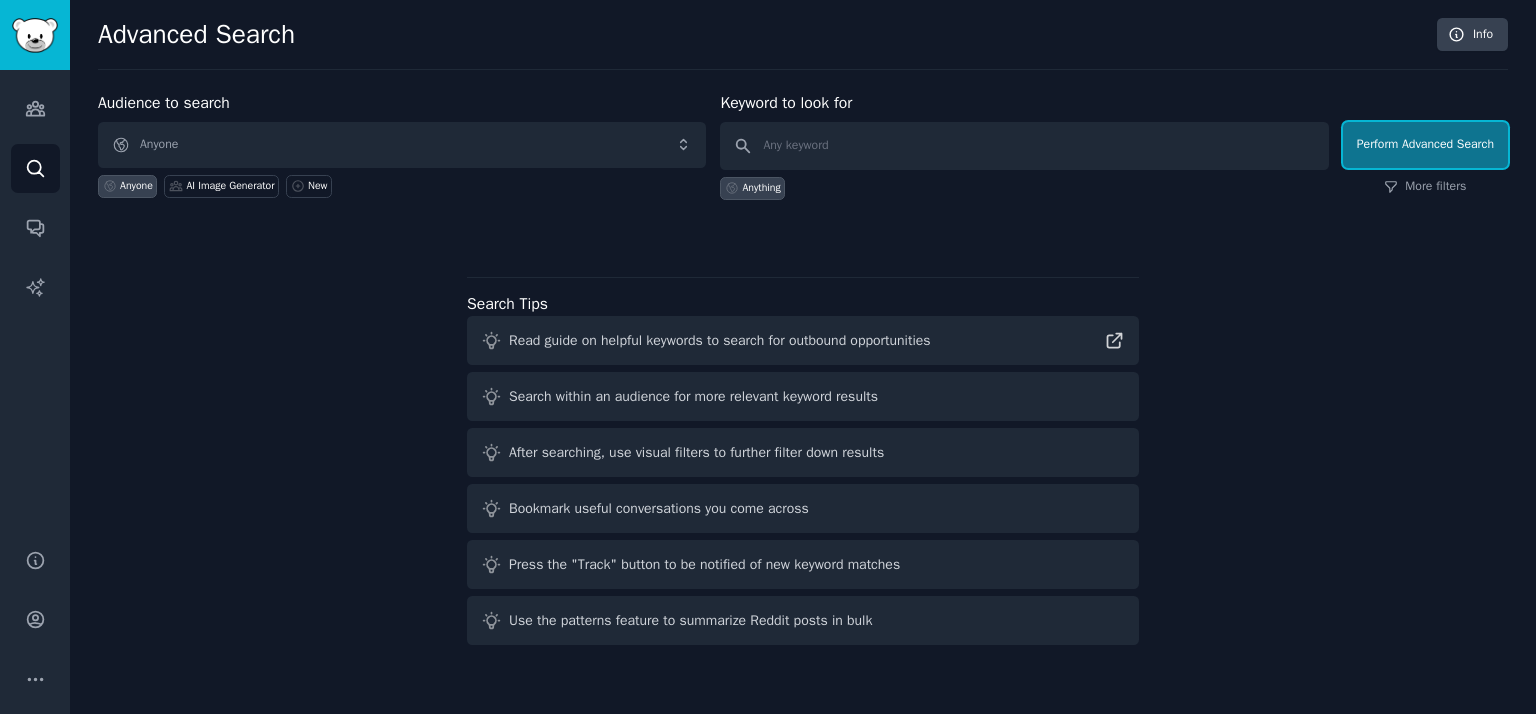 click on "Perform Advanced Search" at bounding box center [1425, 145] 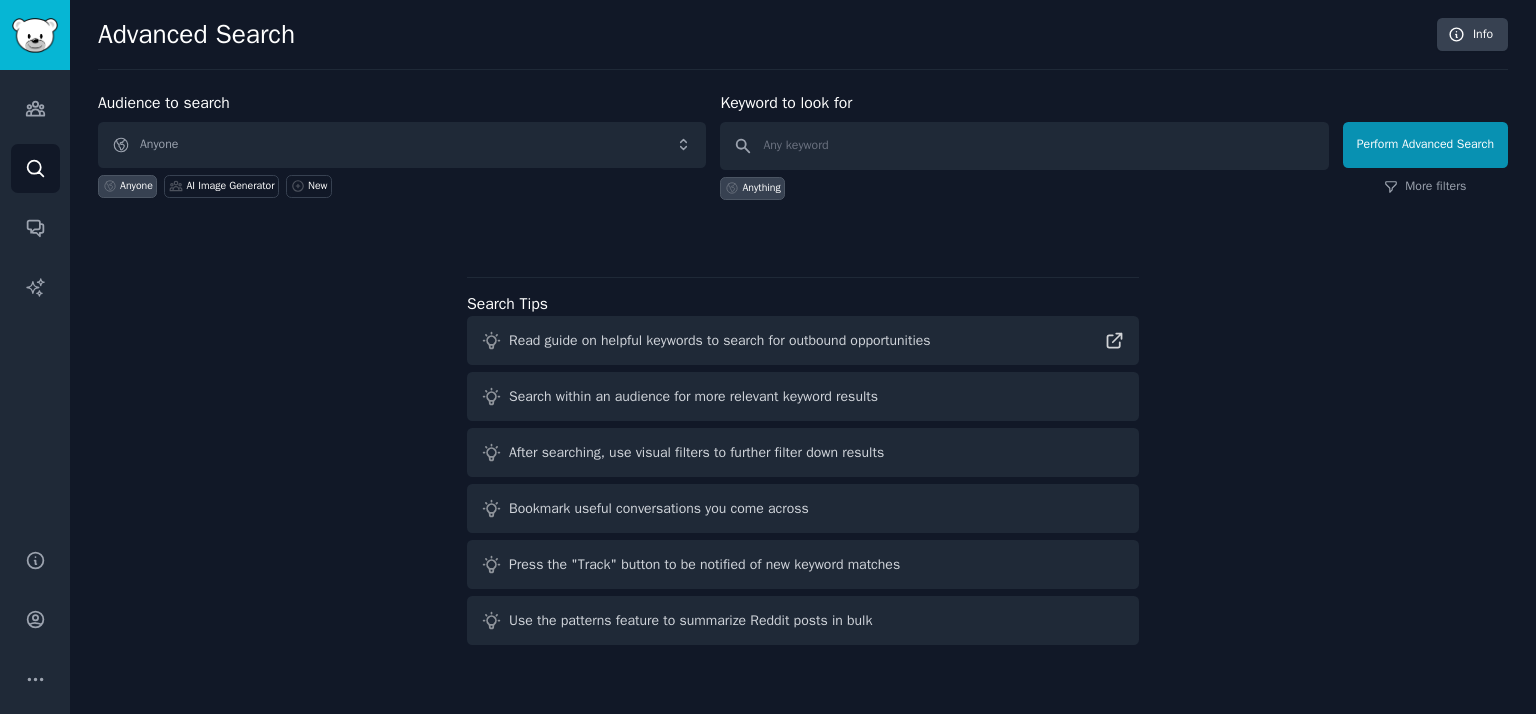 click on "Advanced Search Info Audience to search Anyone Anyone AI Image Generator New Keyword to look for Anything Perform Advanced Search More filters Search Tips Read guide on helpful keywords to search for outbound opportunities Search within an audience for more relevant keyword results After searching, use visual filters to further filter down results Bookmark useful conversations you come across Press the "Track" button to be notified of new keyword matches Use the patterns feature to summarize Reddit posts in bulk" 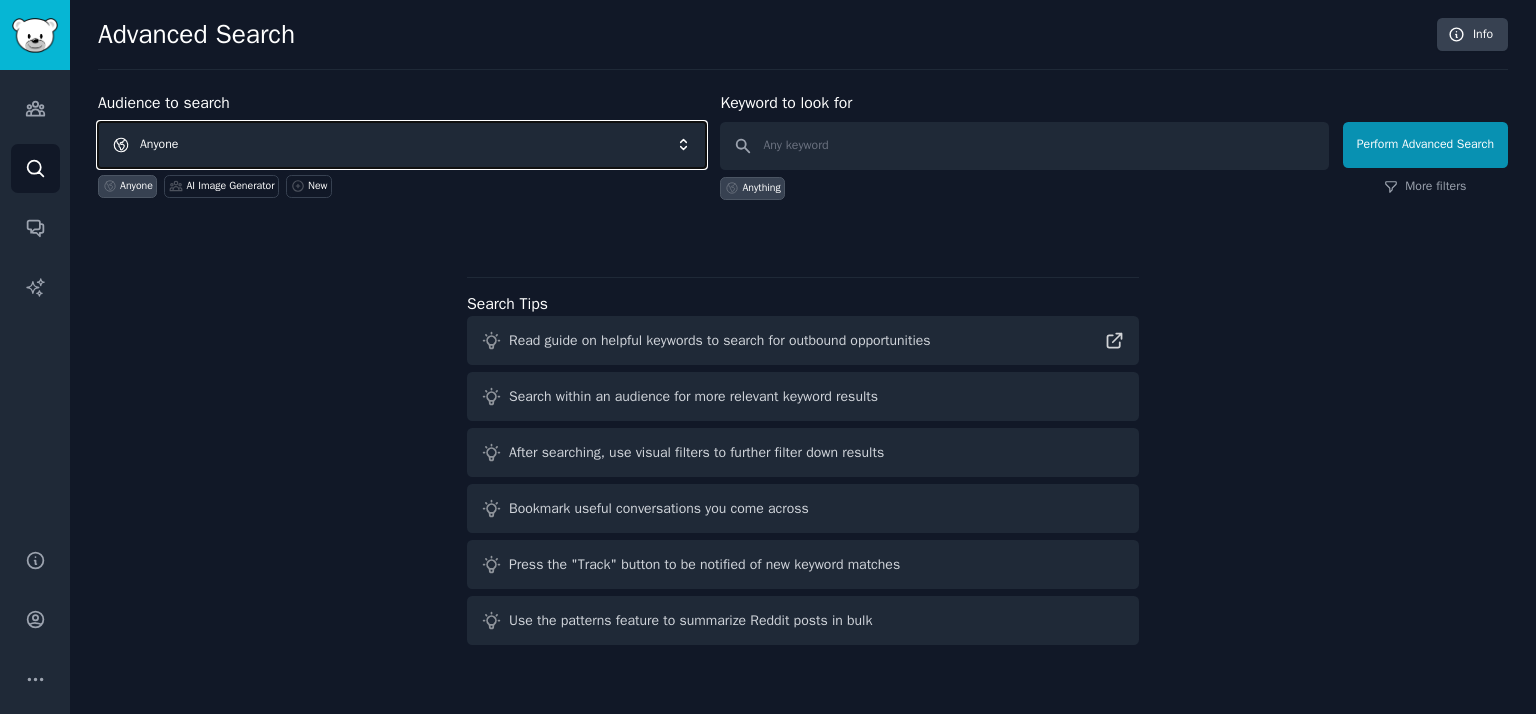 click on "Anyone" at bounding box center [402, 145] 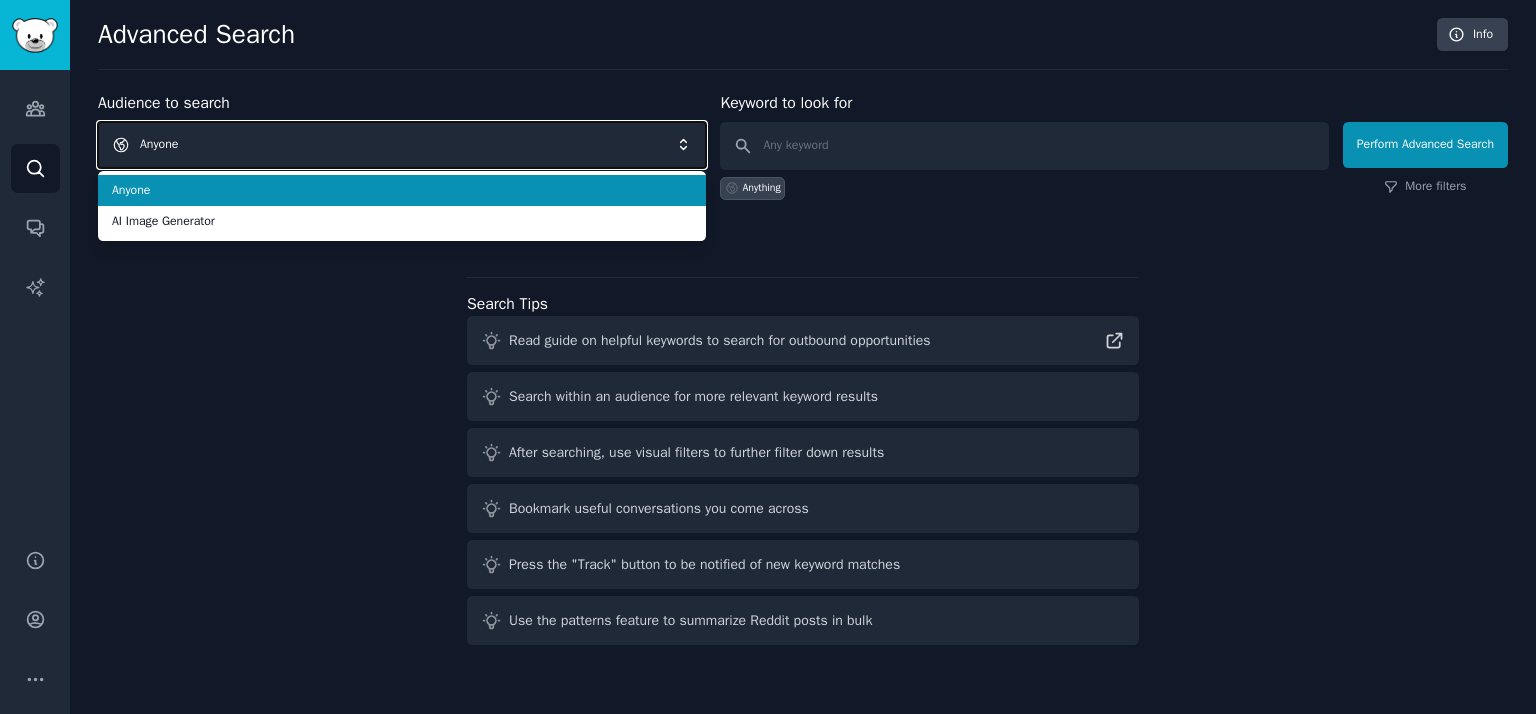 click on "Anyone" at bounding box center (402, 145) 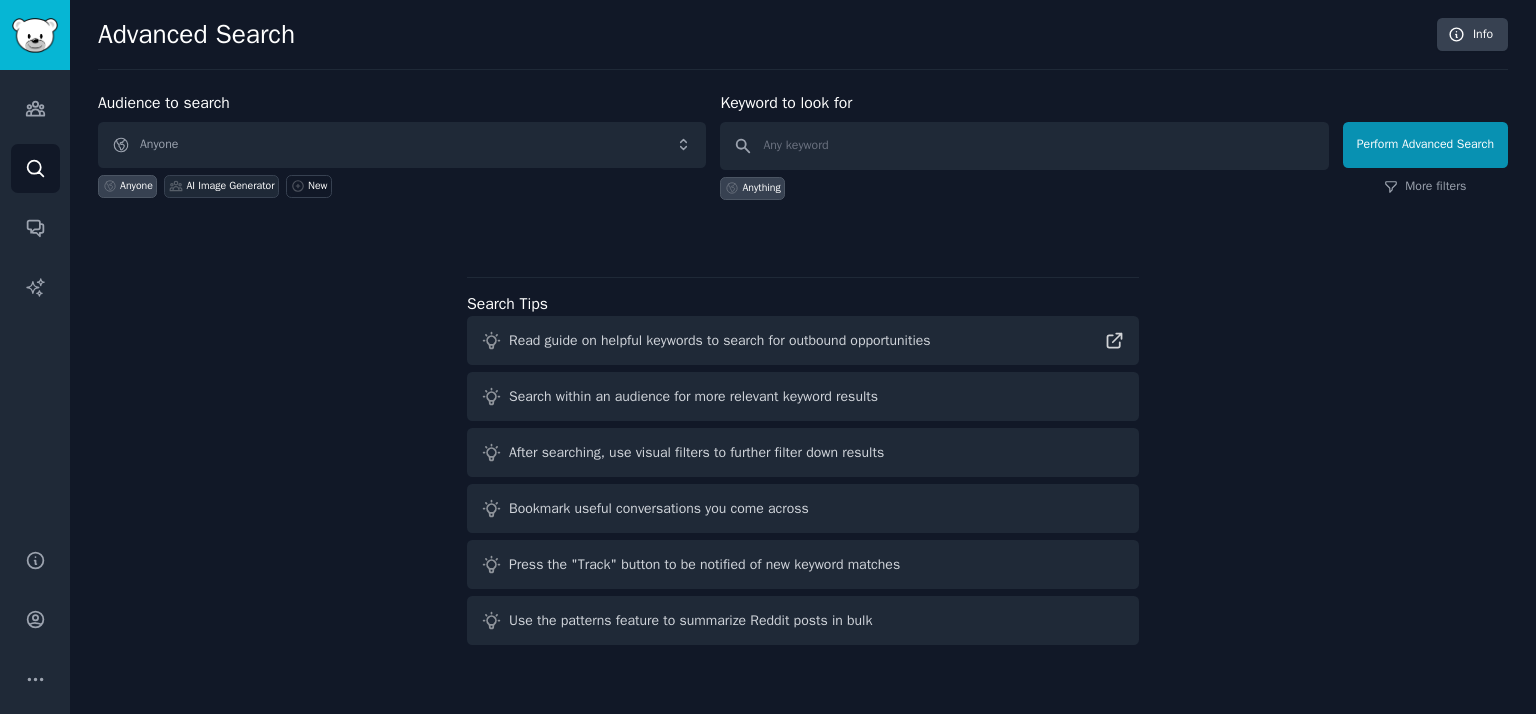 click on "AI Image Generator" at bounding box center [230, 186] 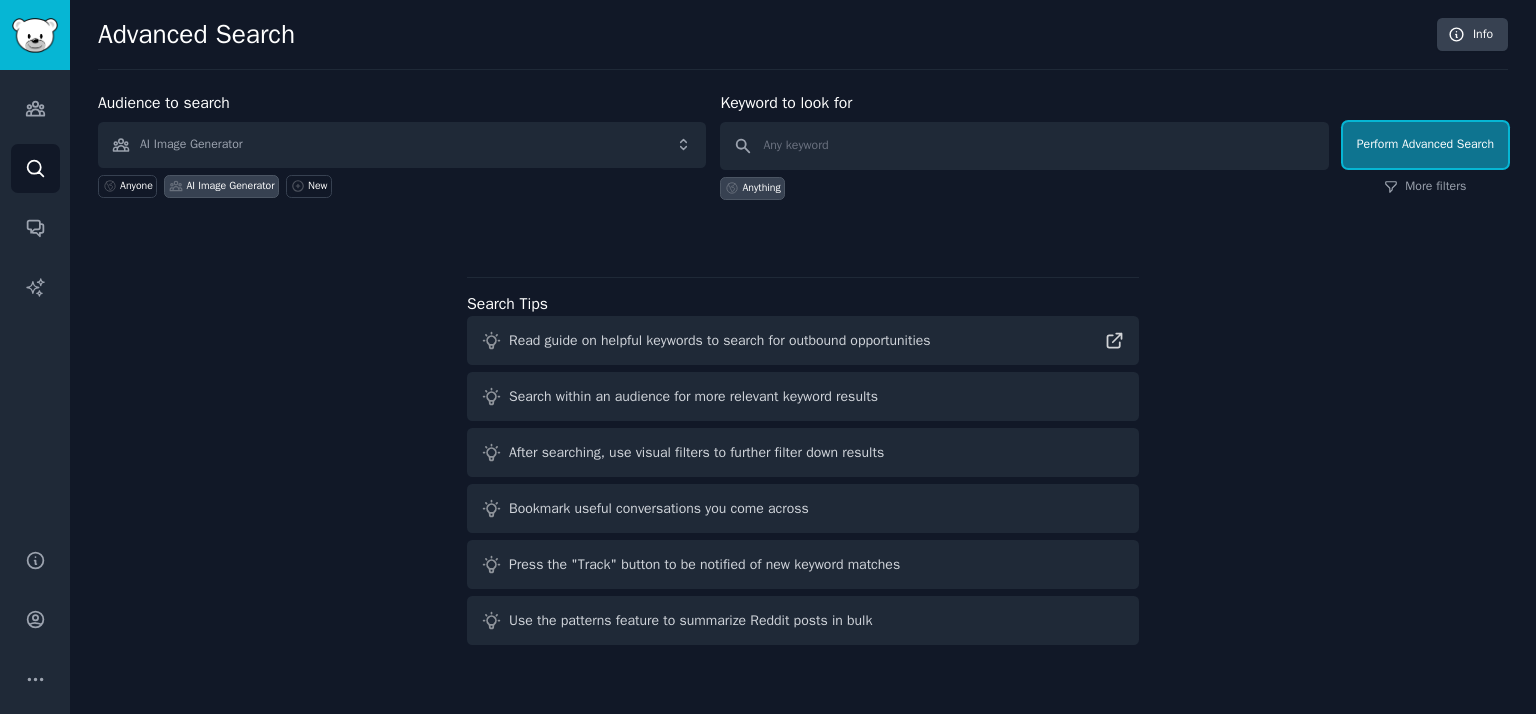 click on "Perform Advanced Search" at bounding box center (1425, 145) 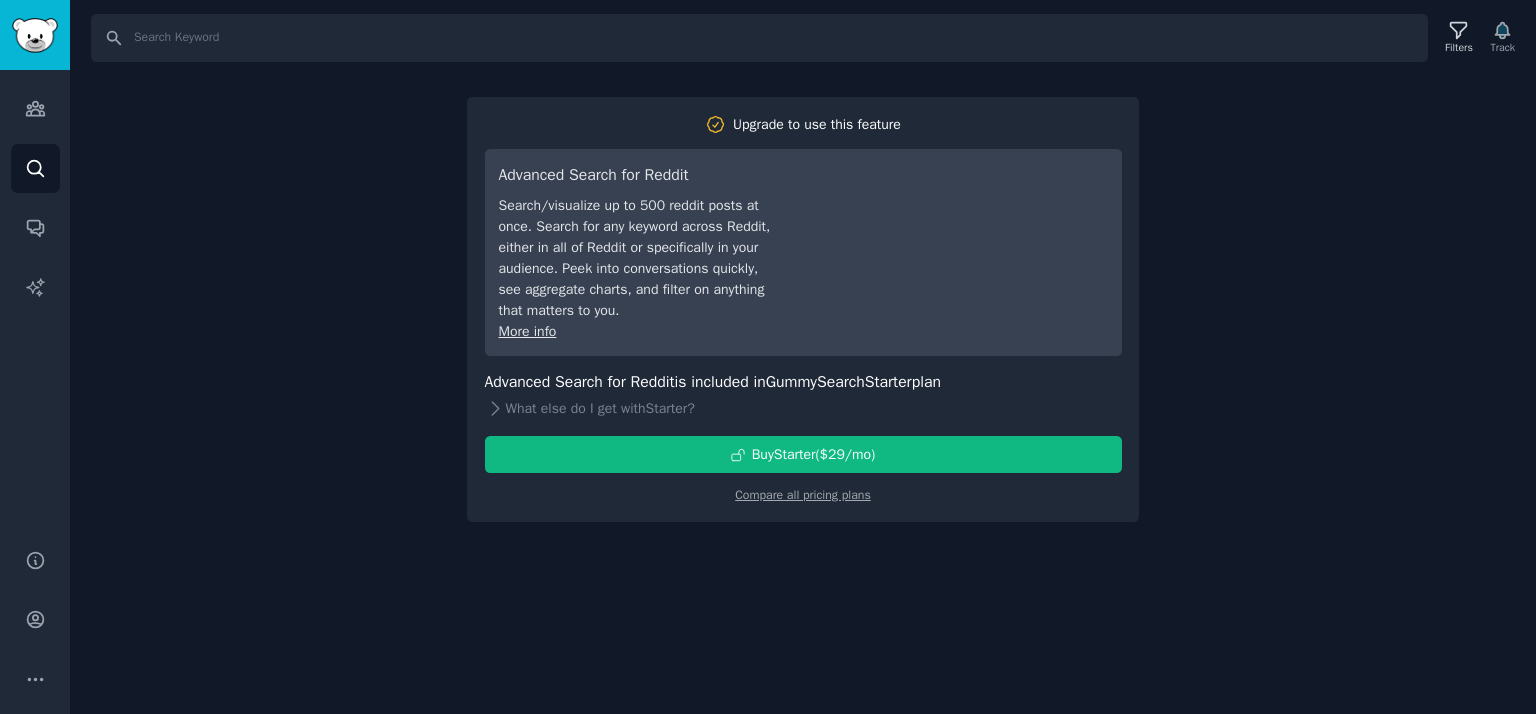 click on "Search Filters Track Upgrade to use this feature Advanced Search for Reddit Search/visualize up to 500 reddit posts at once. Search for any keyword across Reddit, either in all of Reddit or specifically in your audience. Peek into conversations quickly, see aggregate charts, and filter on anything that matters to you. More info Advanced Search for Reddit  is included in  GummySearch  Starter  plan What else do I get with  Starter ? Buy  Starter  ($ 29 /mo ) Compare all pricing plans" at bounding box center [803, 357] 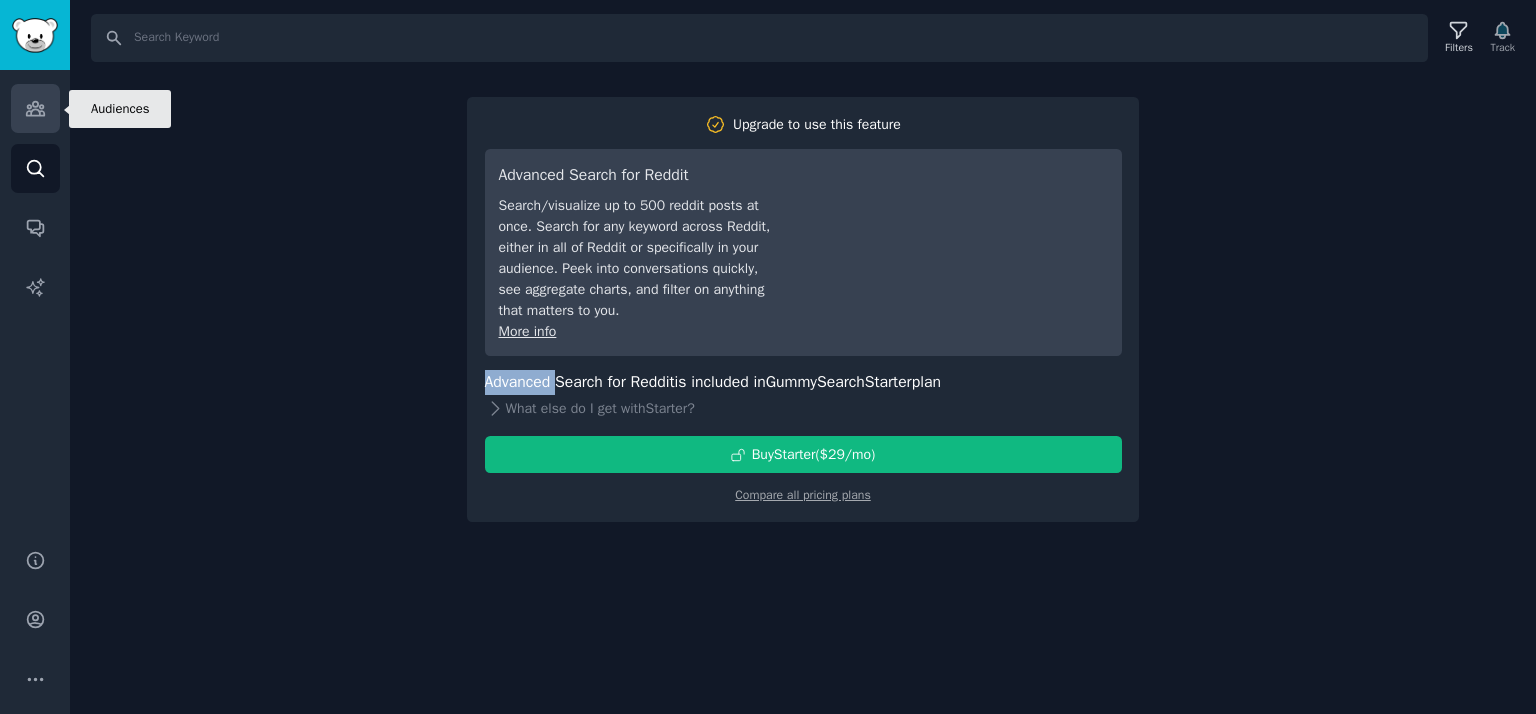 click on "Audiences" at bounding box center [35, 108] 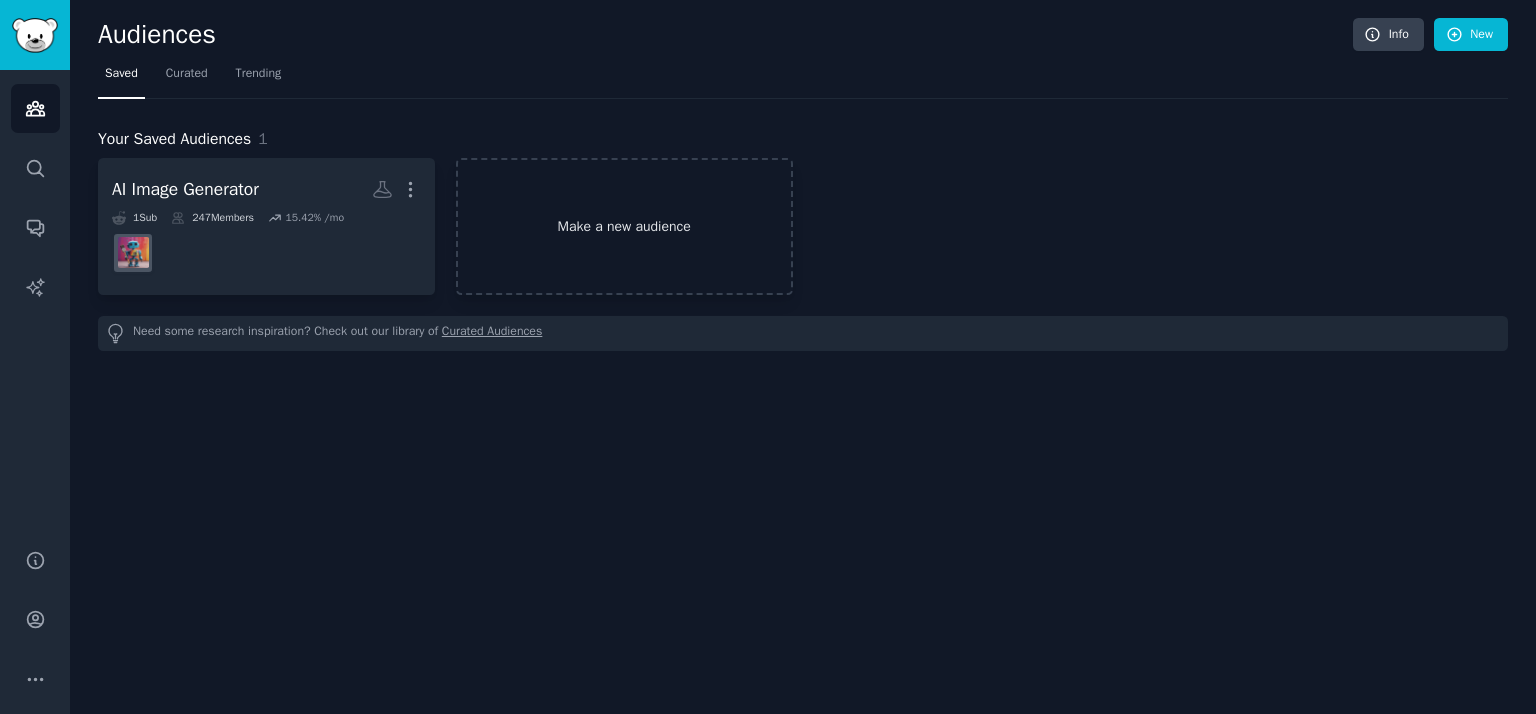 click on "Make a new audience" at bounding box center [624, 226] 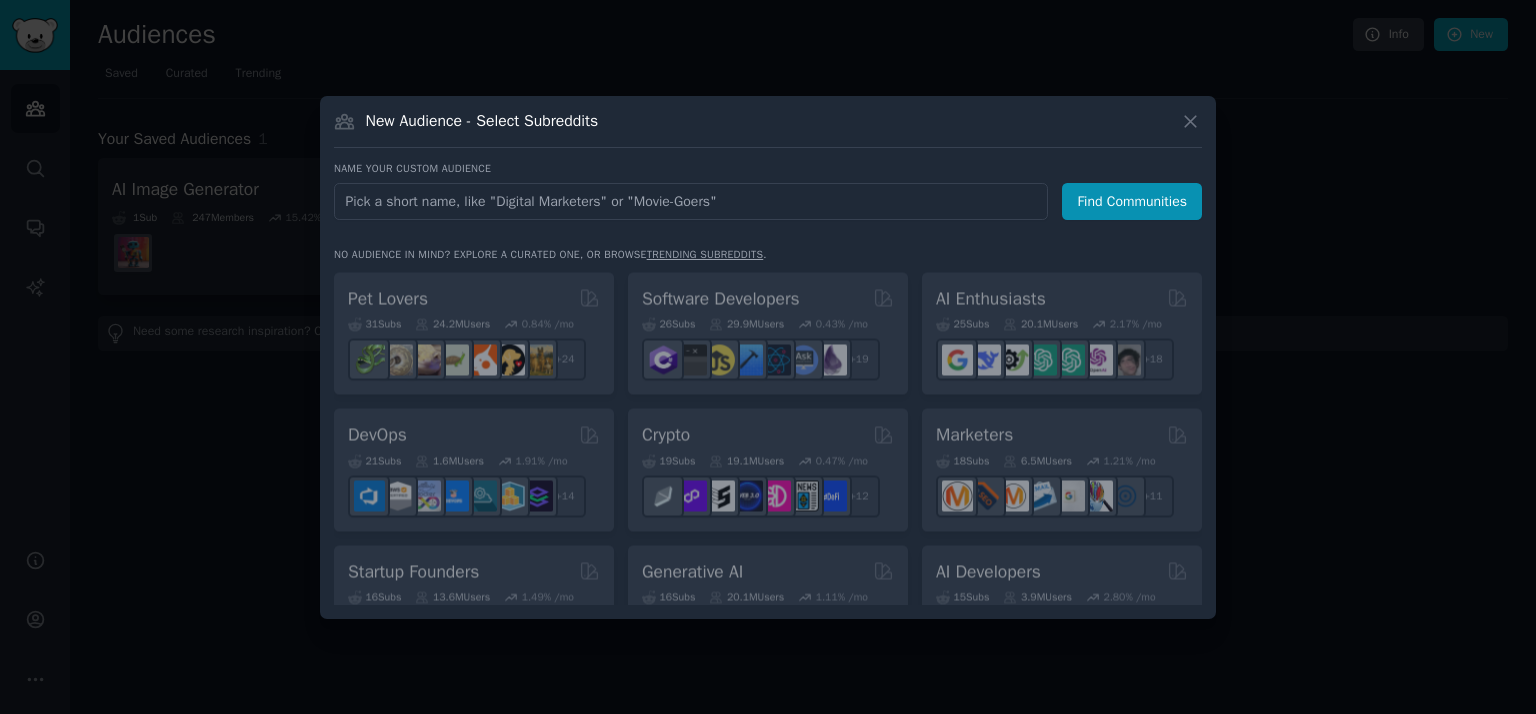 click at bounding box center (691, 201) 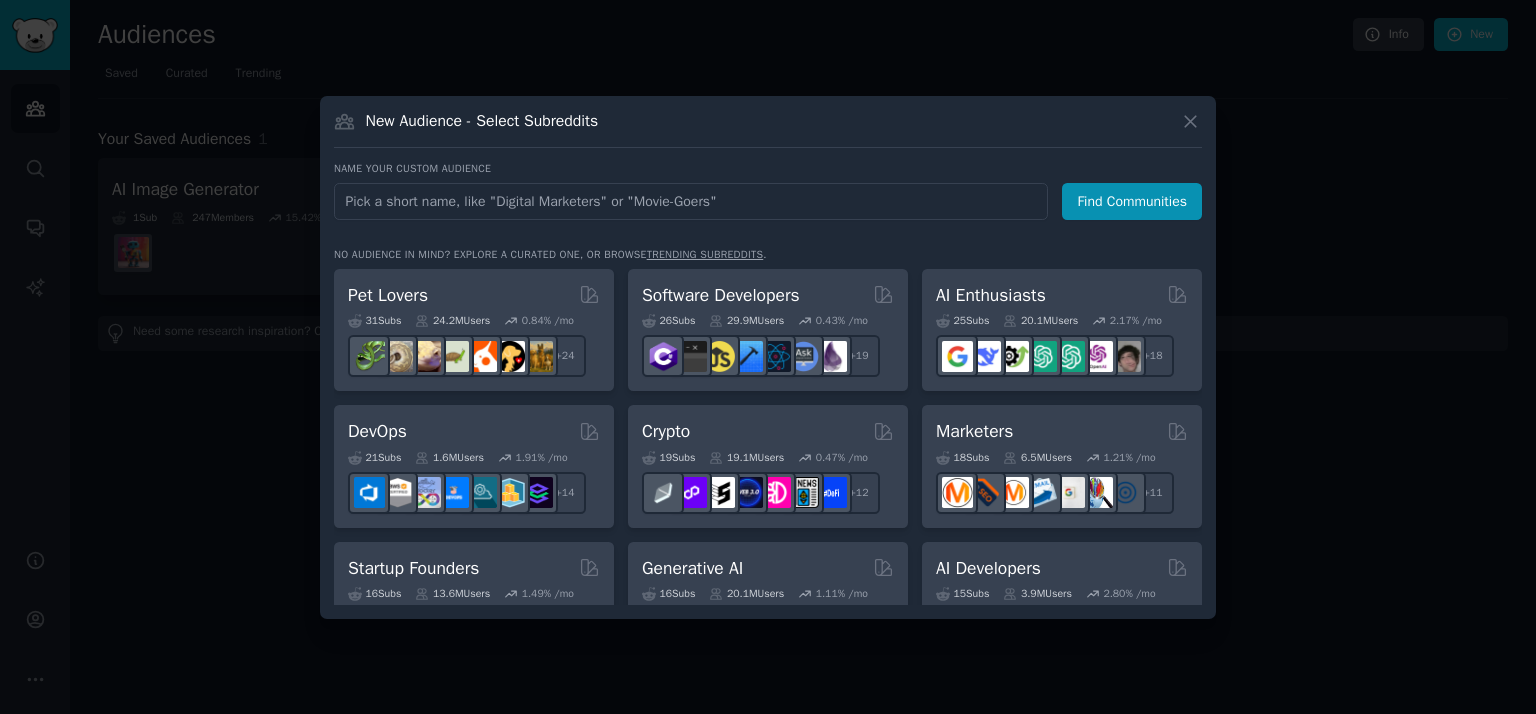 click at bounding box center [691, 201] 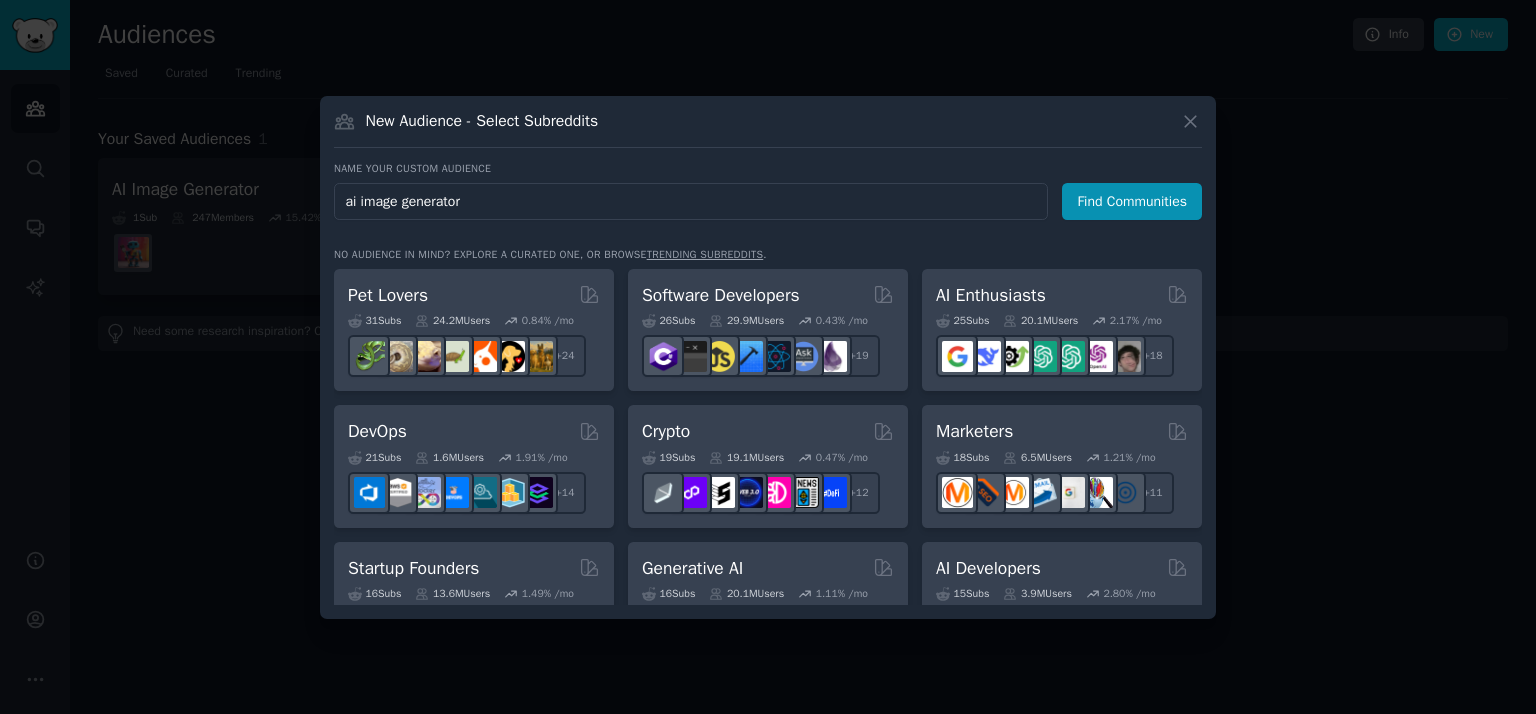 click on "ai image generator" at bounding box center (691, 201) 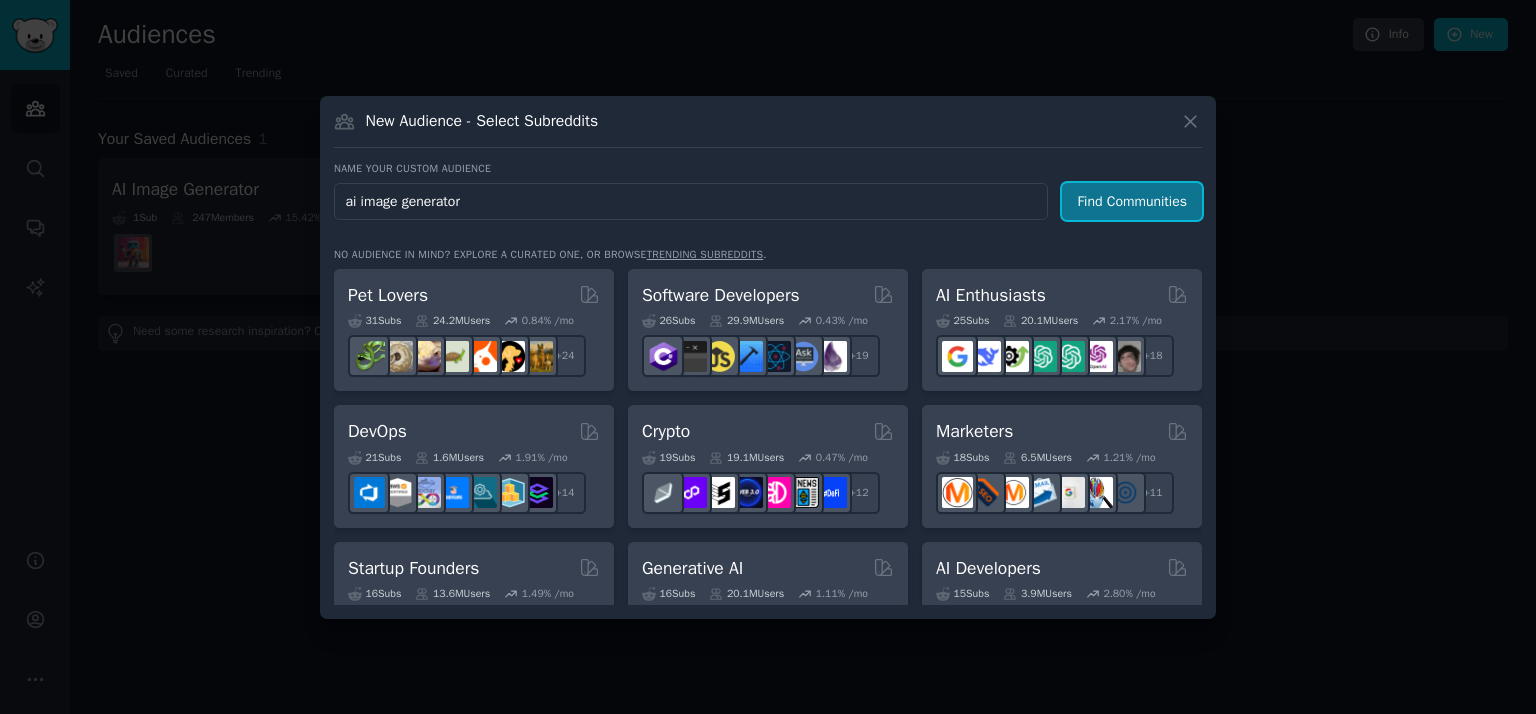 click on "Find Communities" at bounding box center (1132, 201) 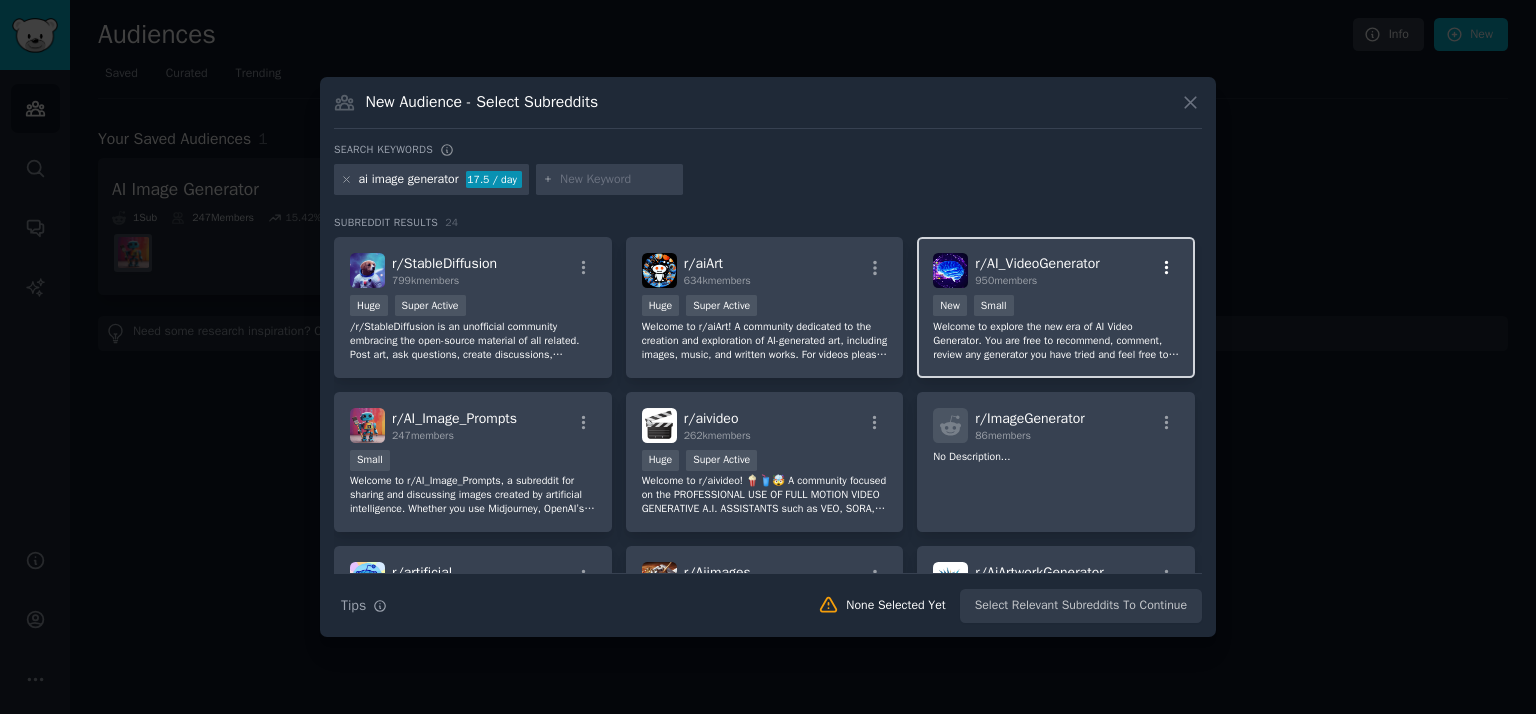 click 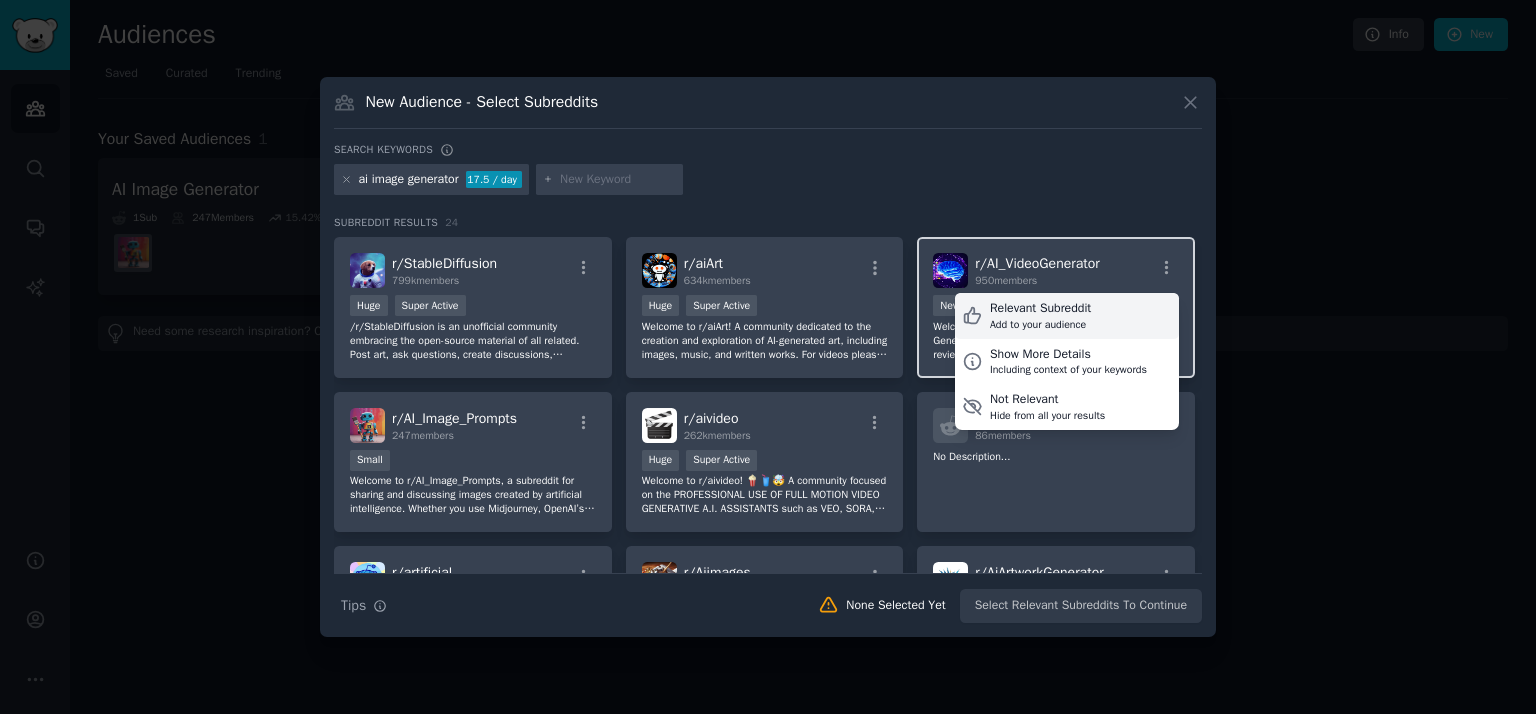 click on "Relevant Subreddit" at bounding box center [1040, 309] 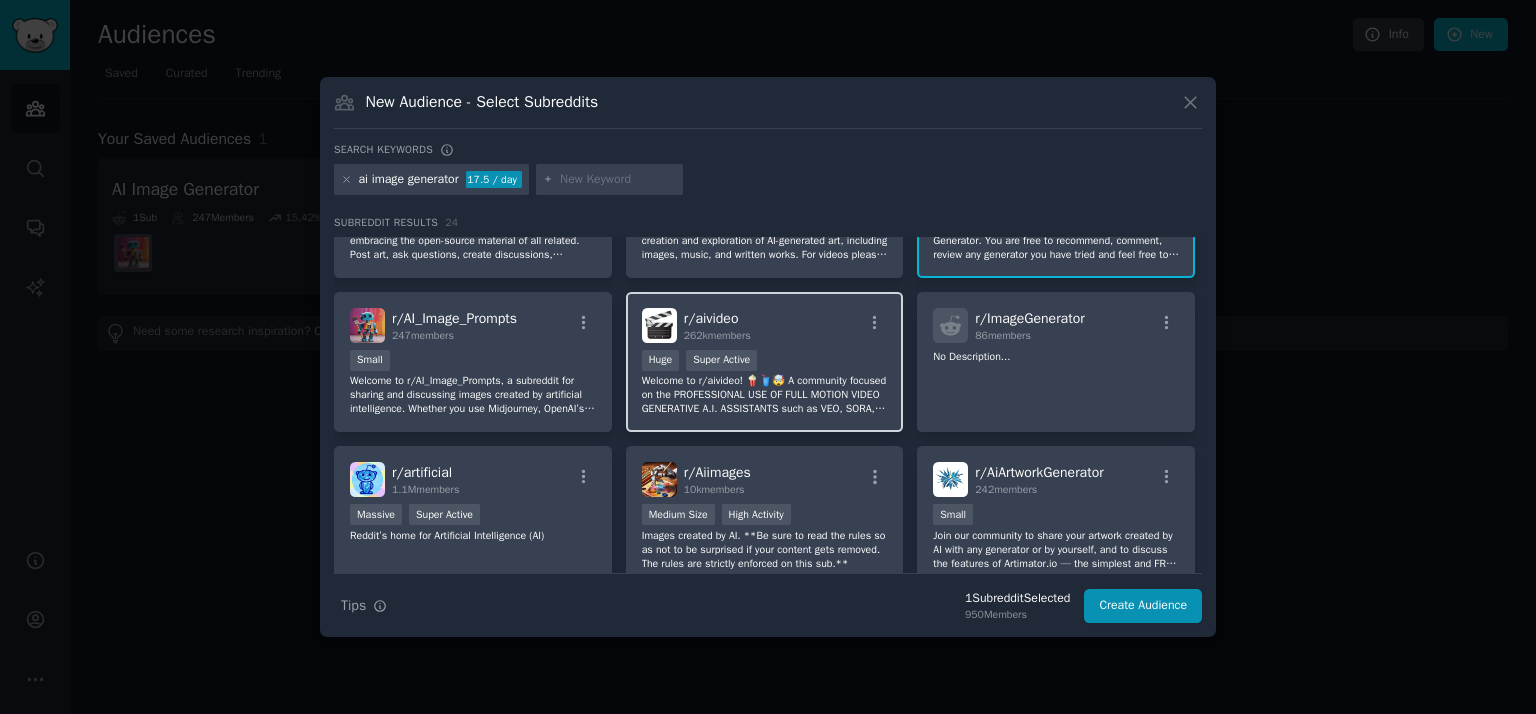 scroll, scrollTop: 0, scrollLeft: 0, axis: both 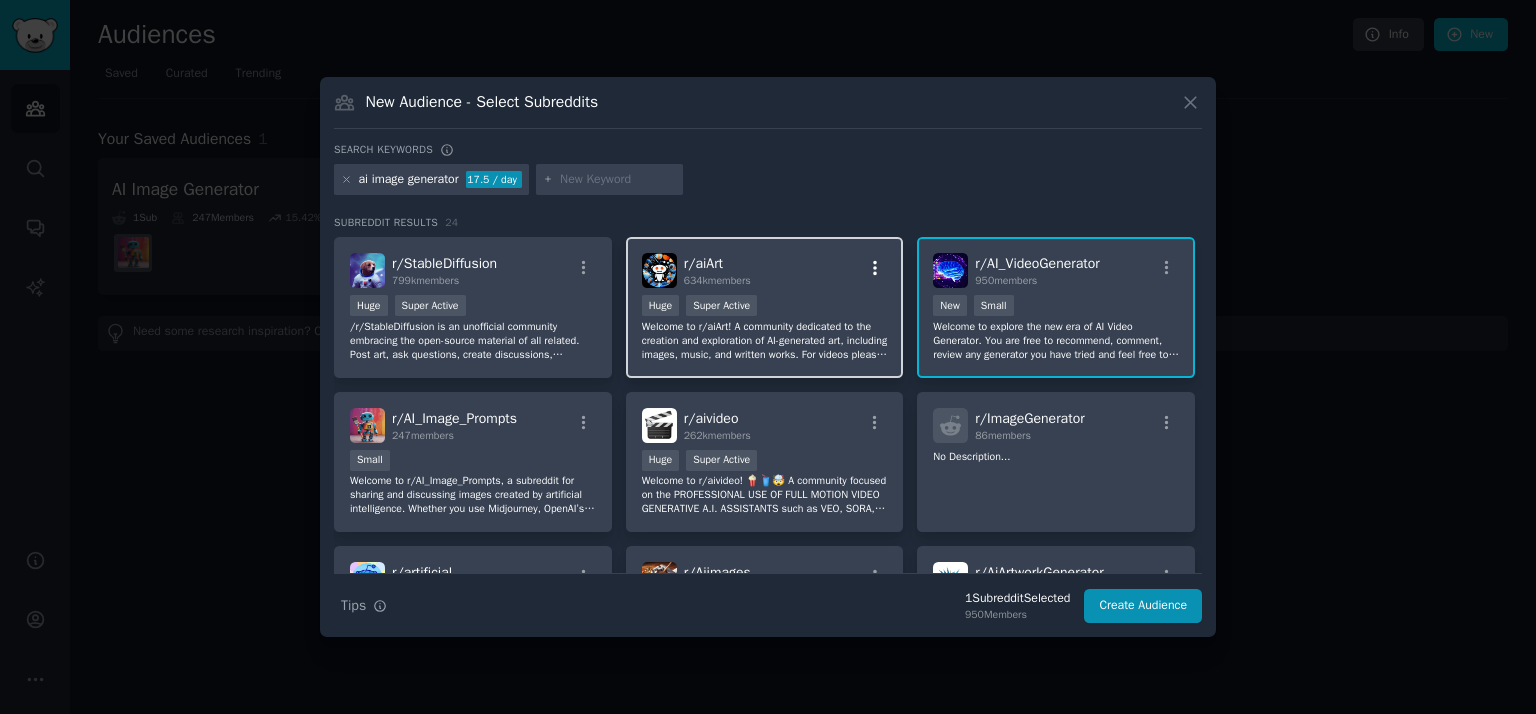 click 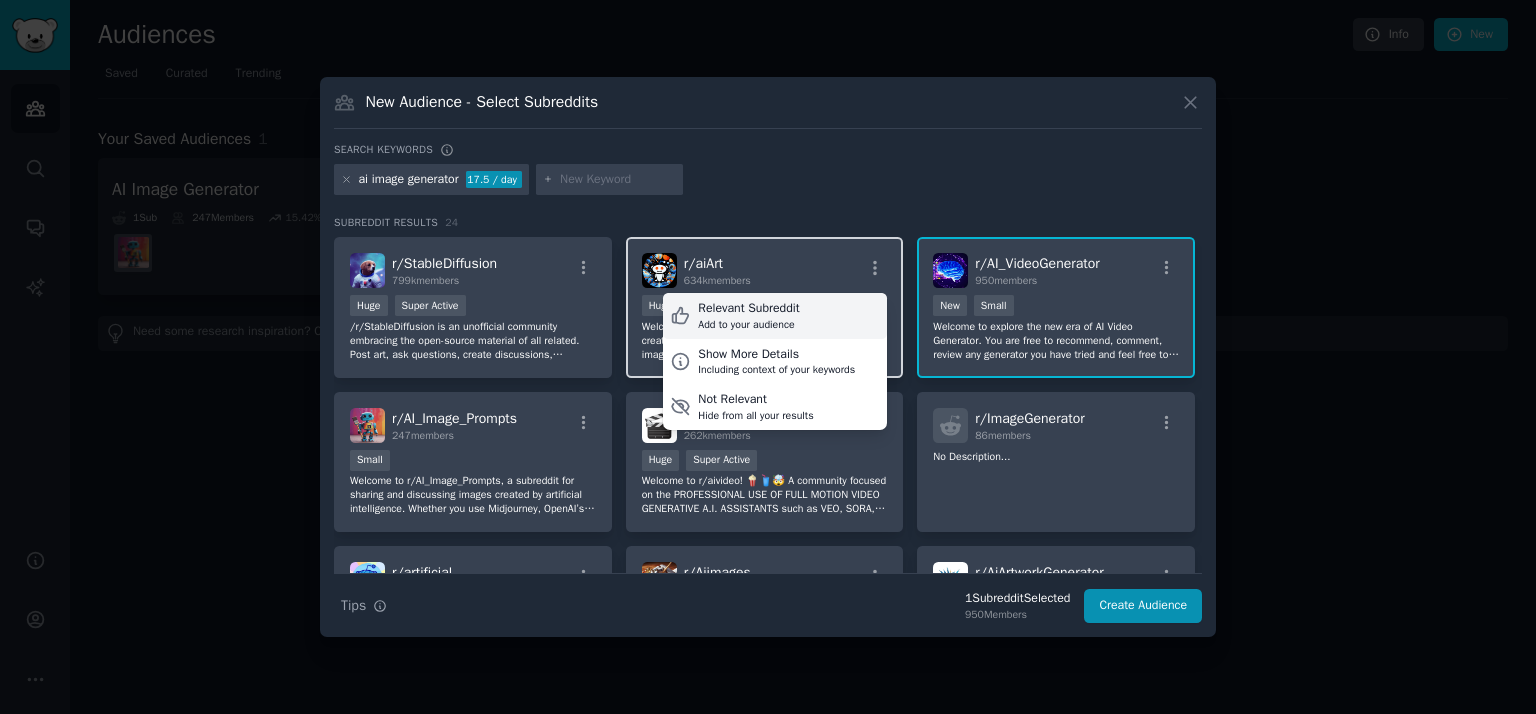 click on "Relevant Subreddit Add to your audience" at bounding box center (775, 316) 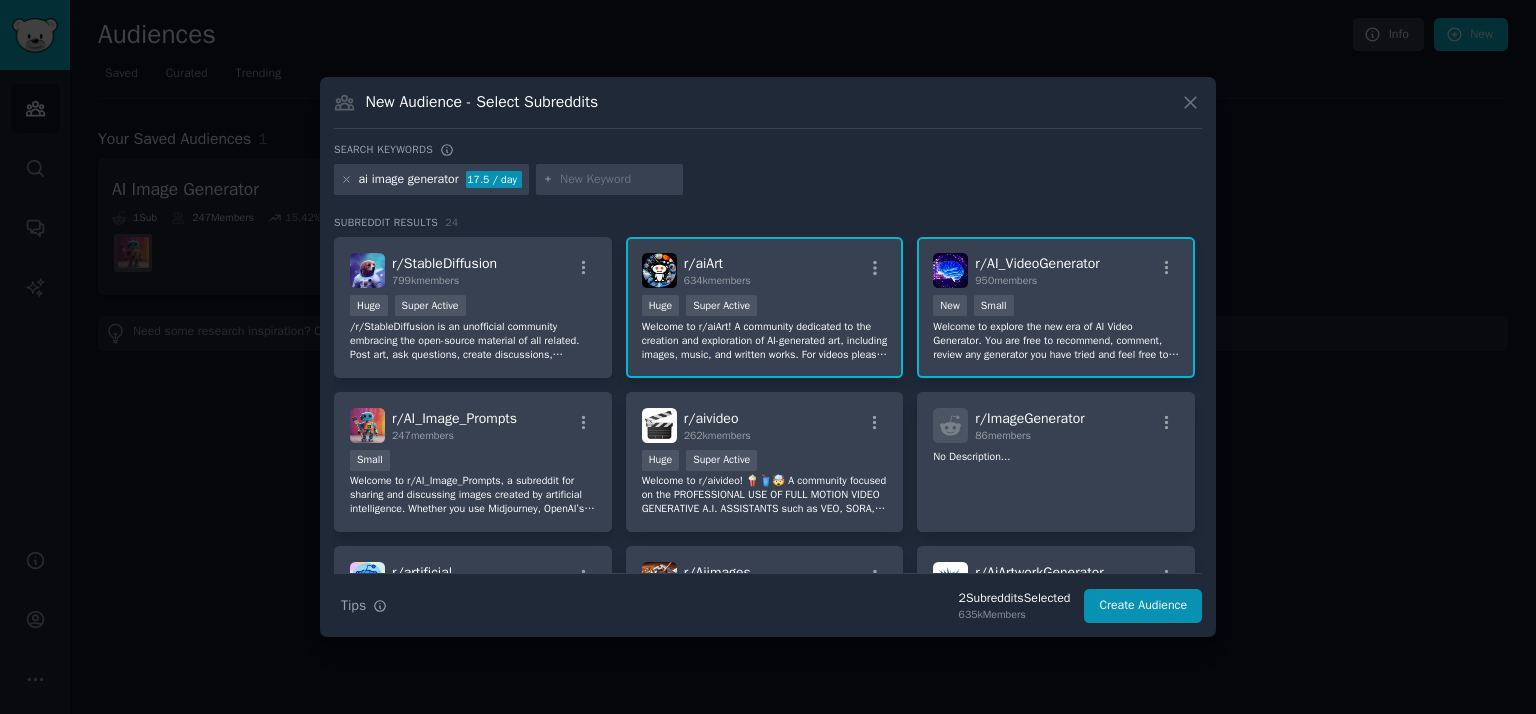 scroll, scrollTop: 100, scrollLeft: 0, axis: vertical 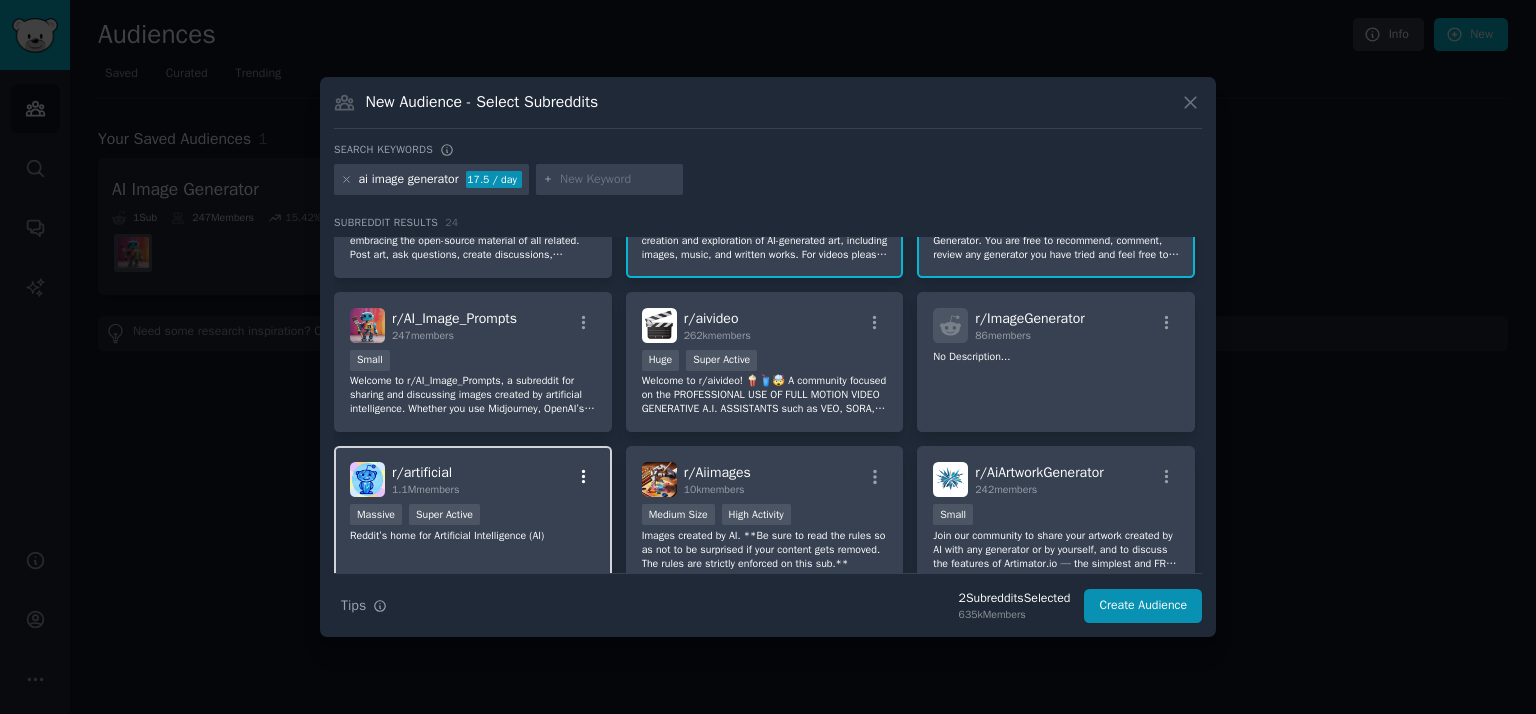 click 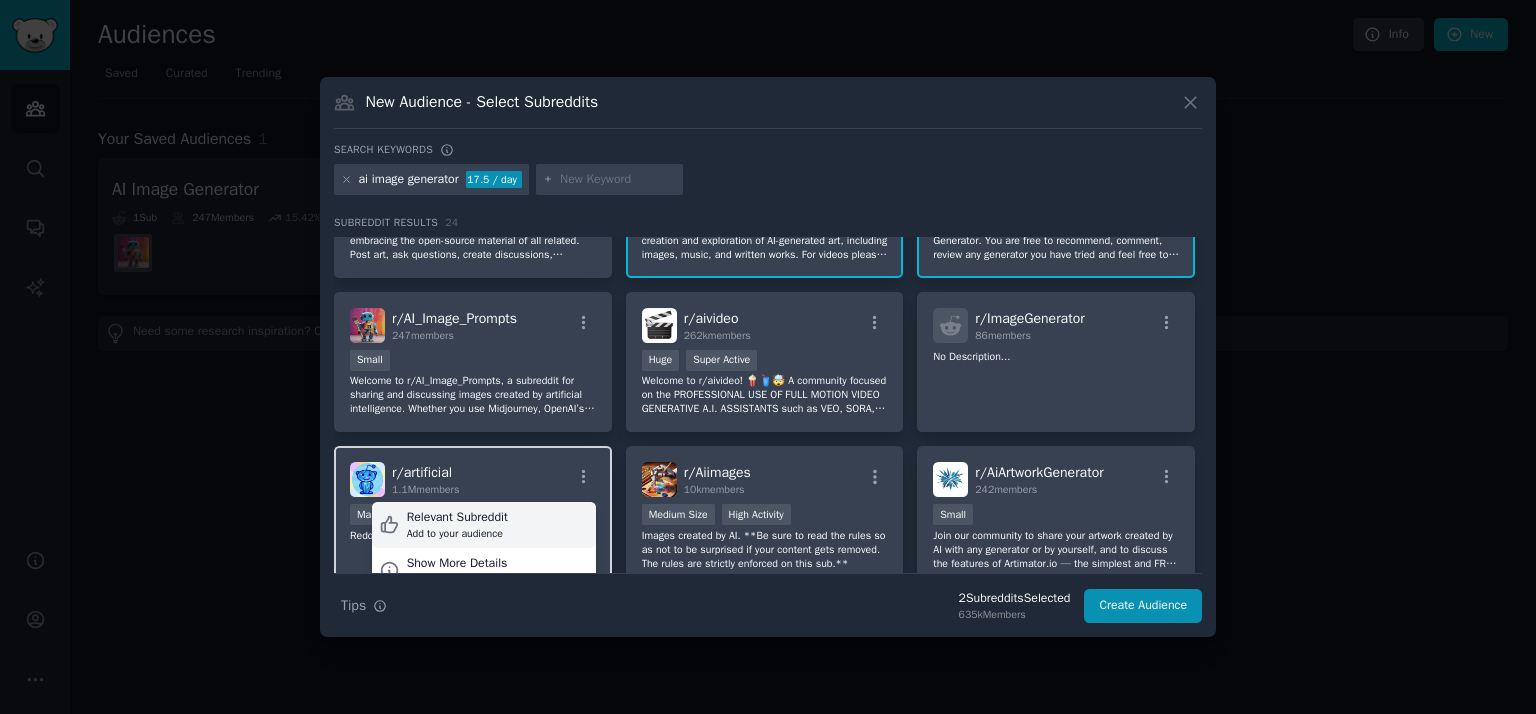 click on "Add to your audience" at bounding box center (457, 534) 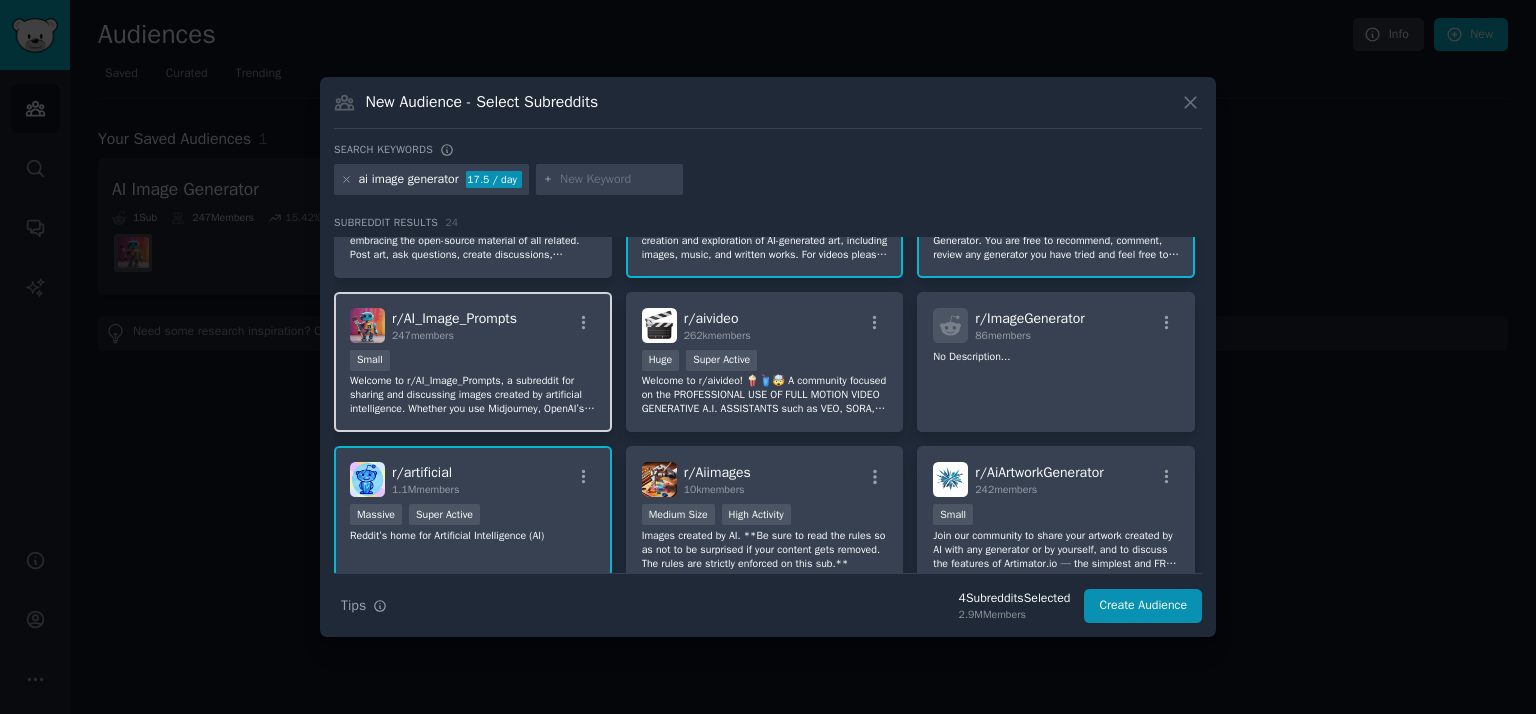 scroll, scrollTop: 0, scrollLeft: 0, axis: both 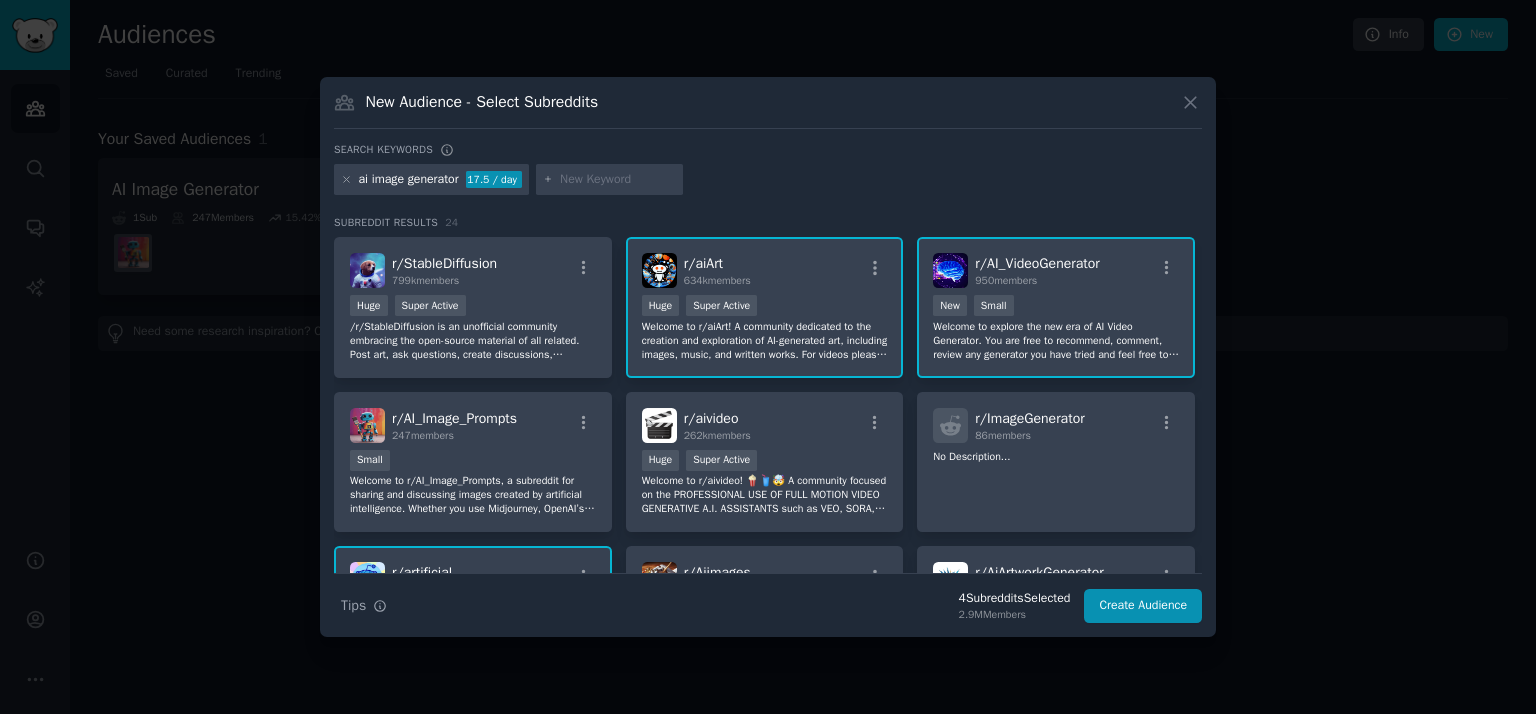 click on "New Audience - Select Subreddits Search keywords ai image generator 17.5 / day Subreddit Results 24 r/ StableDiffusion 799k  members Huge Super Active /r/StableDiffusion is an unofficial community embracing the open-source material of all related. Post art, ask questions, create discussions, contribute new tech, or browse the subreddit. It’s up to you. r/ aiArt 634k  members Huge Super Active Welcome to r/aiArt! A community dedicated to the creation and exploration of AI-generated art, including images, music, and written works. For videos please visit r/AiVideos. Whether you're experimenting with AI tools or showcasing your latest creations, this is the place to share, discuss, and inspire! r/ AI_VideoGenerator 950  members 100 - 1000 members New Small Welcome to explore the new era of AI Video Generator. You are free to recommend, comment, review any generator you have tried and feel free to share your creations. r/ AI_Image_Prompts 247  members Small r/ aivideo 262k  members Huge Super Active r/ 86 r/ r/" at bounding box center (768, 357) 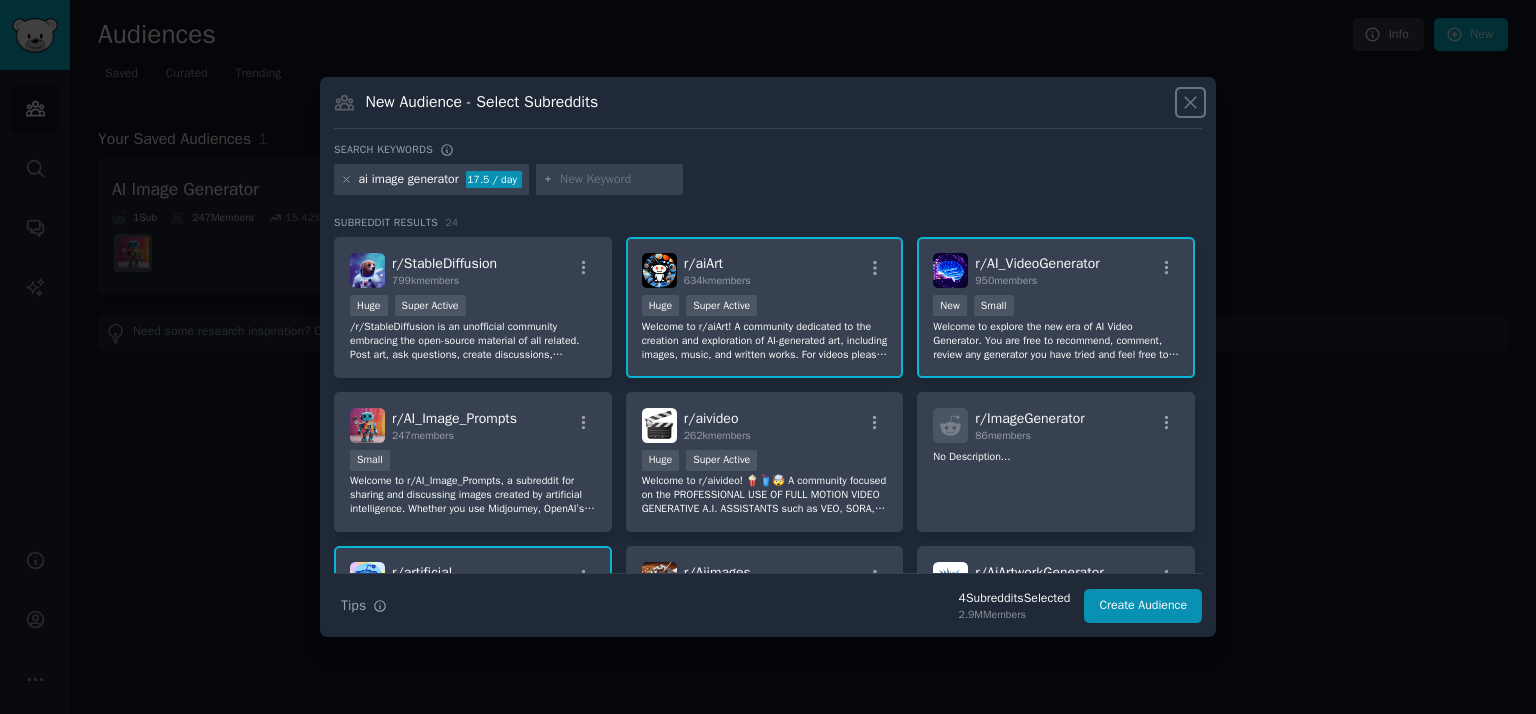 click 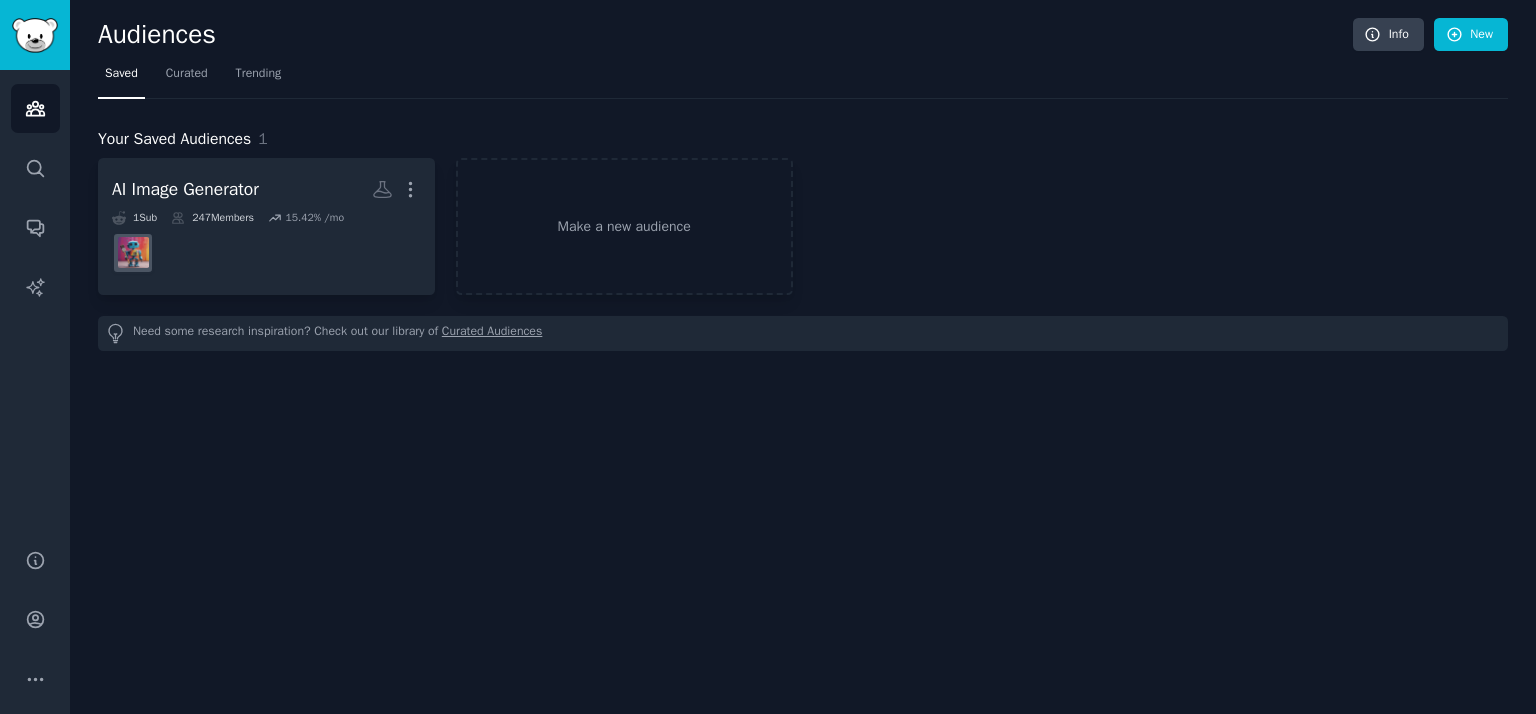 click on "Audiences Info New Saved Curated Trending Your Saved Audiences 1 AI Image Generator More 1  Sub 247  Members 15.42 % /mo r/AI_Image_Prompts Make a new audience Need some research inspiration? Check out our library of  Curated Audiences" 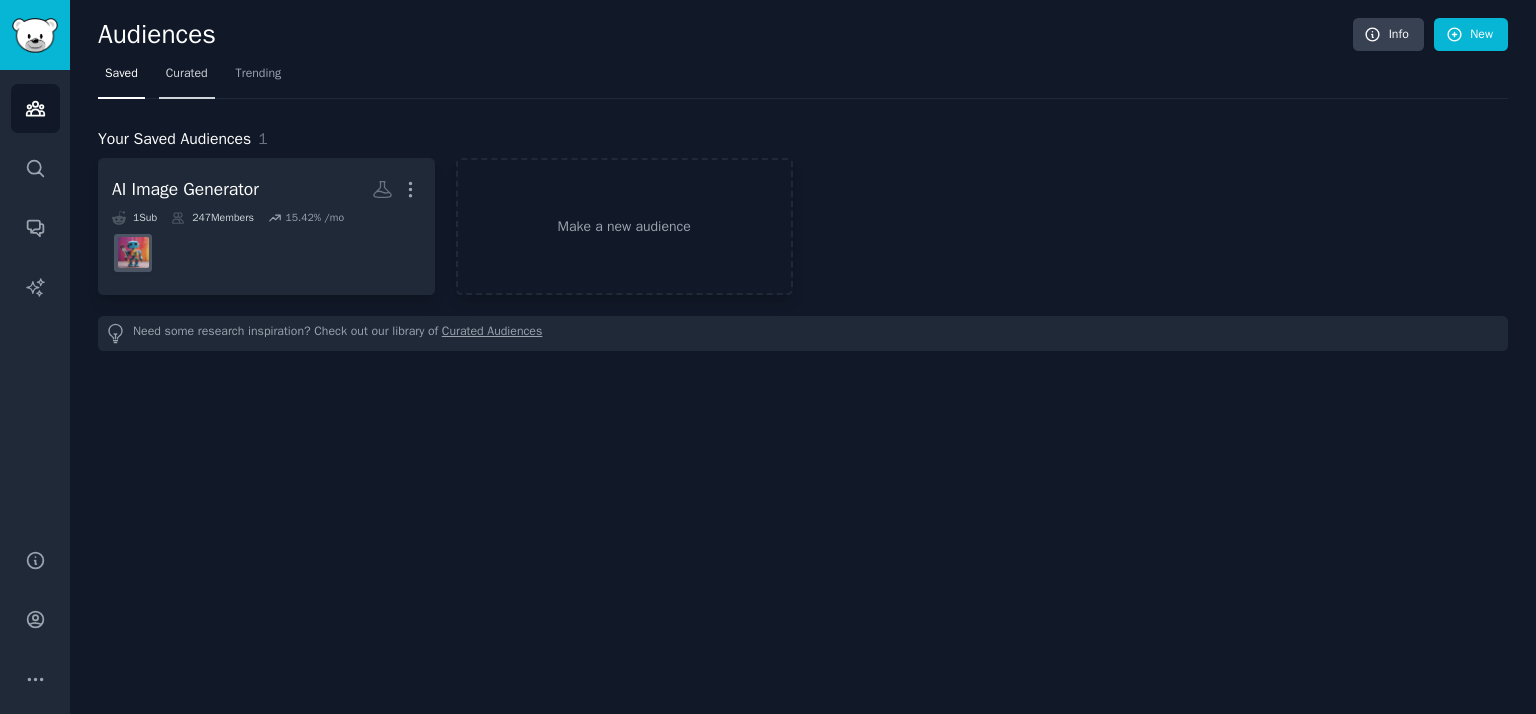 click on "Curated" at bounding box center (187, 78) 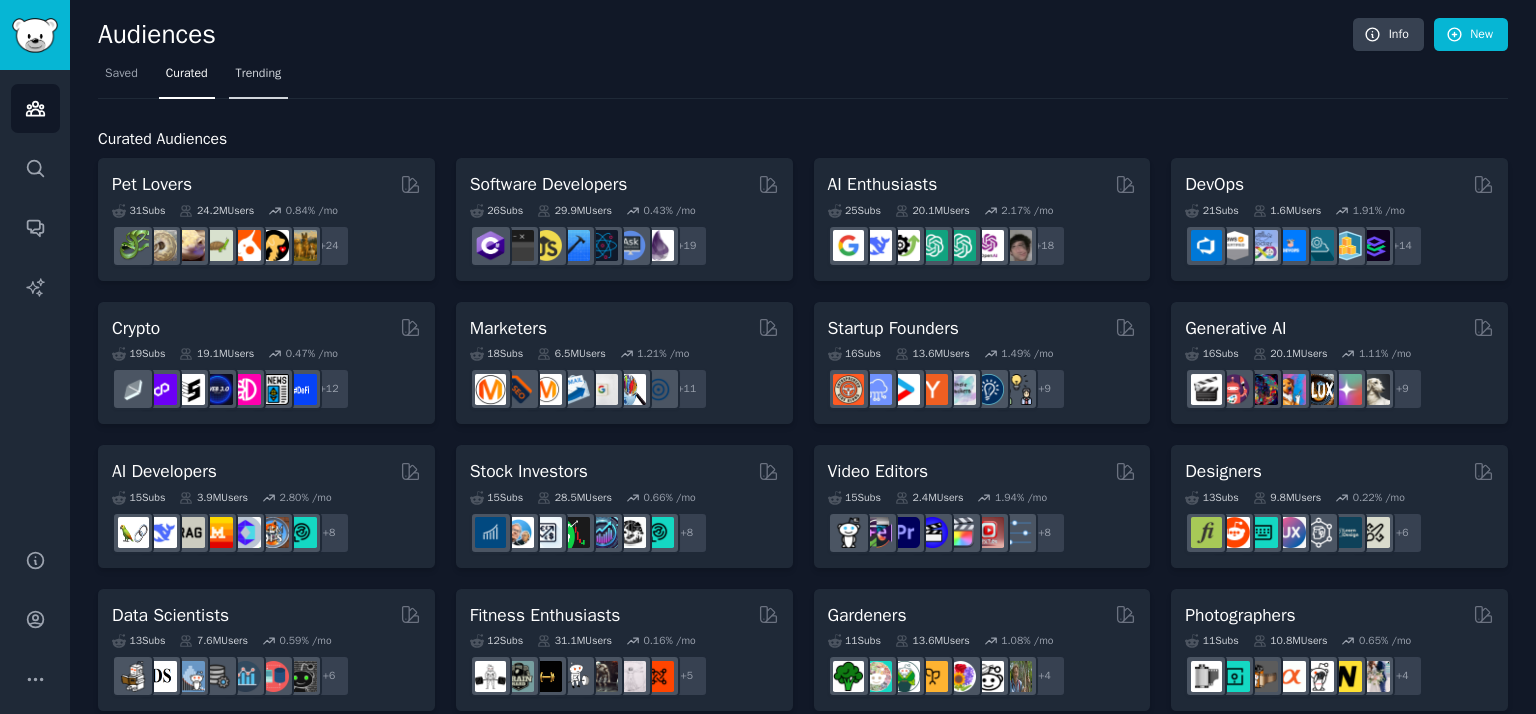 click on "Trending" at bounding box center [259, 74] 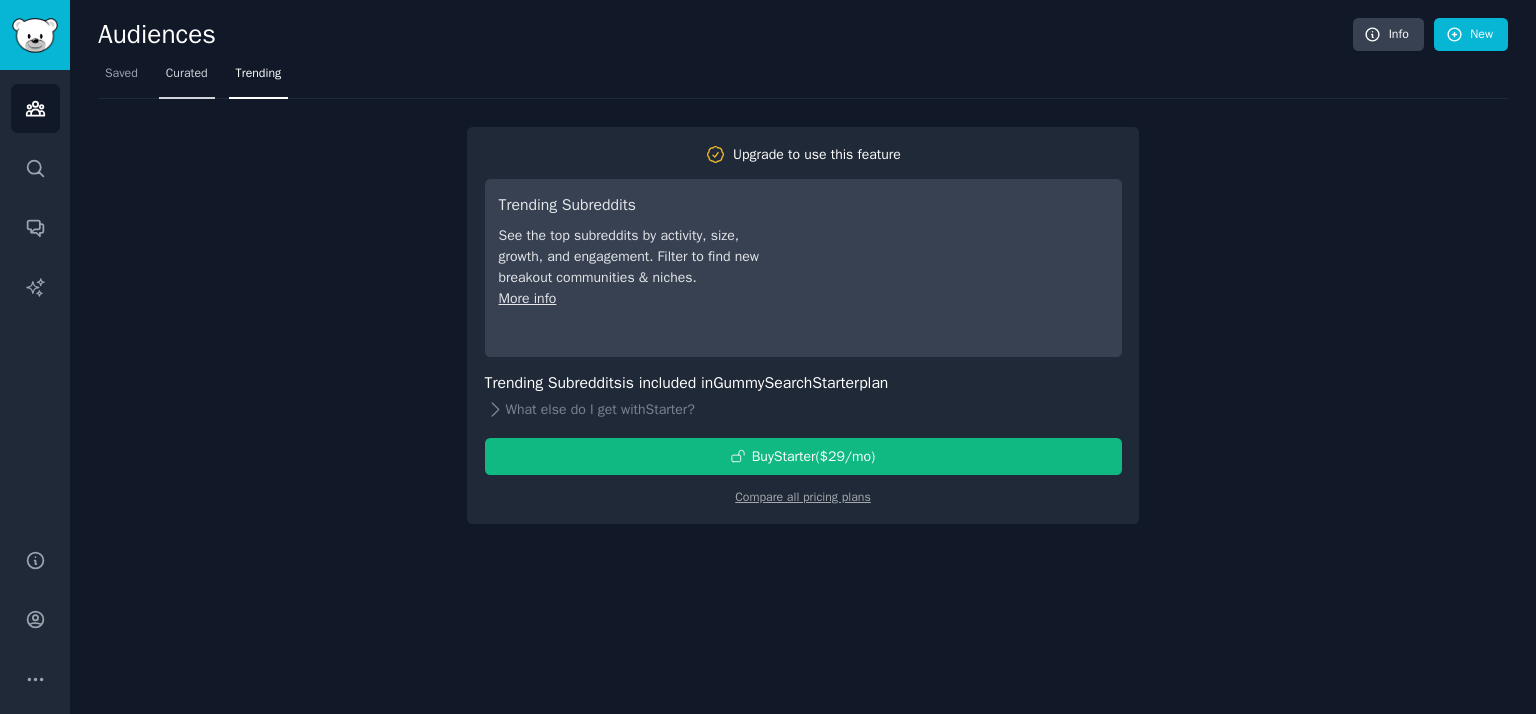 click on "Curated" at bounding box center [187, 78] 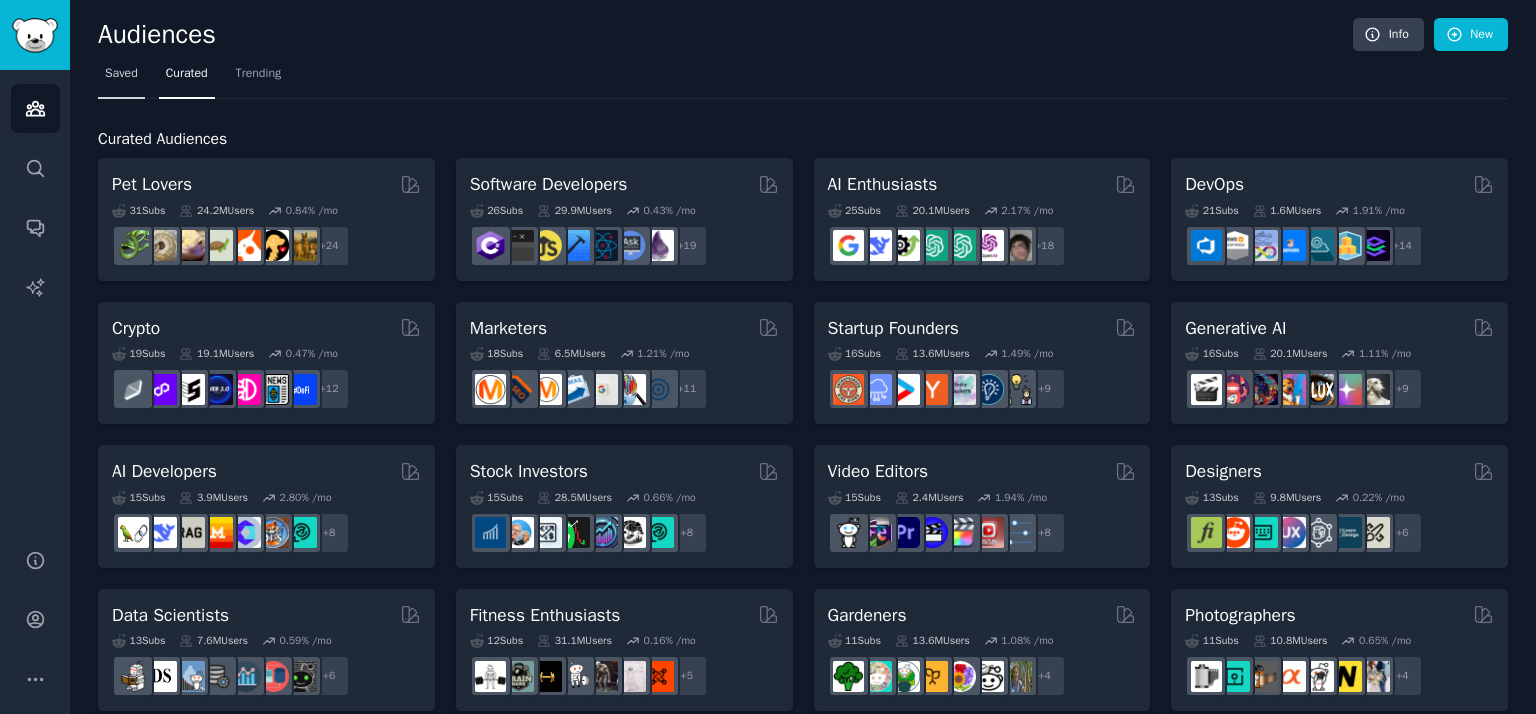 click on "Saved" at bounding box center (121, 74) 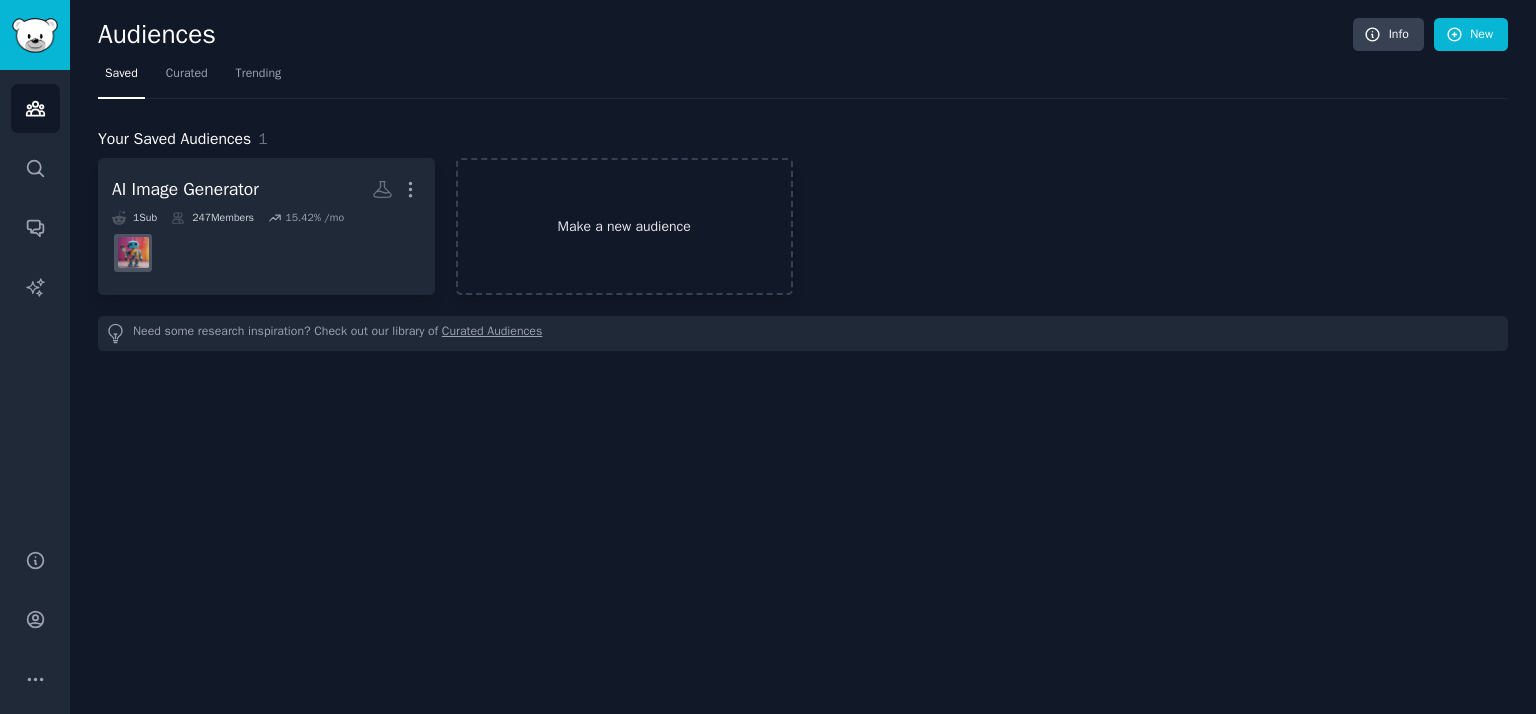 click on "Make a new audience" at bounding box center [624, 226] 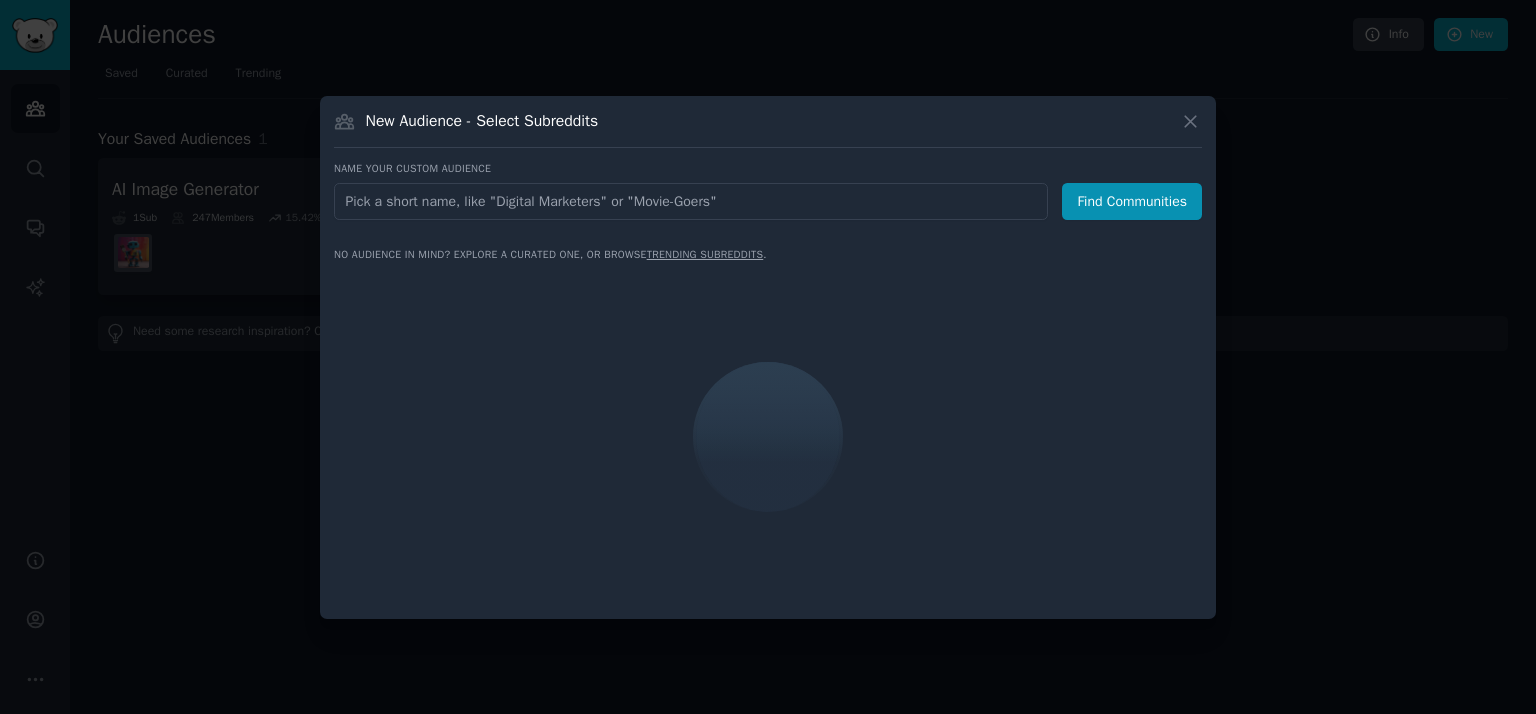 click at bounding box center (691, 201) 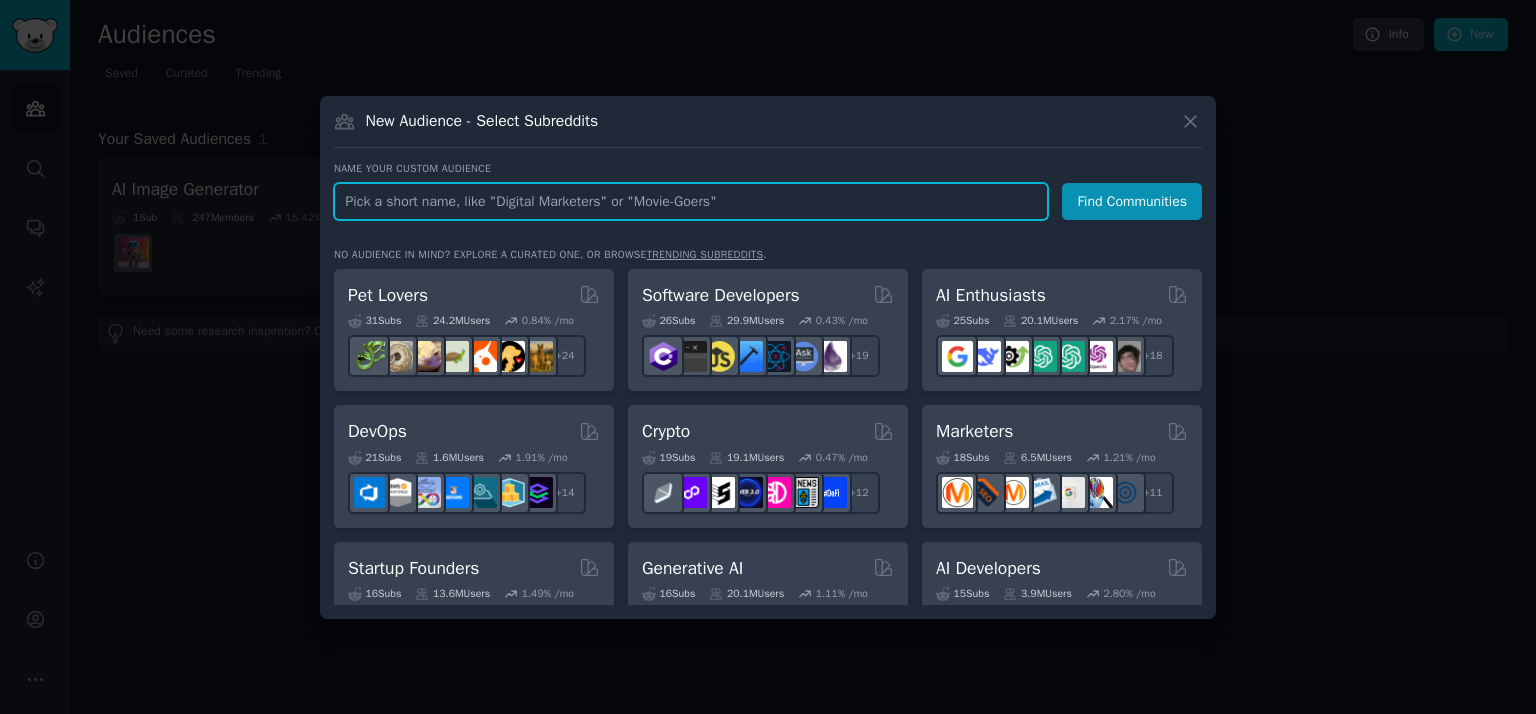 paste on "ai image generator" 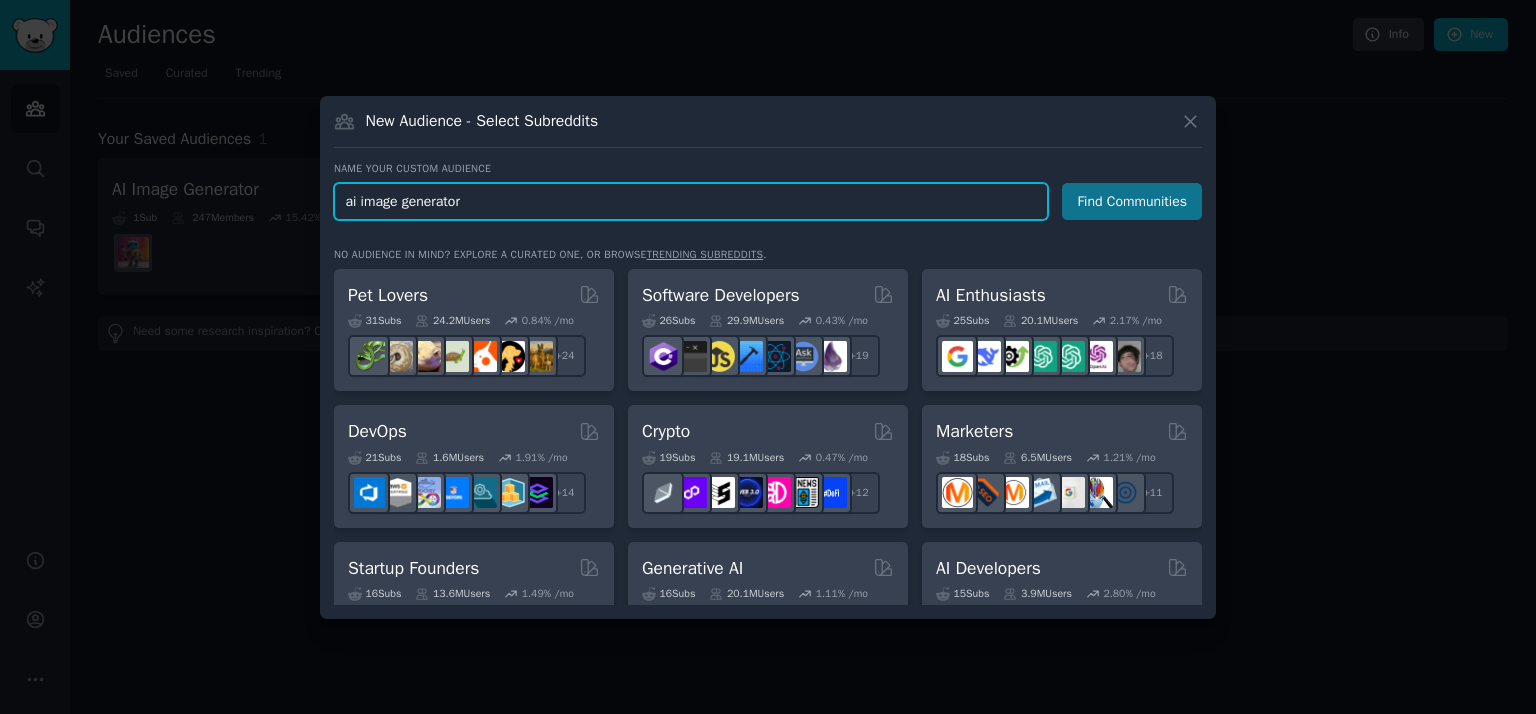 type on "ai image generator" 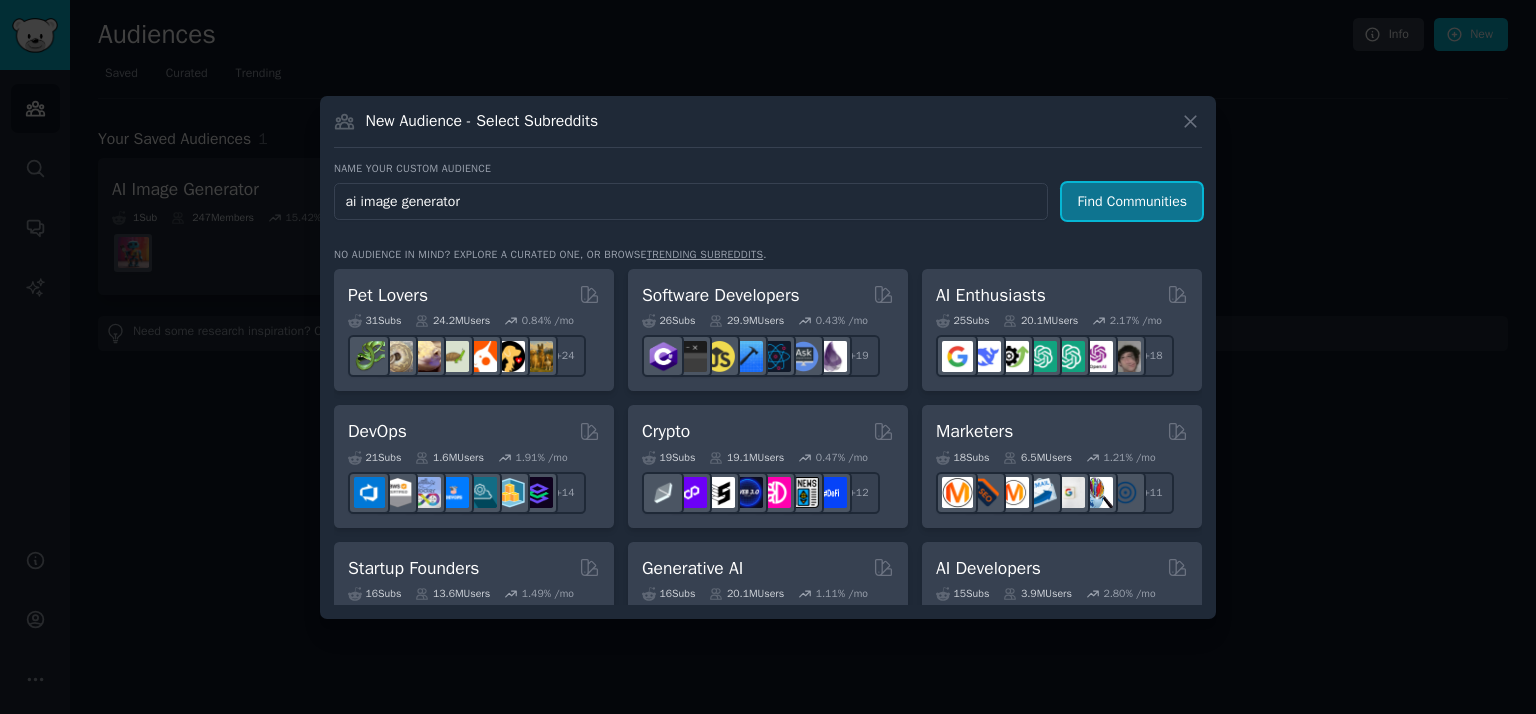 click on "Find Communities" at bounding box center [1132, 201] 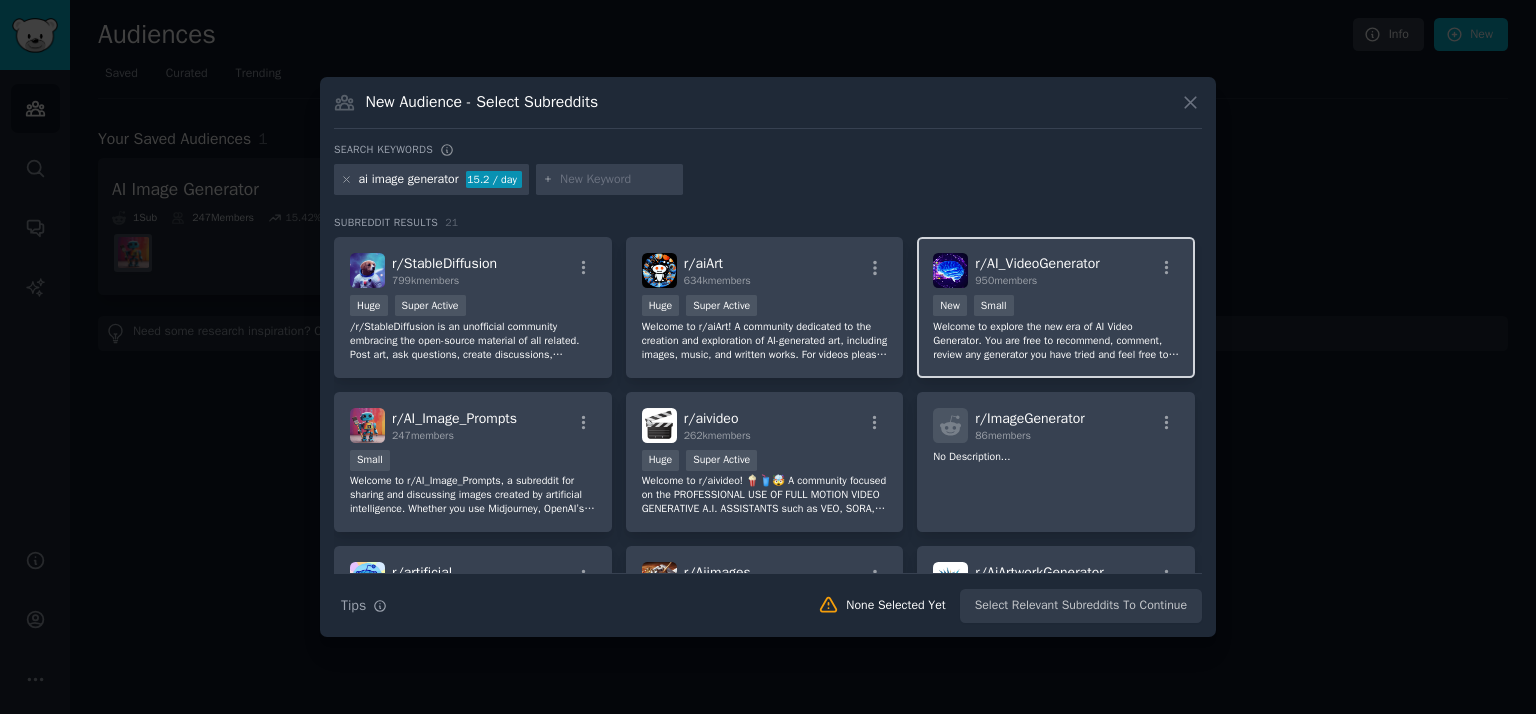 click on "New Small" at bounding box center (1056, 307) 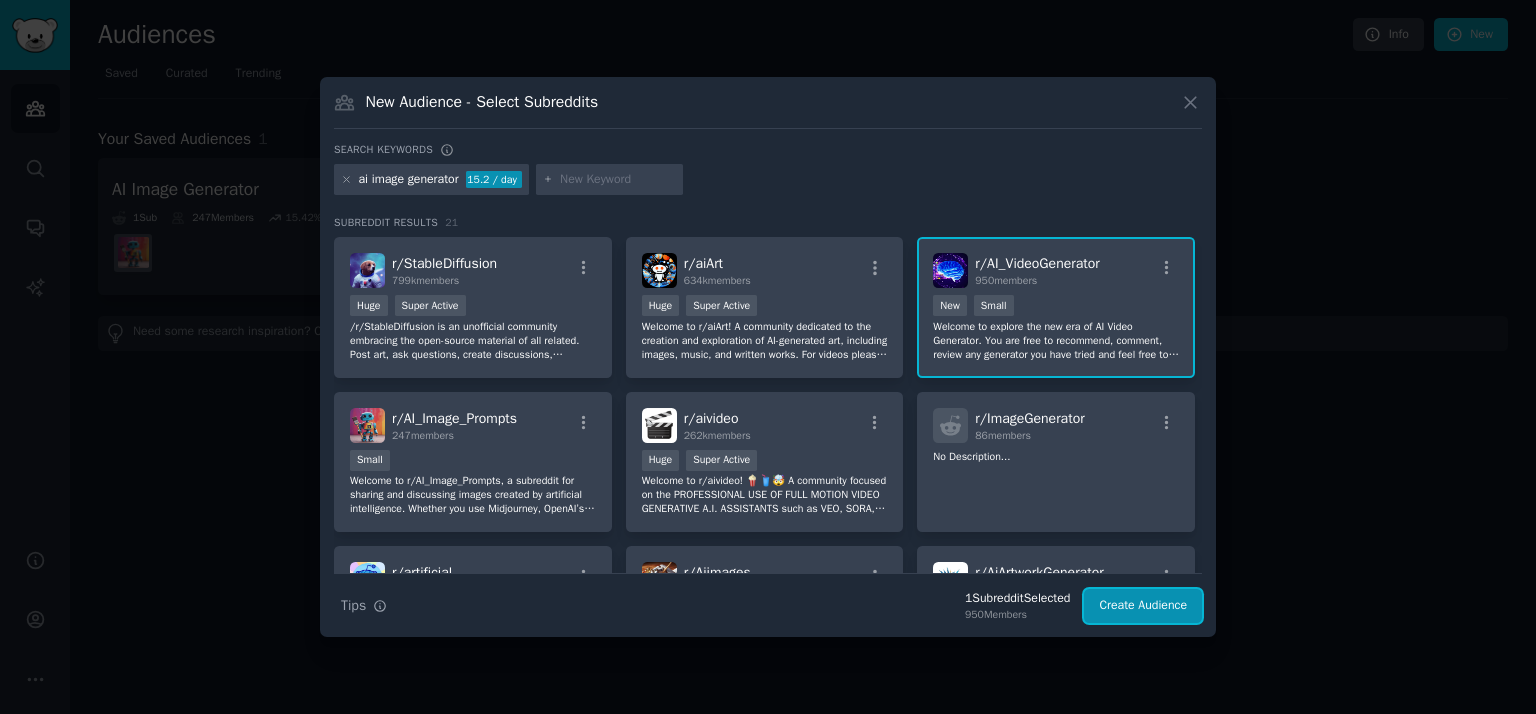 click on "Create Audience" at bounding box center [1143, 606] 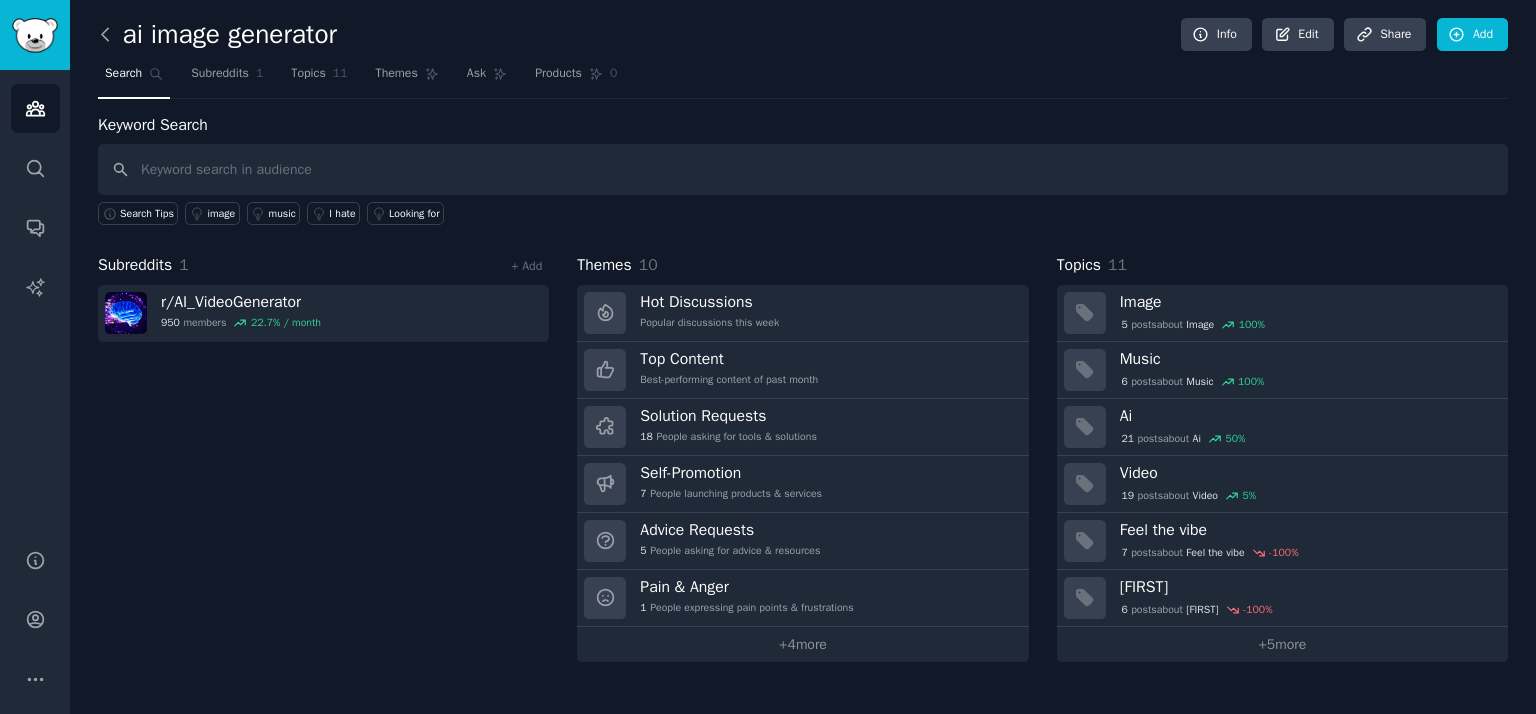 click 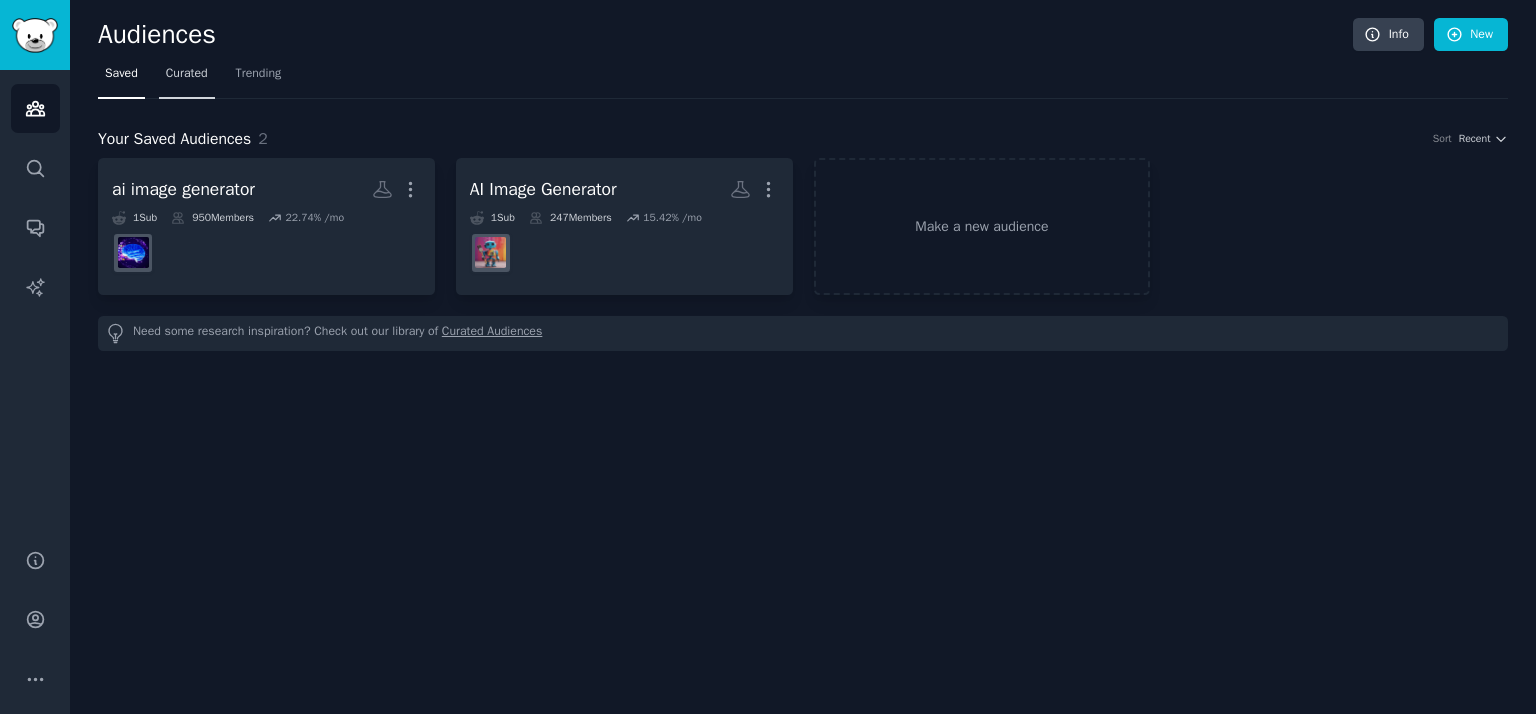 click on "Curated" at bounding box center (187, 74) 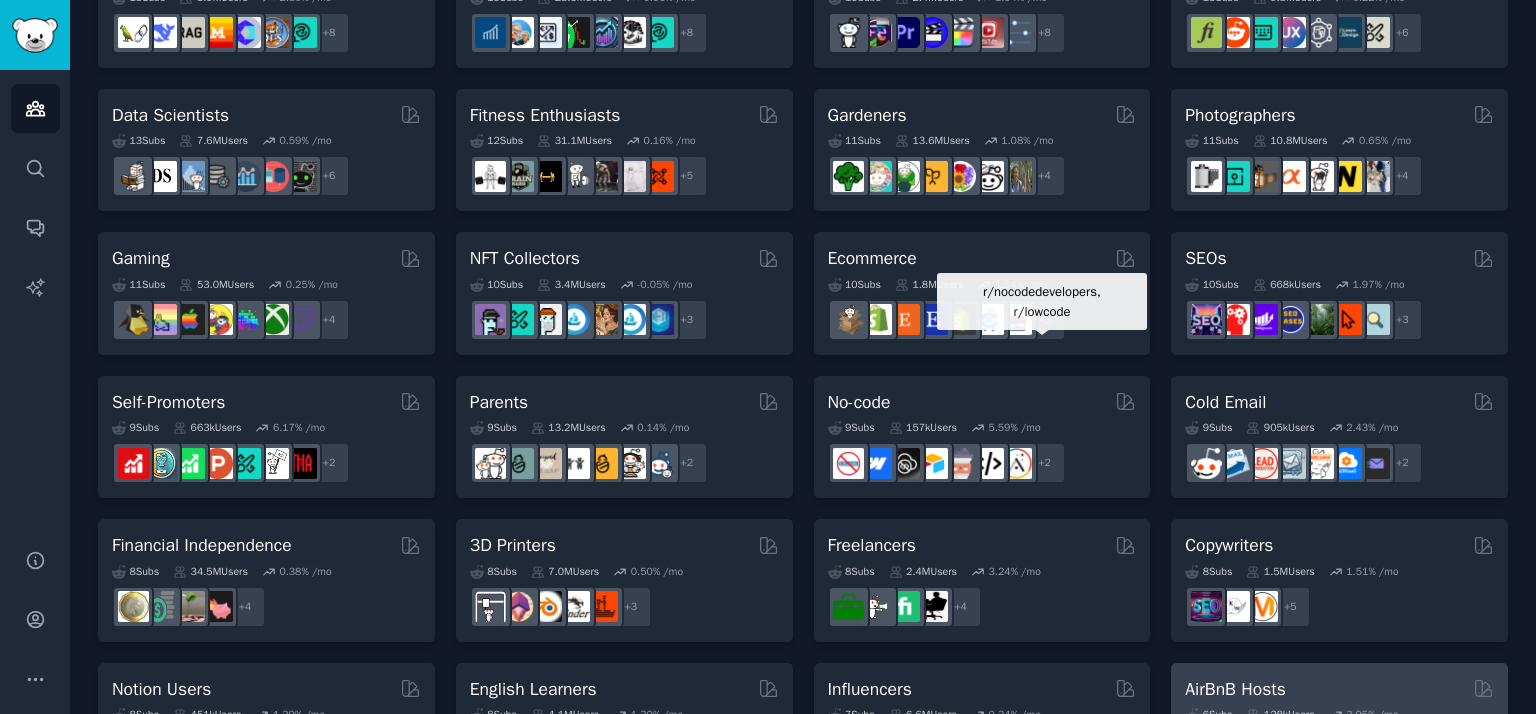 scroll, scrollTop: 885, scrollLeft: 0, axis: vertical 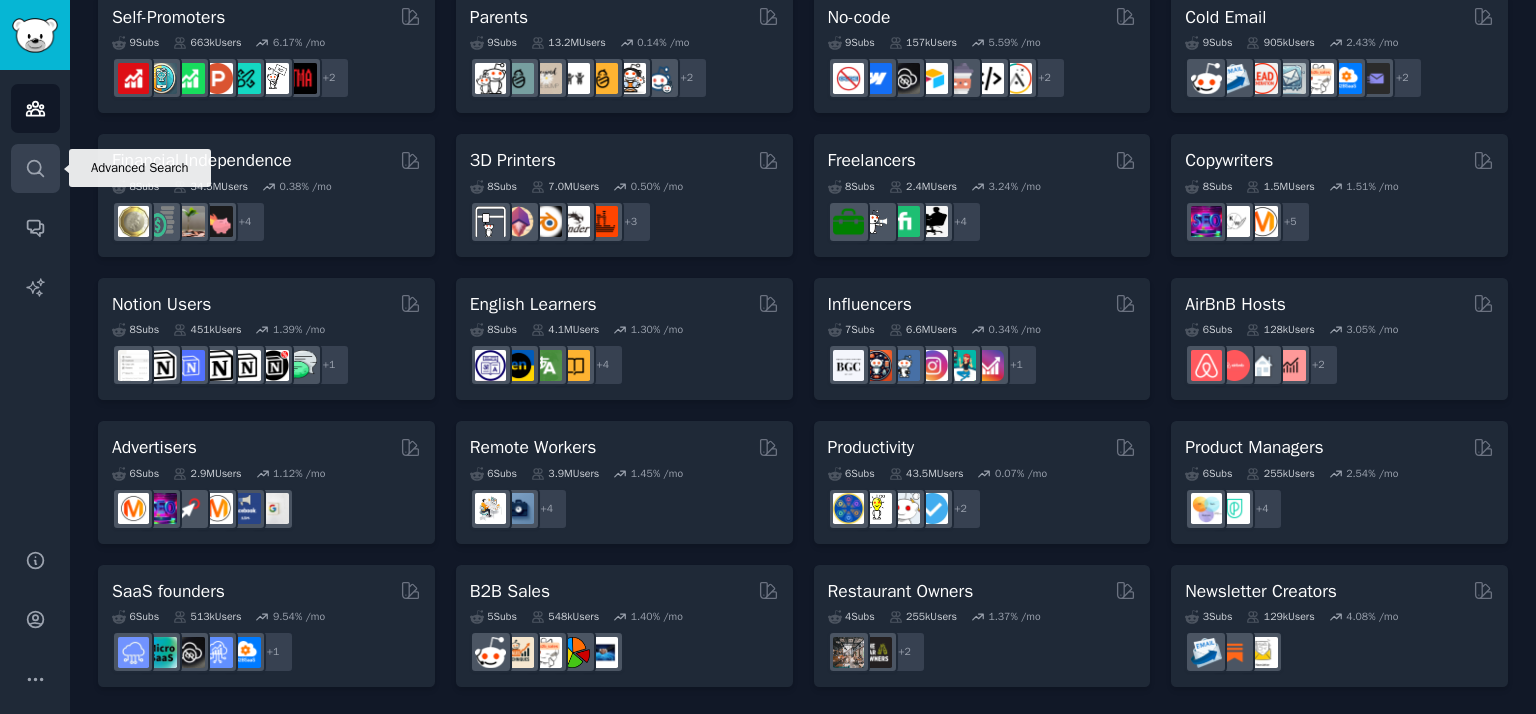 click 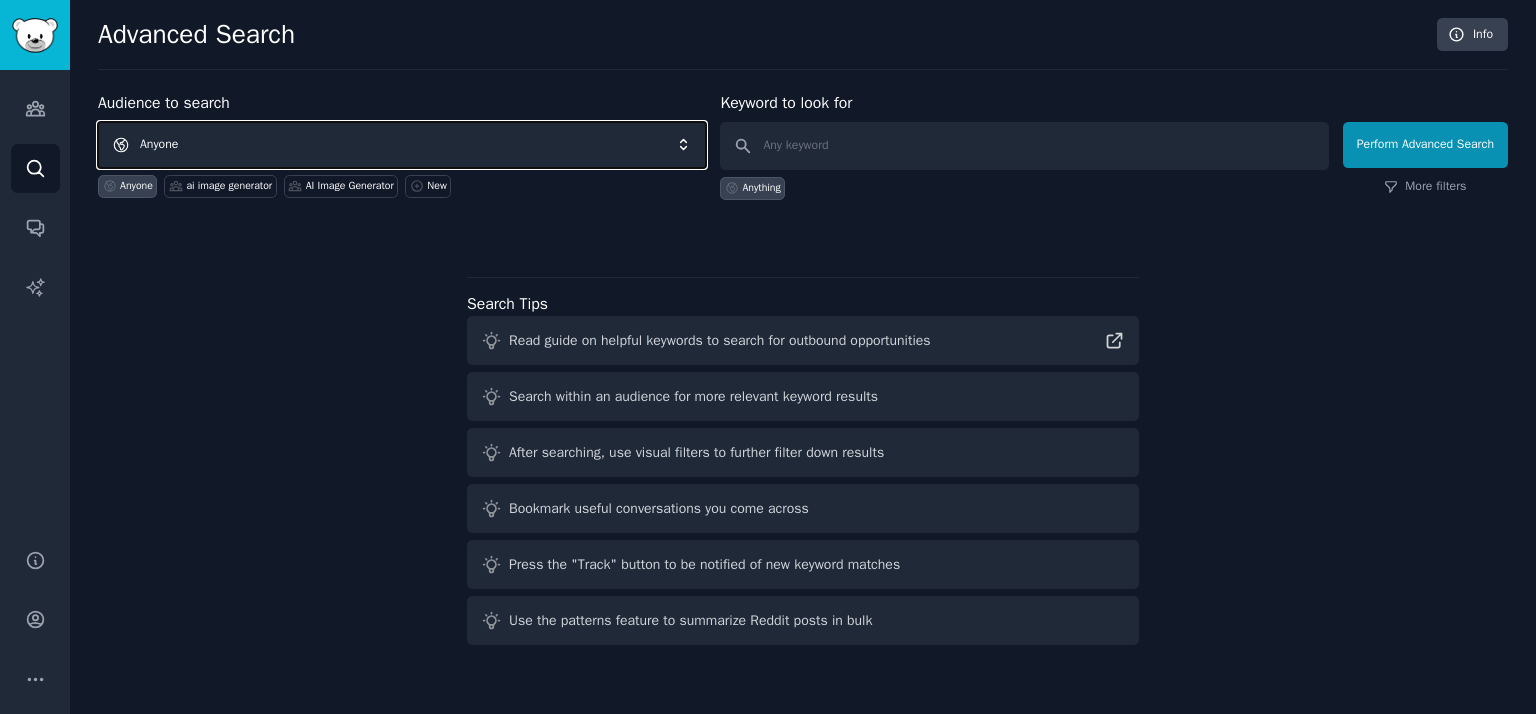 click on "Anyone" at bounding box center (402, 145) 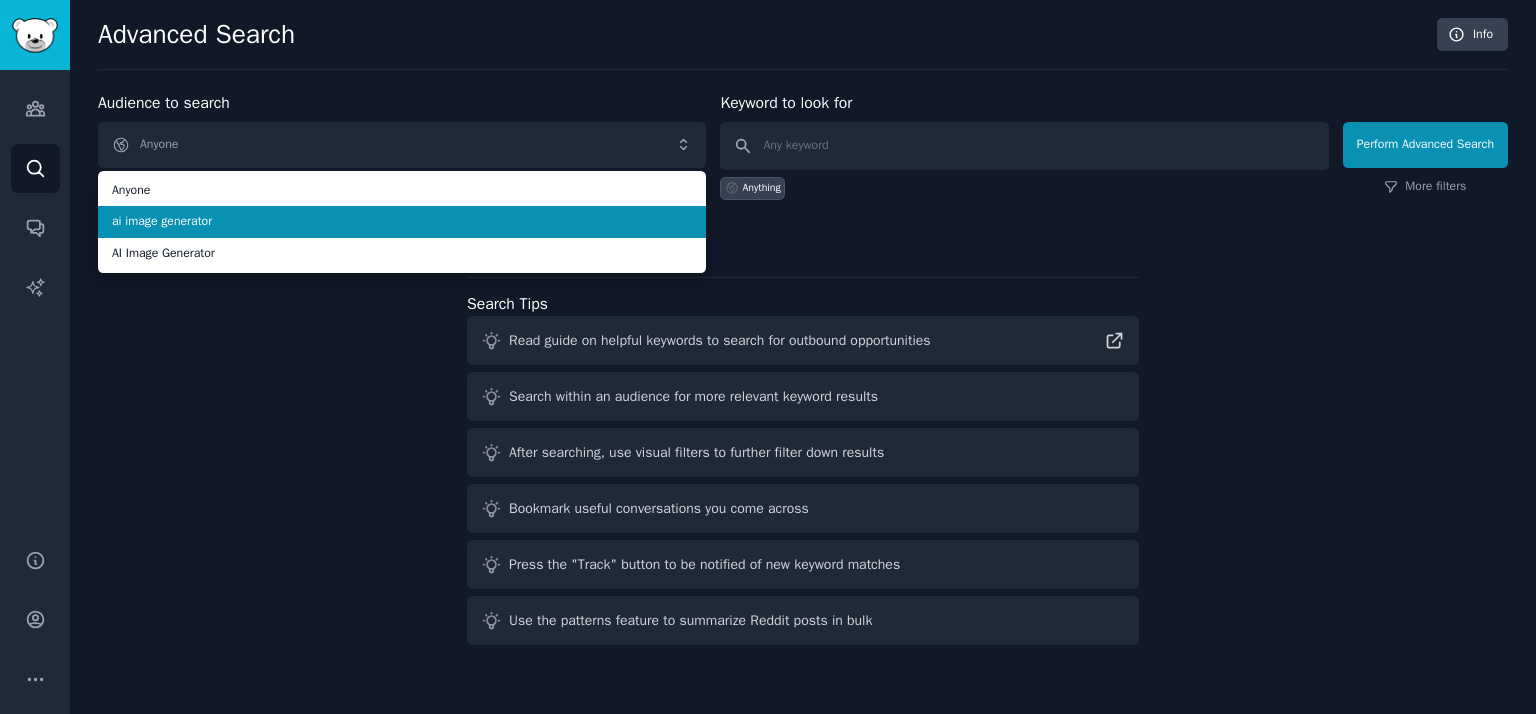 click on "ai image generator" at bounding box center [402, 222] 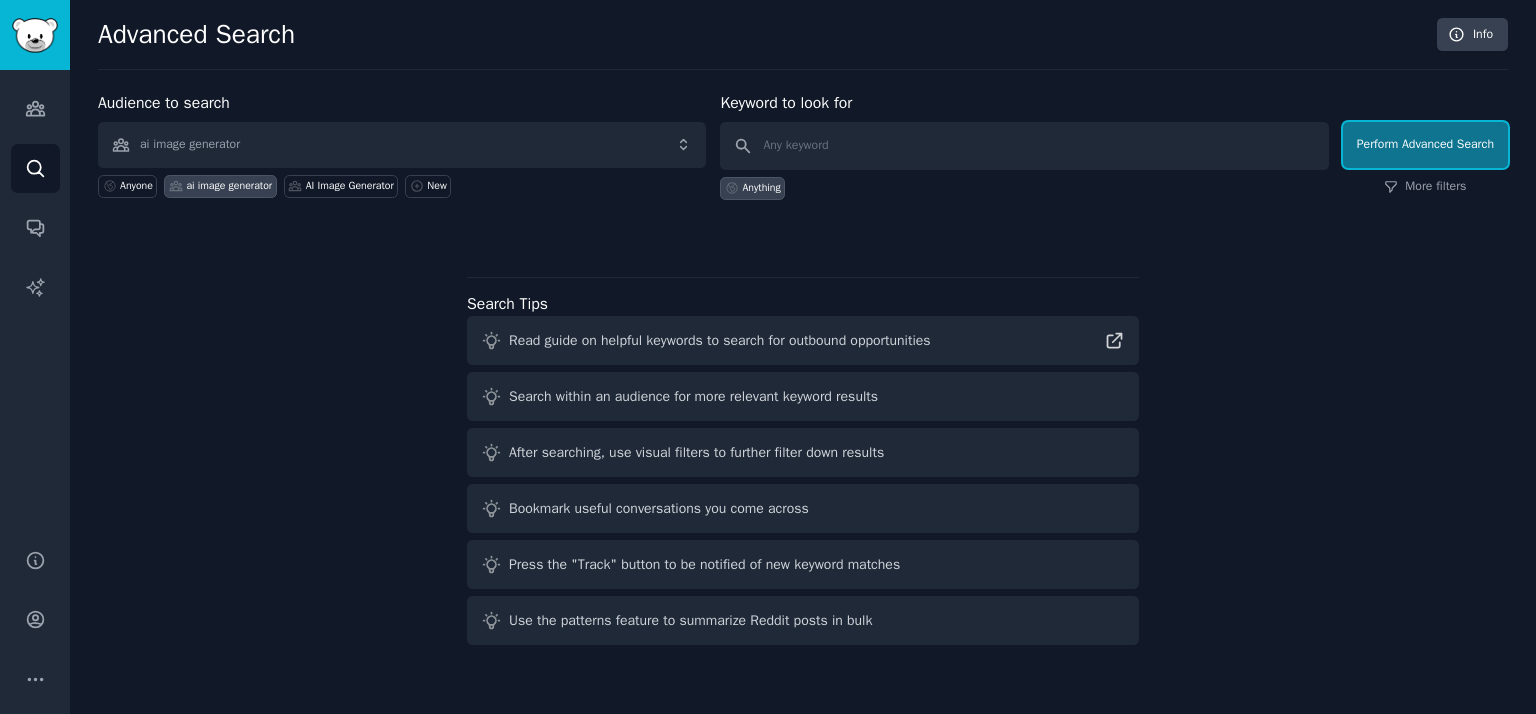 click on "Perform Advanced Search" at bounding box center (1425, 145) 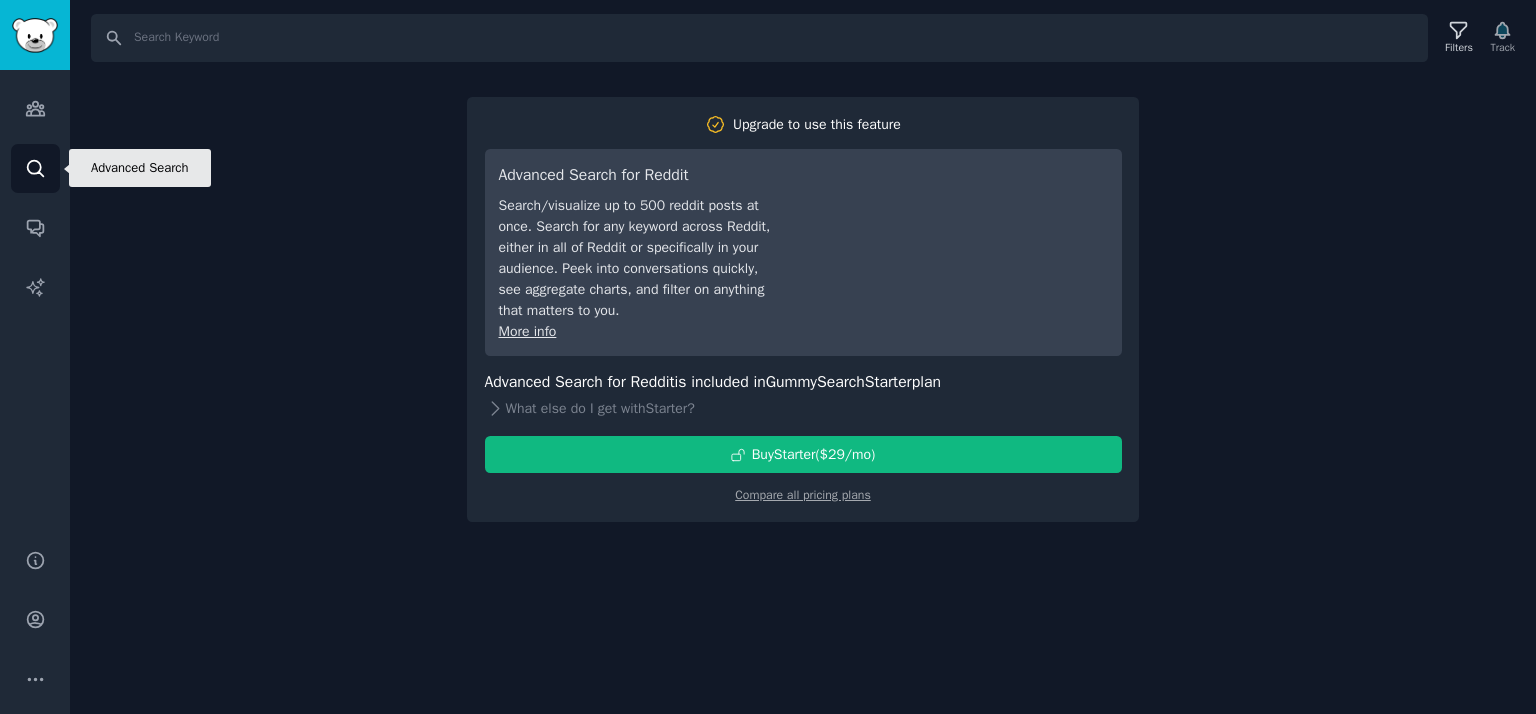 click 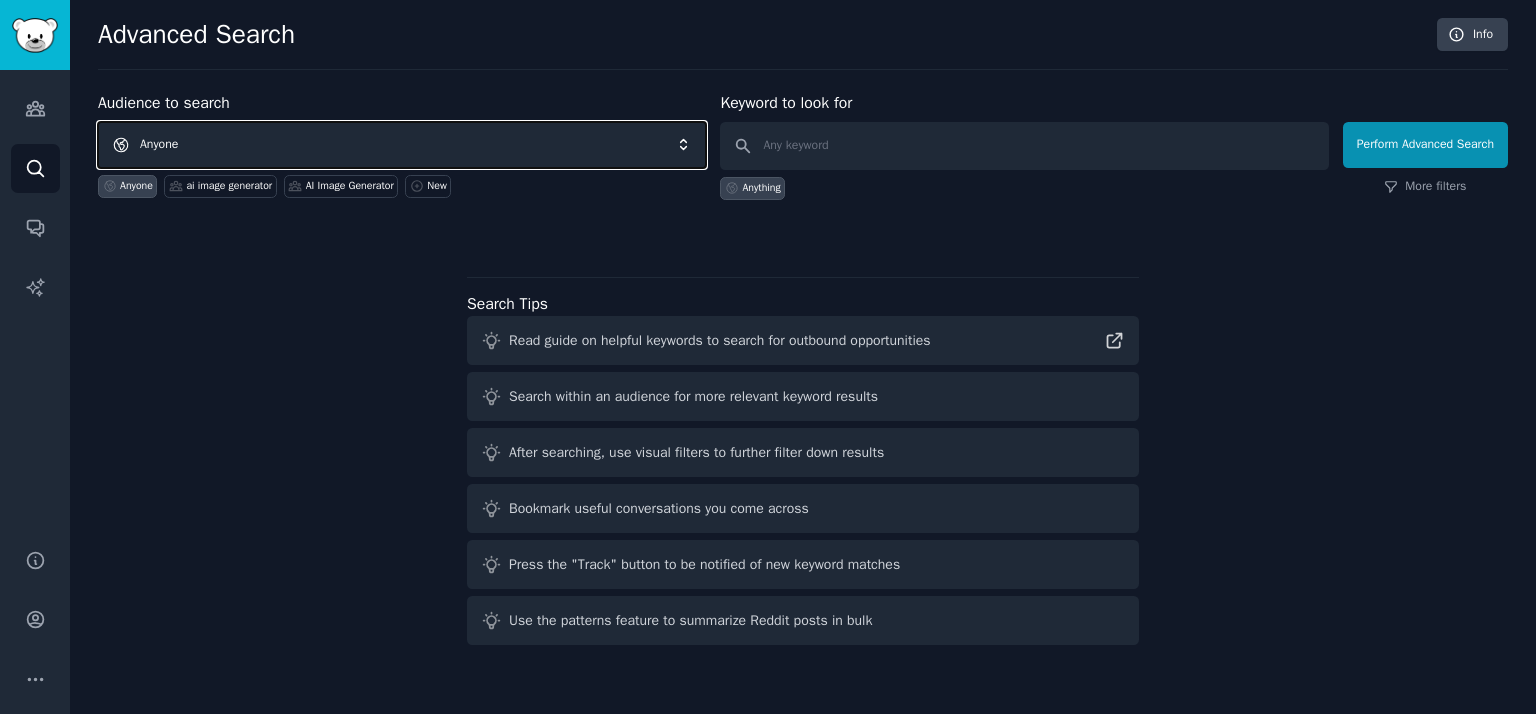 click on "Anyone" at bounding box center (402, 145) 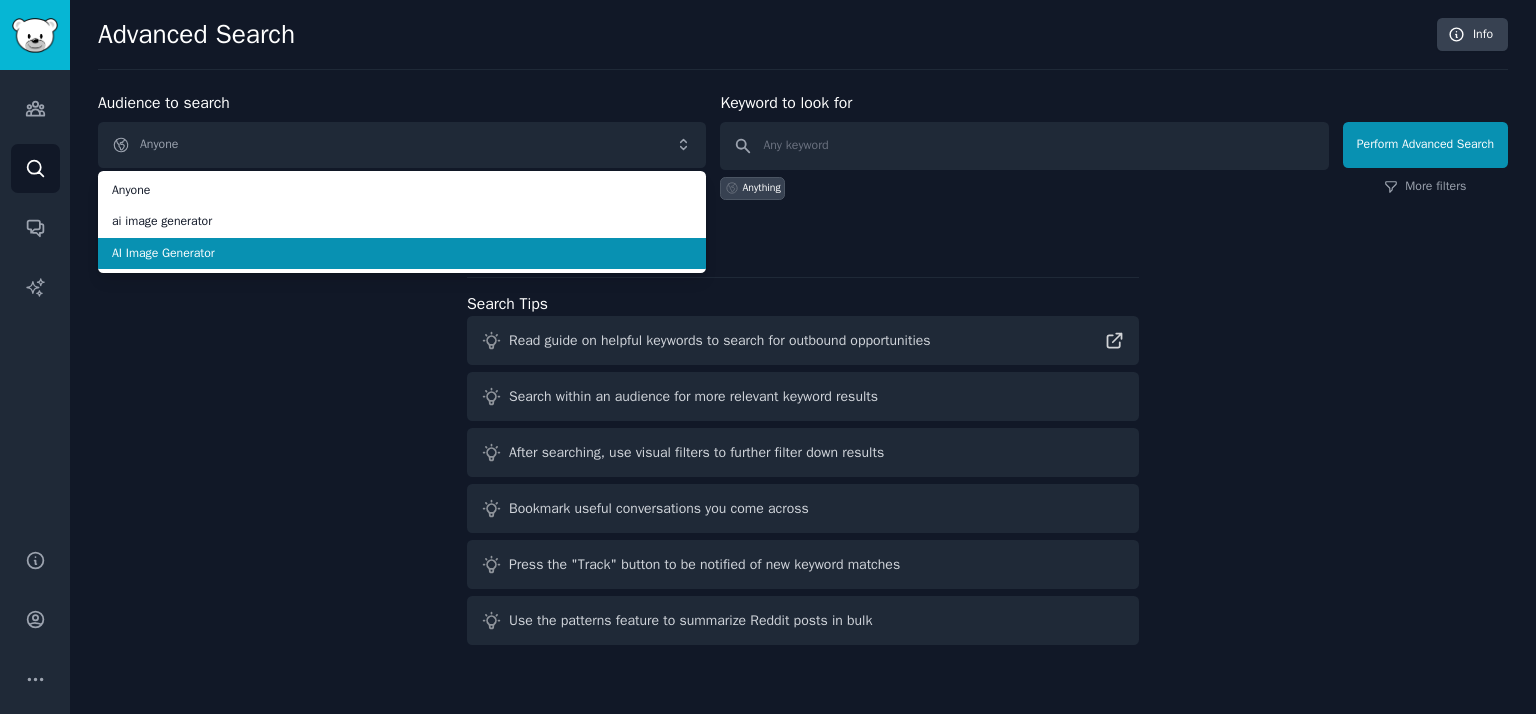 click on "AI Image Generator" at bounding box center (402, 254) 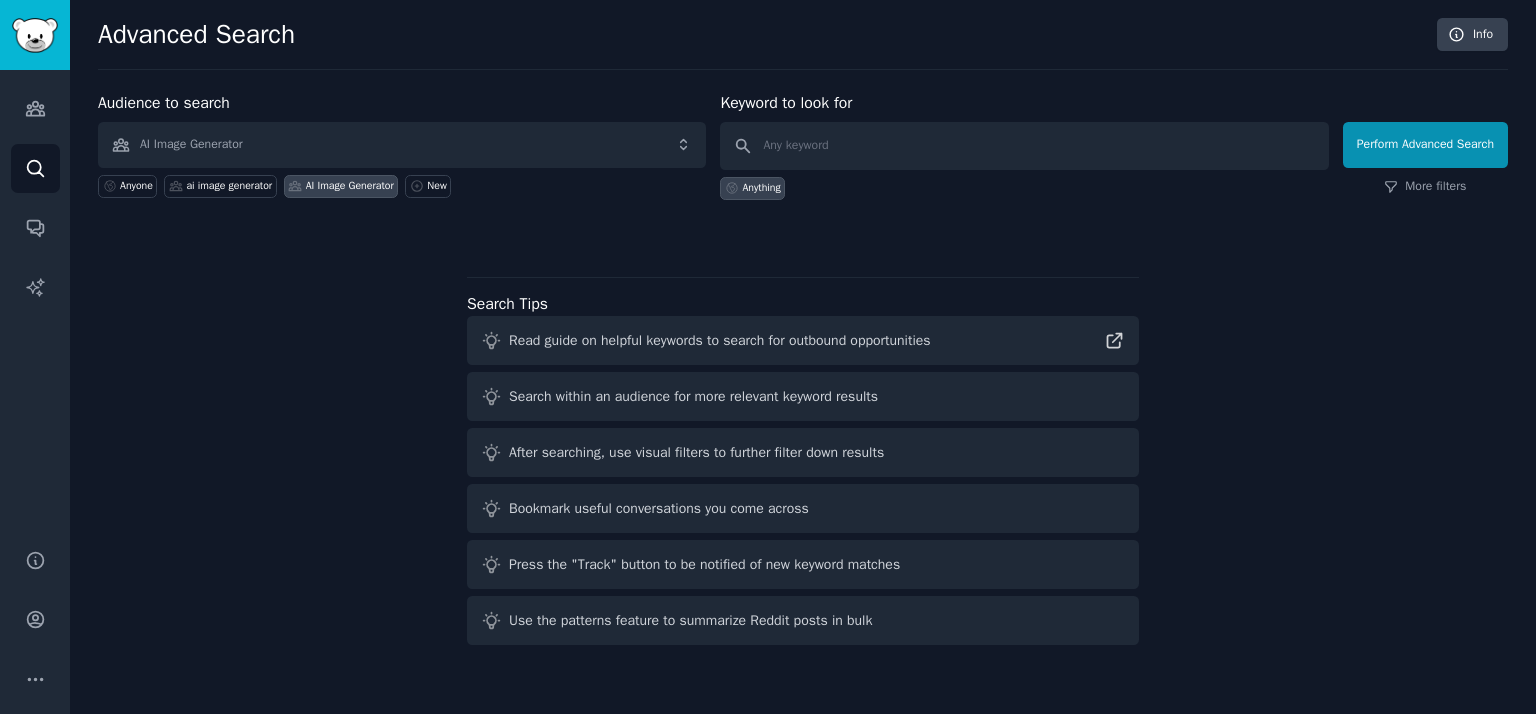click on "Anything" at bounding box center (761, 188) 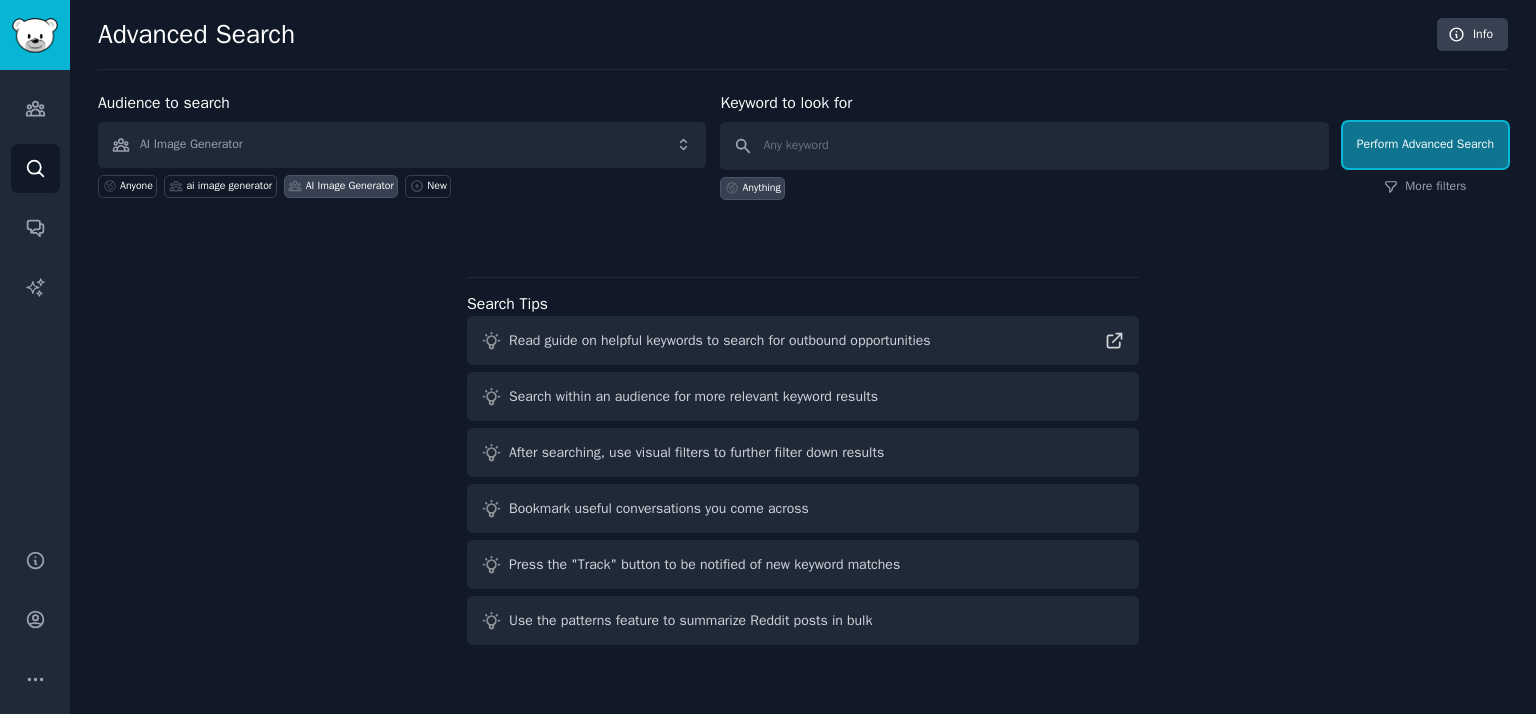 click on "Perform Advanced Search" at bounding box center (1425, 145) 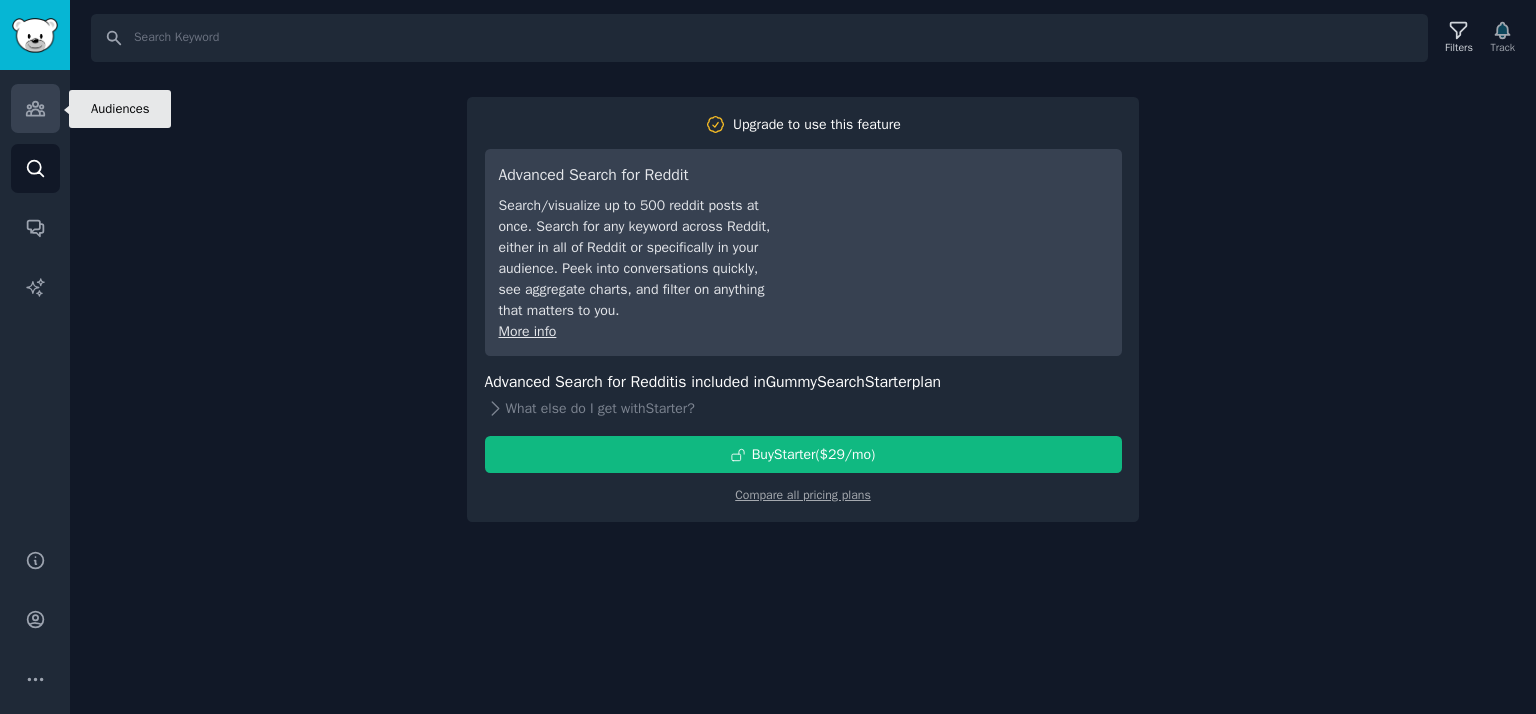 click 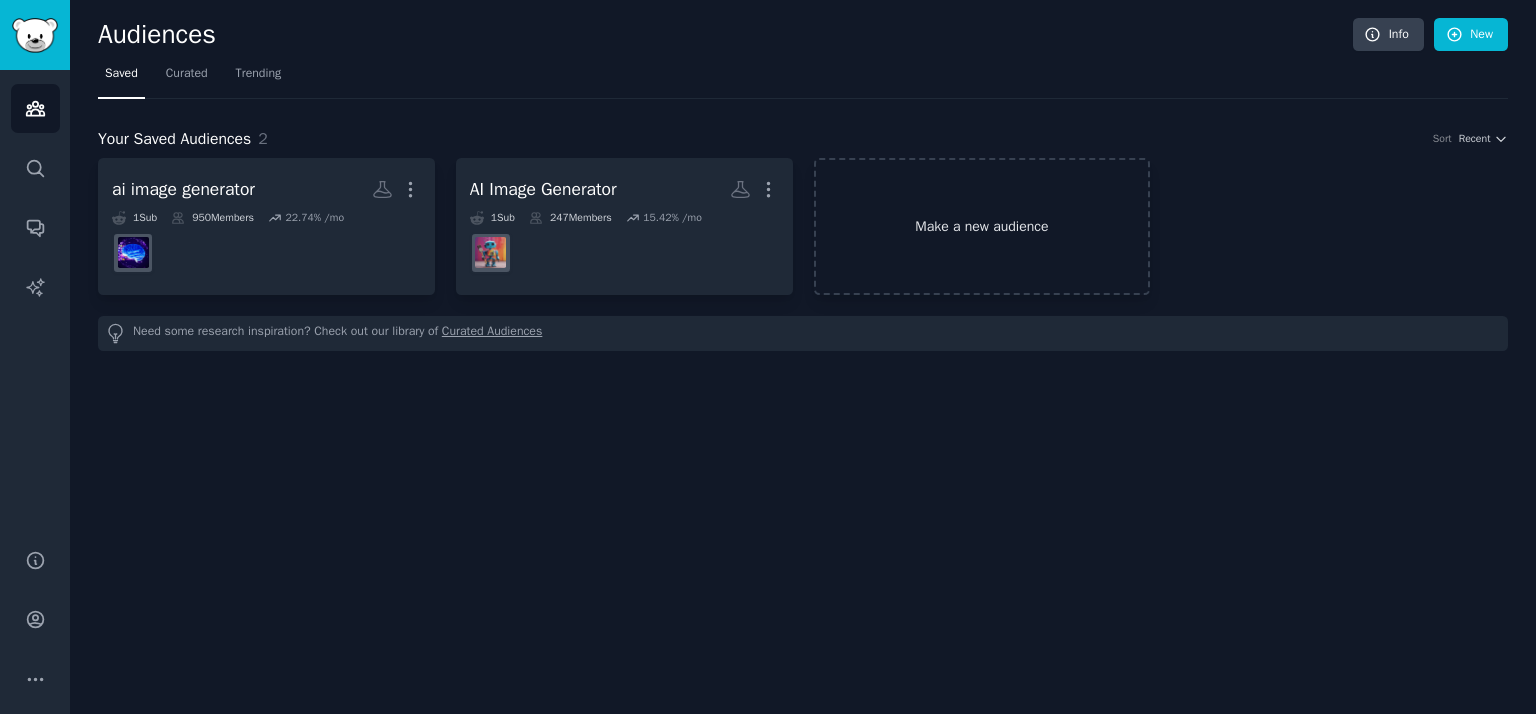 click on "Make a new audience" at bounding box center (982, 226) 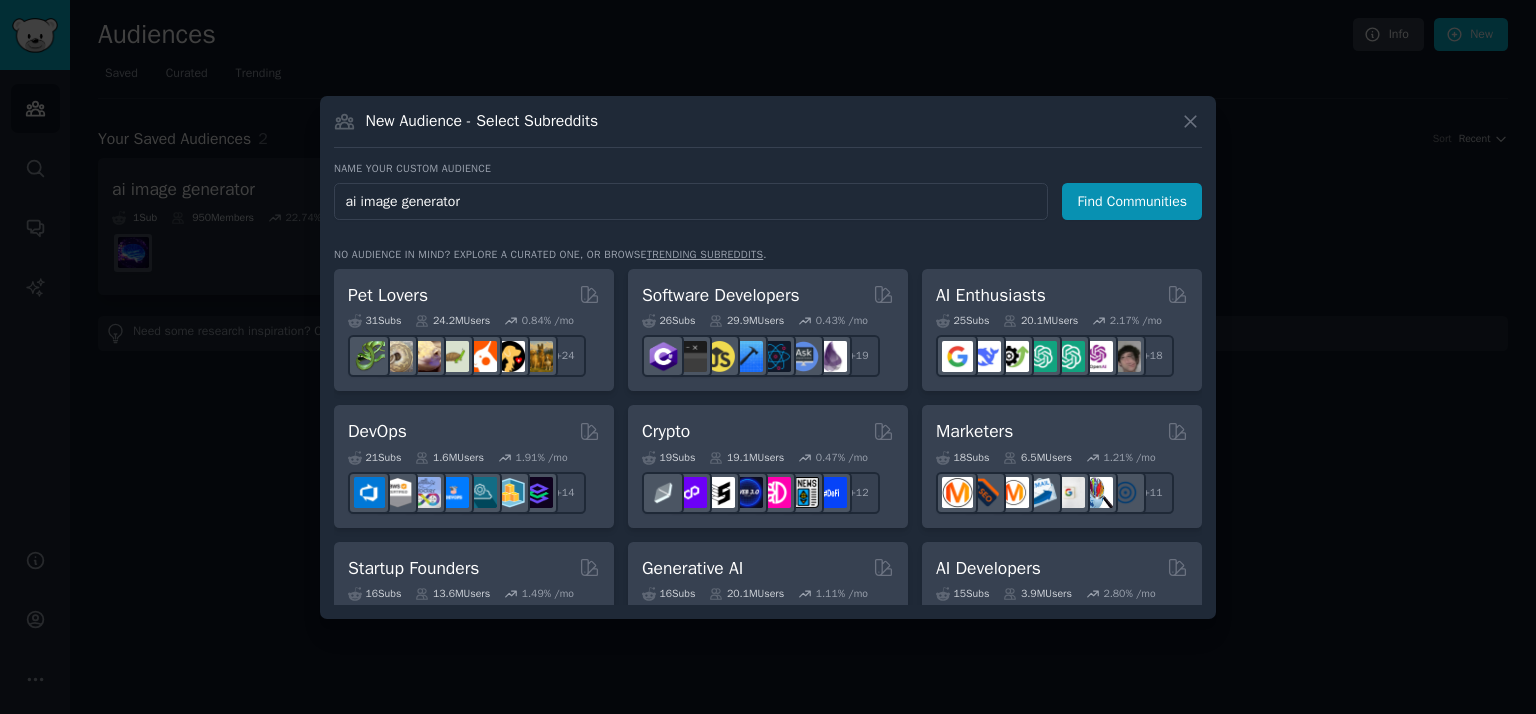 type on "ai image generator" 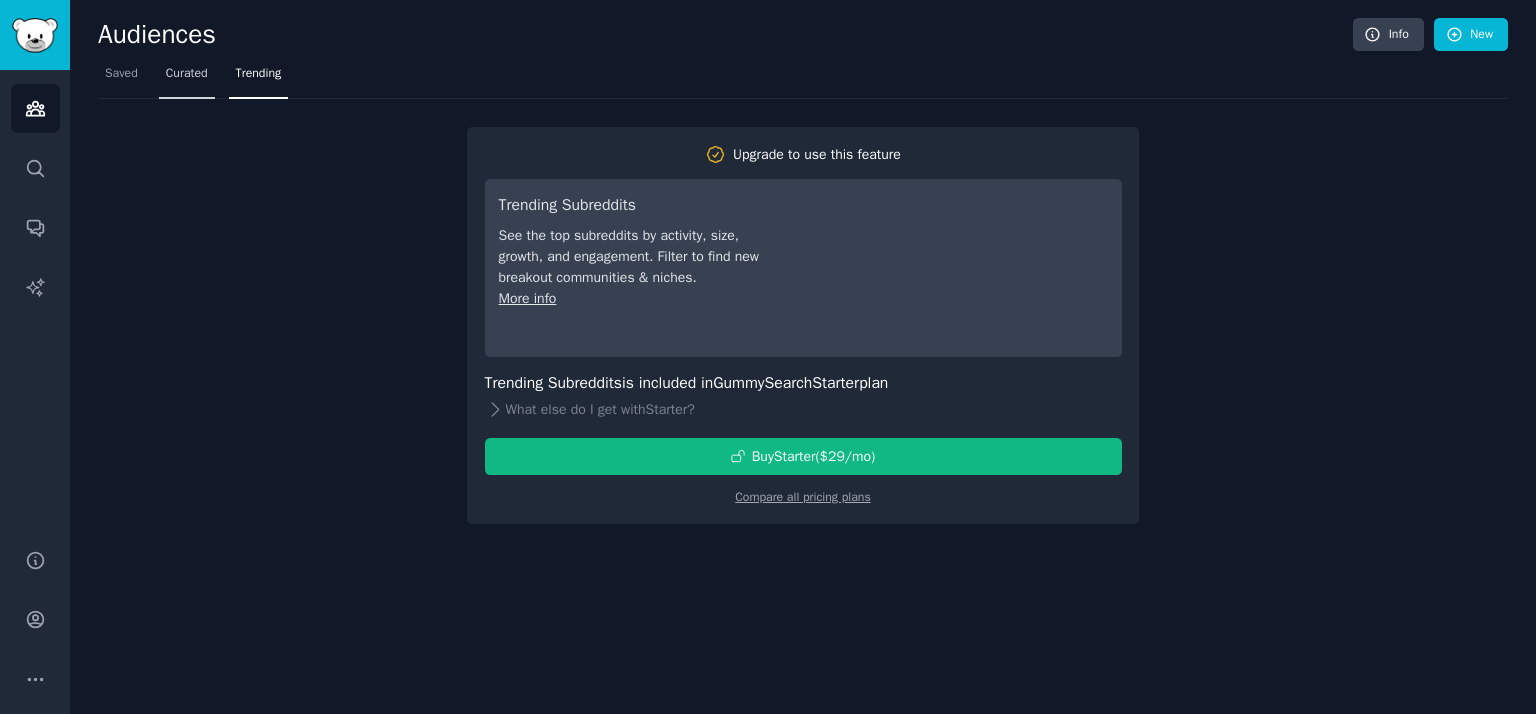 click on "Curated" at bounding box center (187, 74) 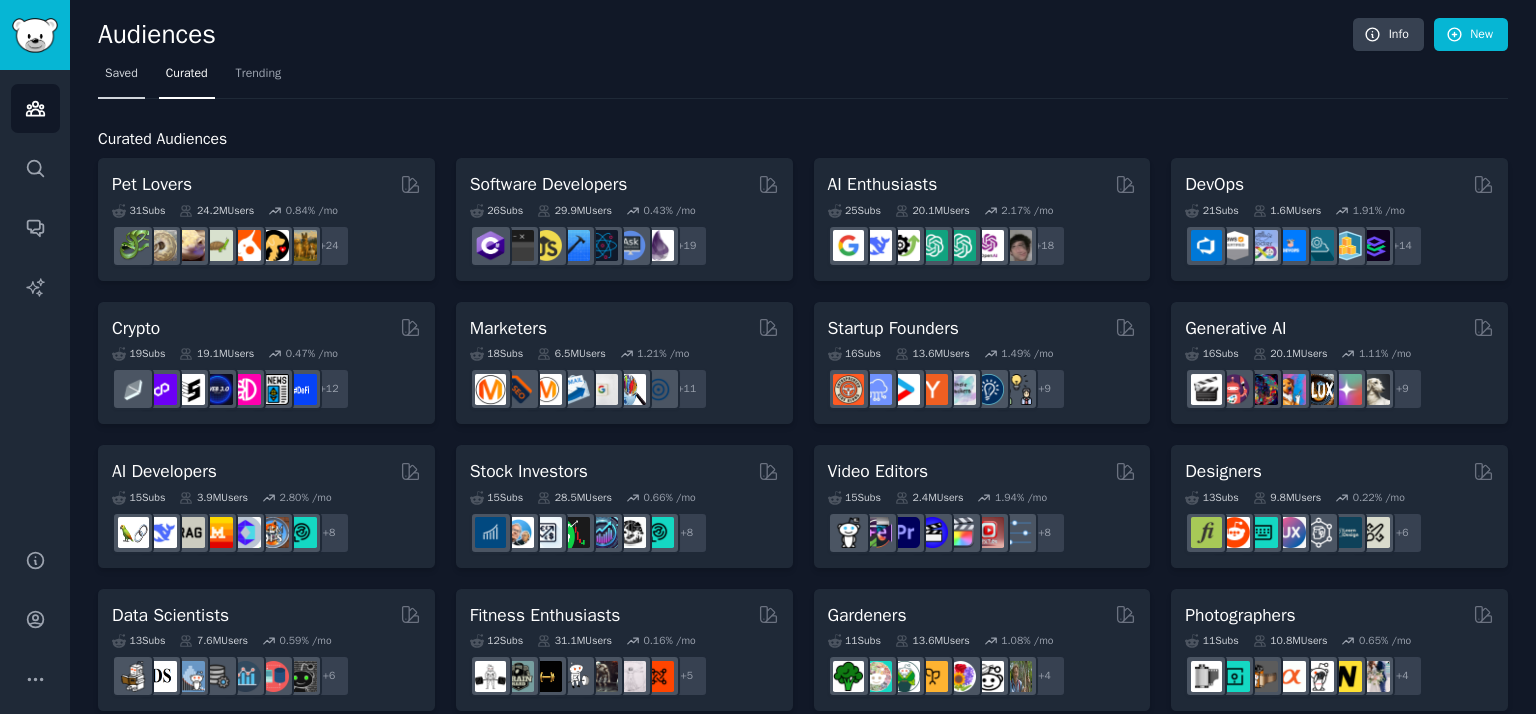 click on "Saved" at bounding box center [121, 74] 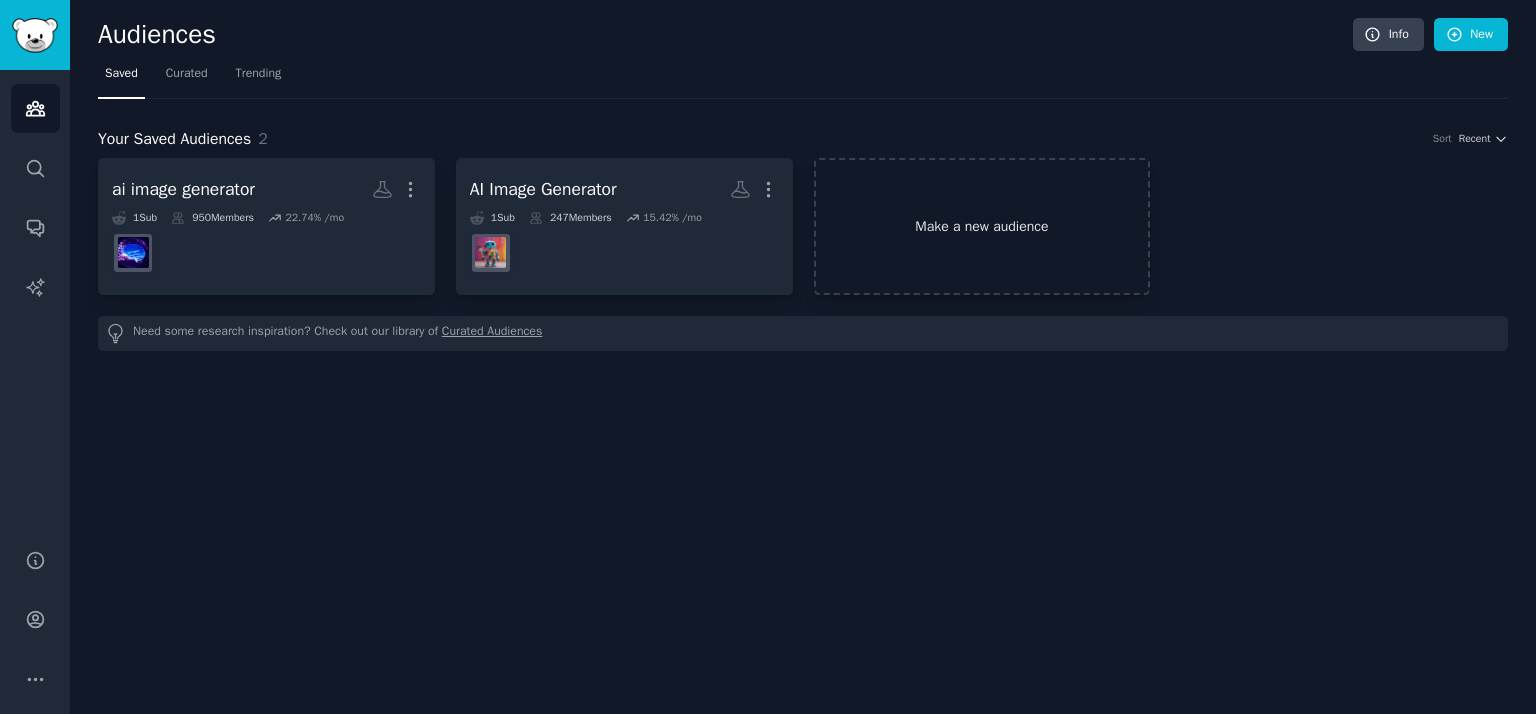 click on "Make a new audience" at bounding box center (982, 226) 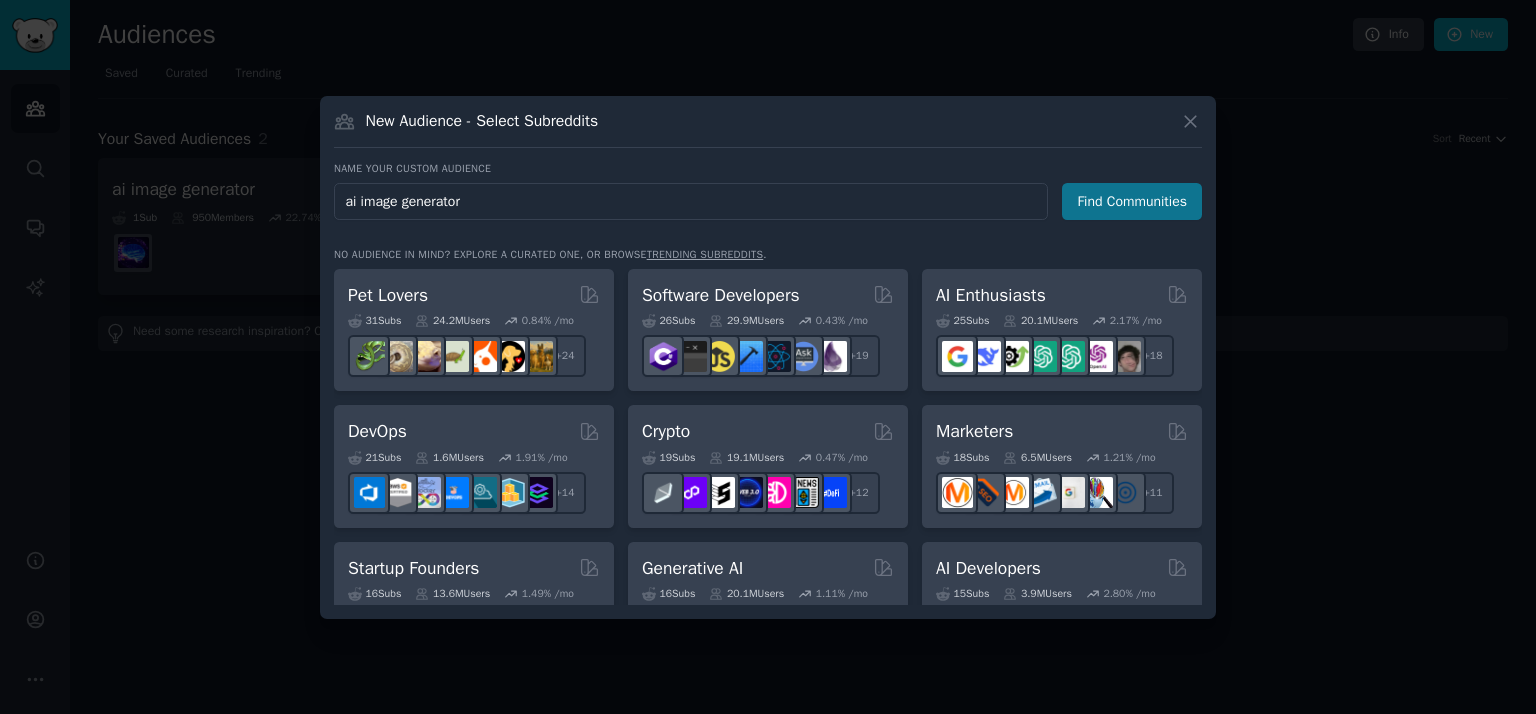type on "ai image generator" 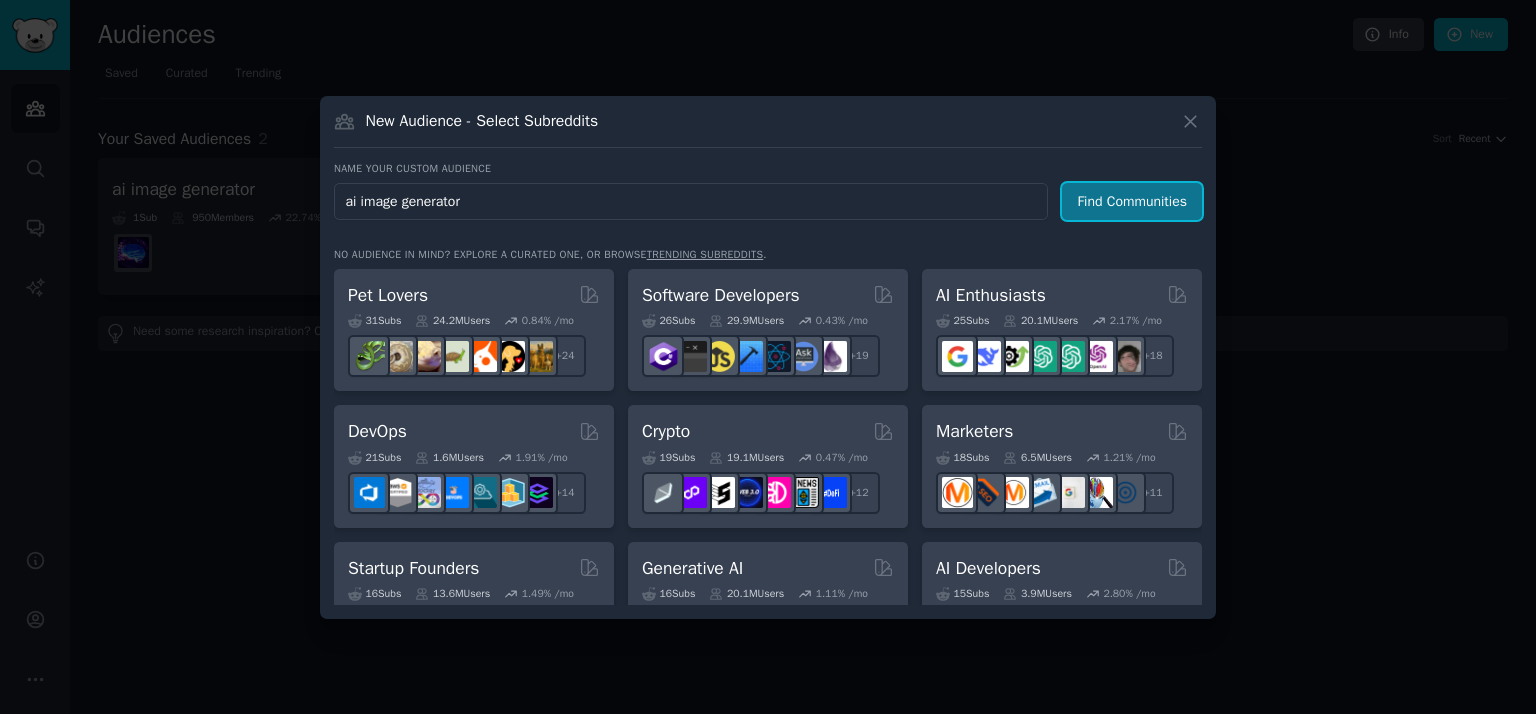 click on "Find Communities" at bounding box center (1132, 201) 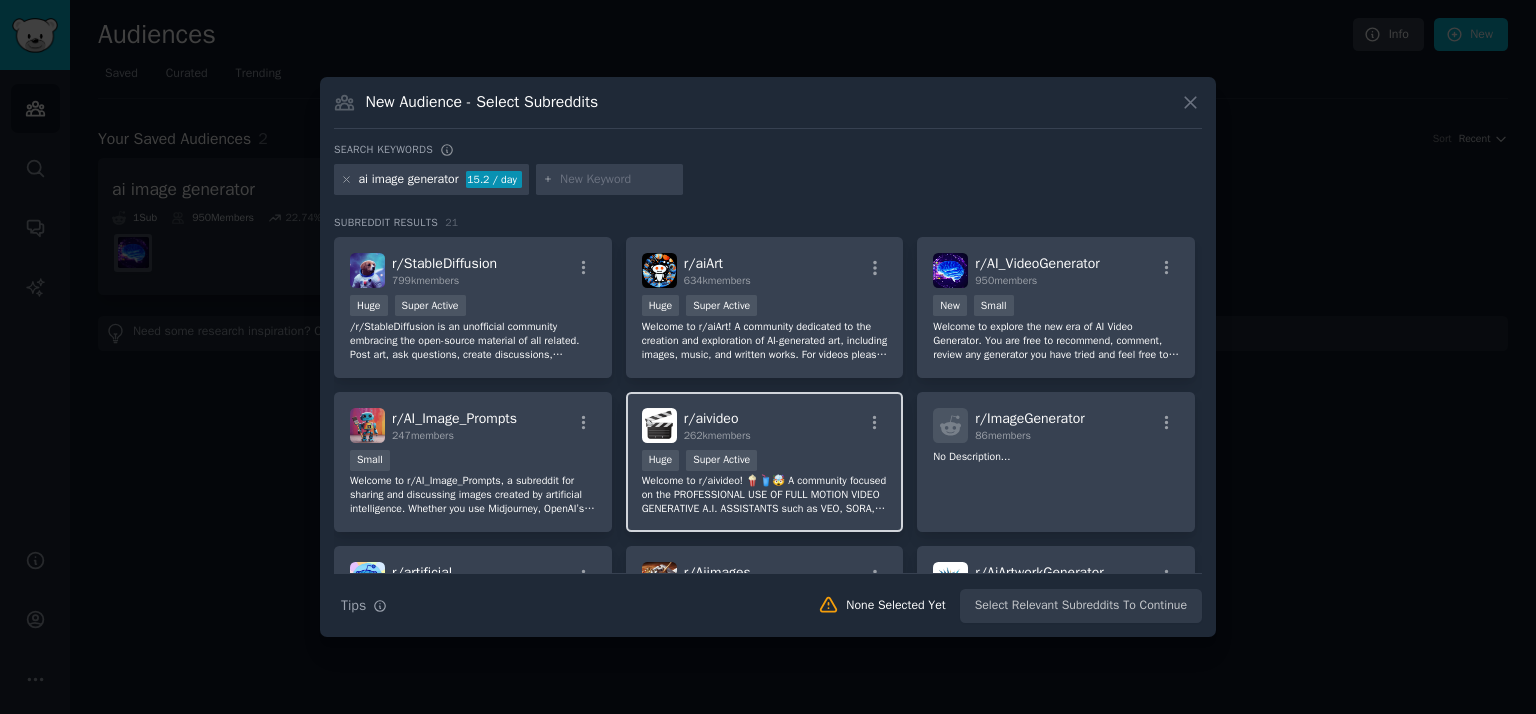 click on "r/ aivideo 262k  members" at bounding box center (765, 425) 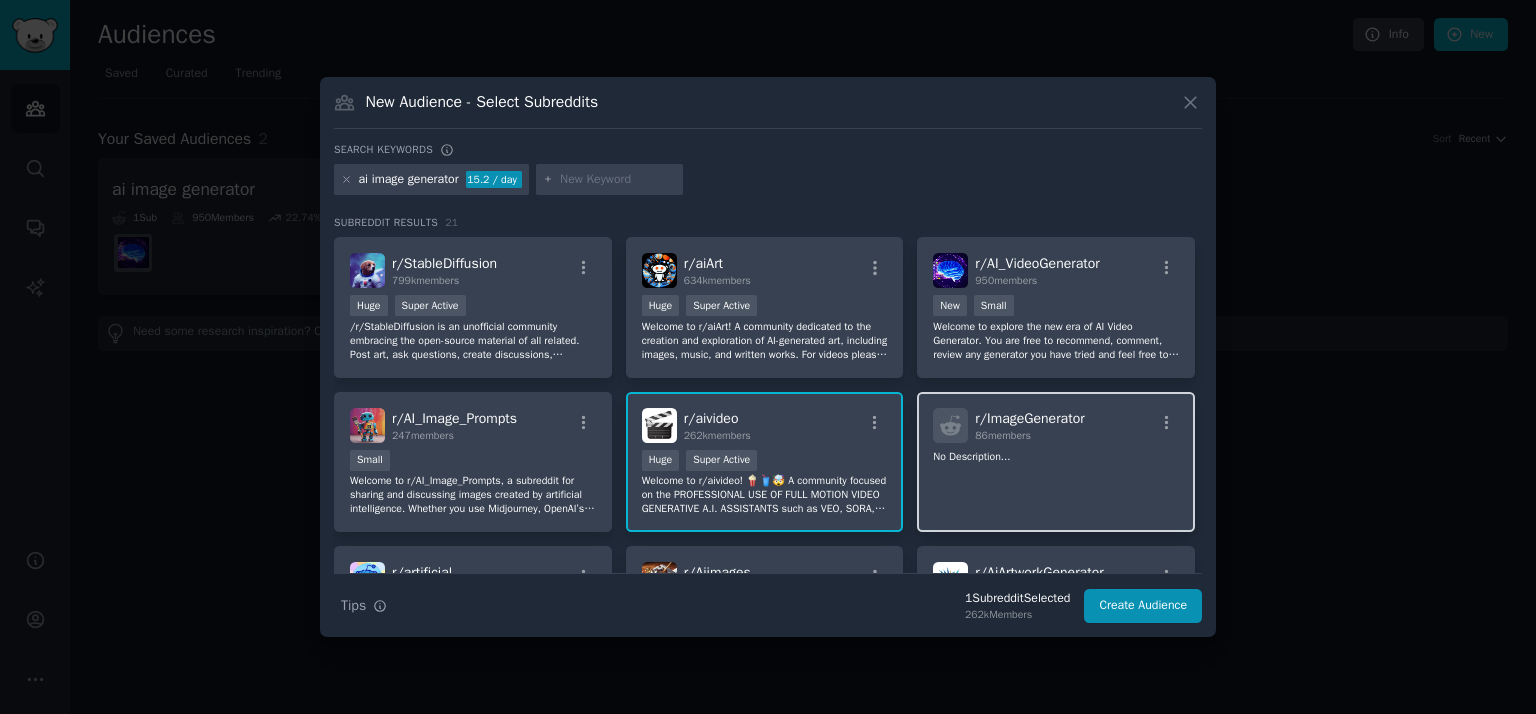 click on "r/ ImageGenerator 86  members No Description..." at bounding box center (1056, 462) 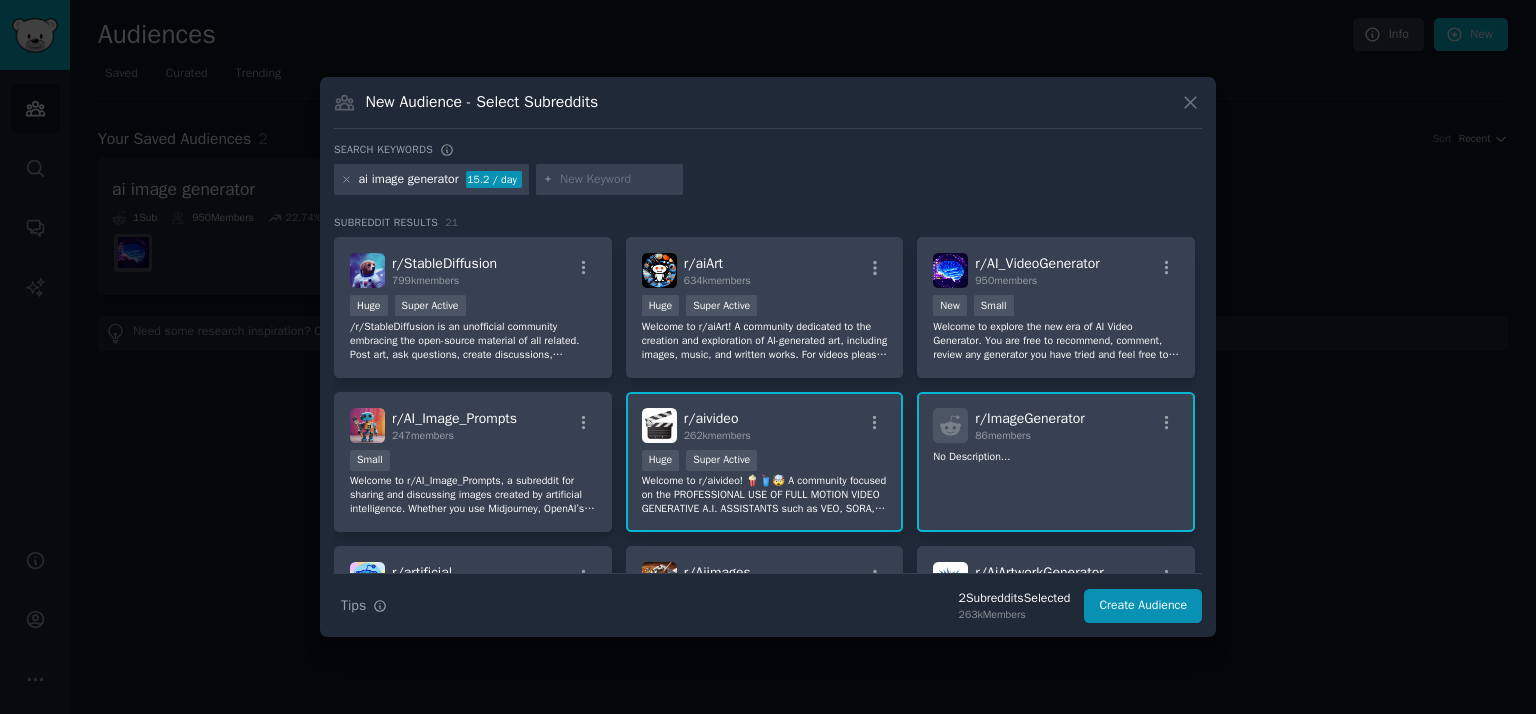 click on "r/ ImageGenerator 86  members No Description..." at bounding box center [1056, 462] 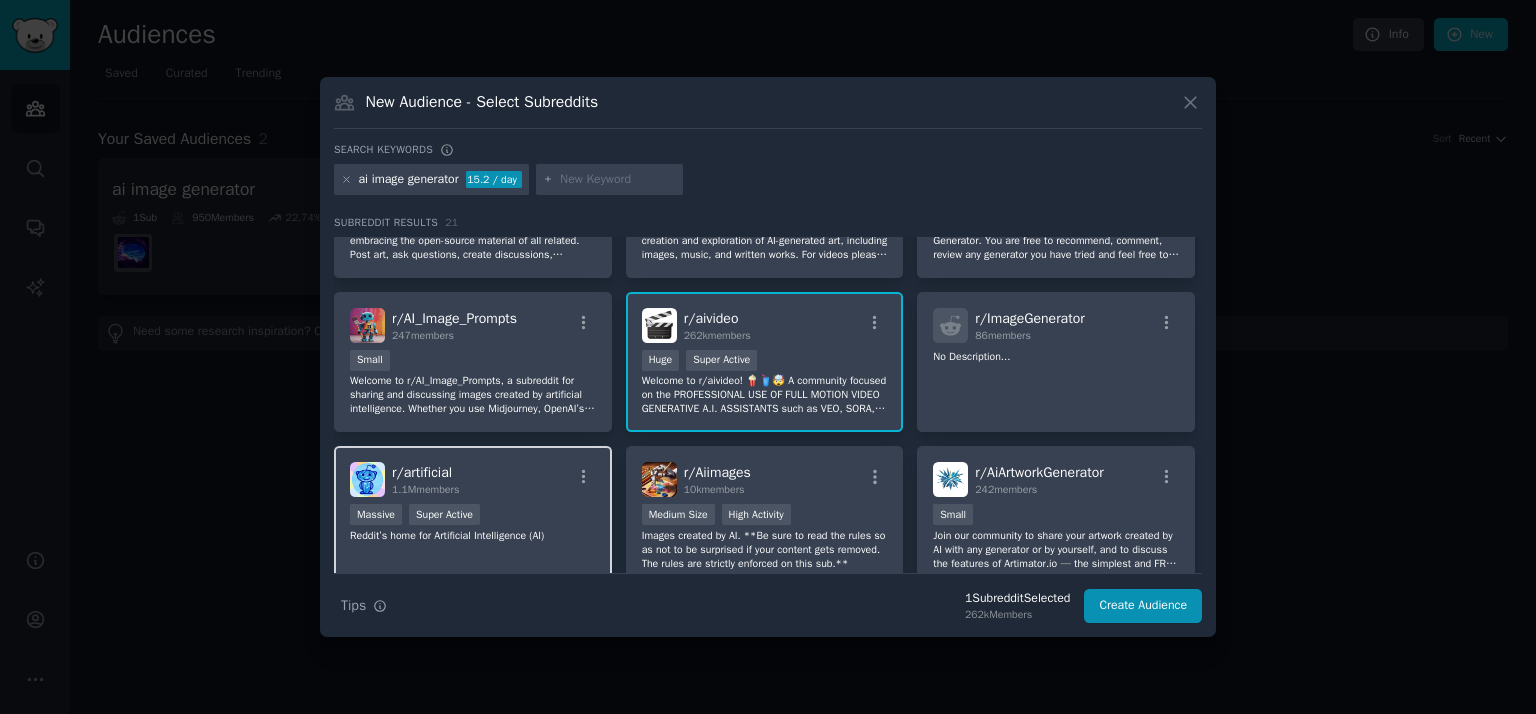 scroll, scrollTop: 300, scrollLeft: 0, axis: vertical 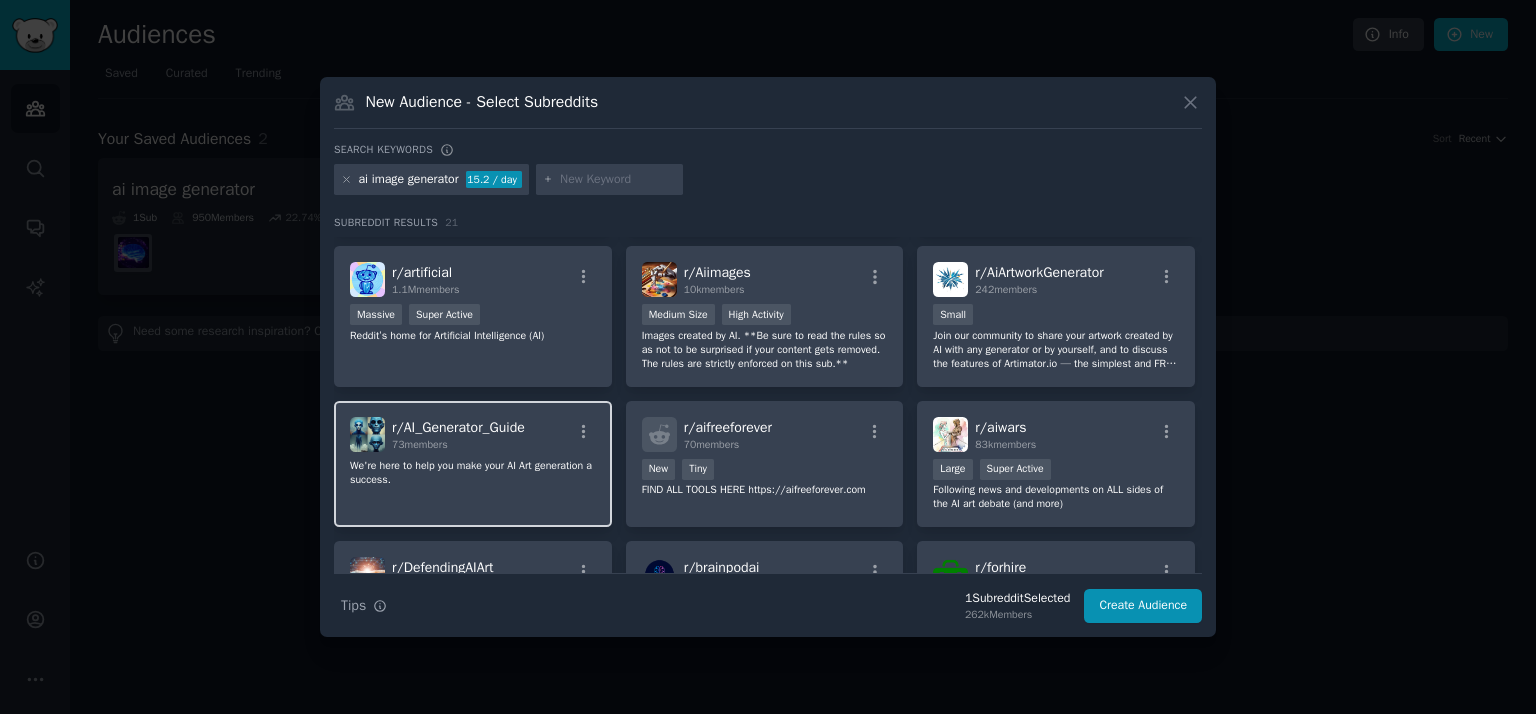click on "We're here to help you make your AI Art generation a success." 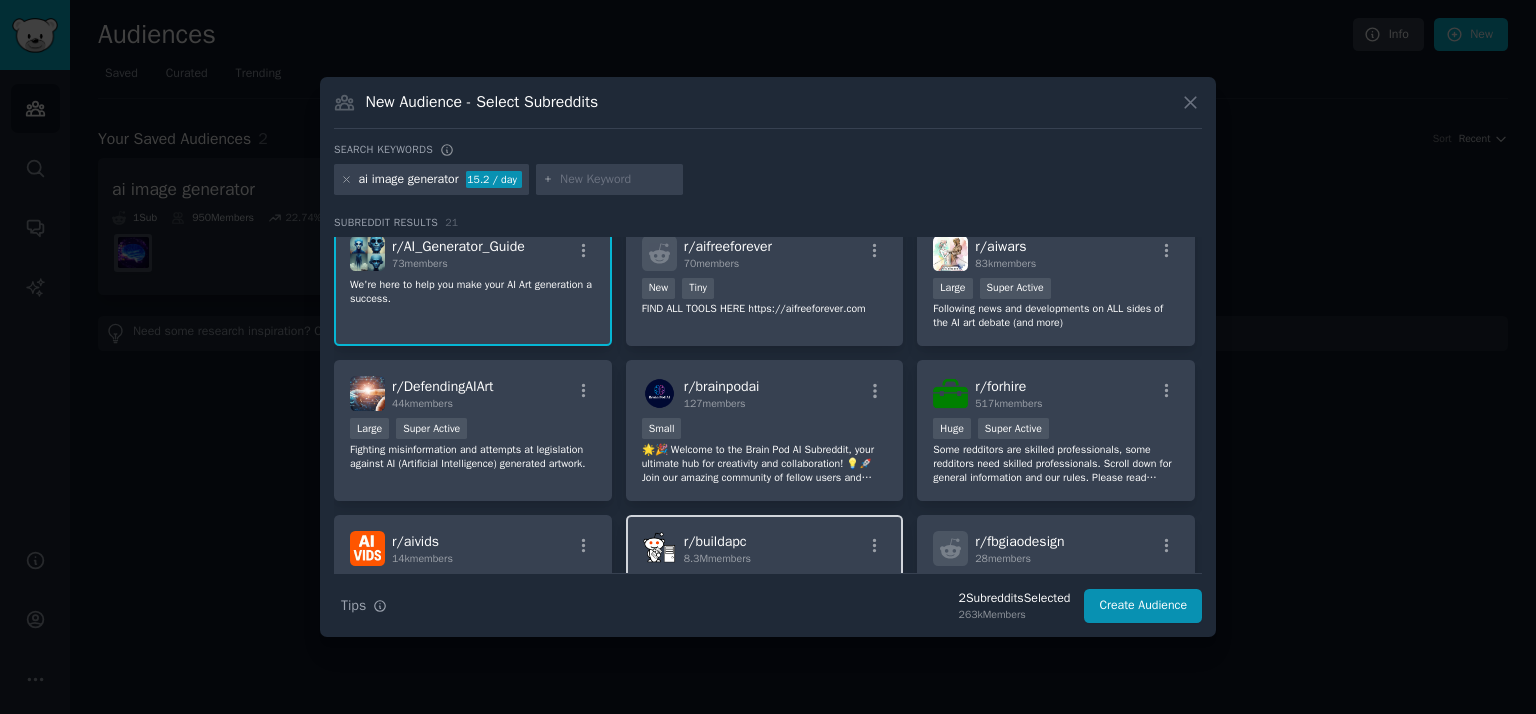 scroll, scrollTop: 181, scrollLeft: 0, axis: vertical 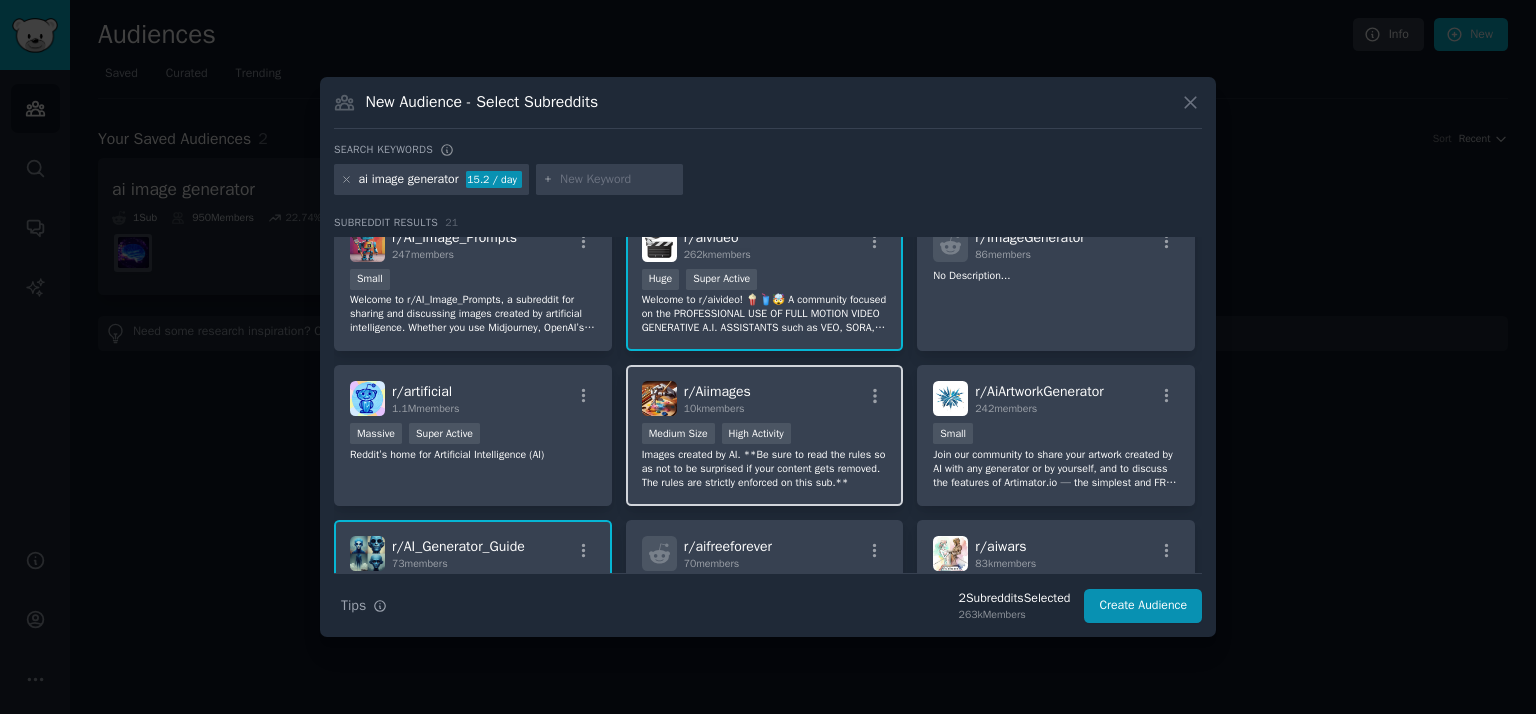 click on "Medium Size High Activity" at bounding box center (765, 435) 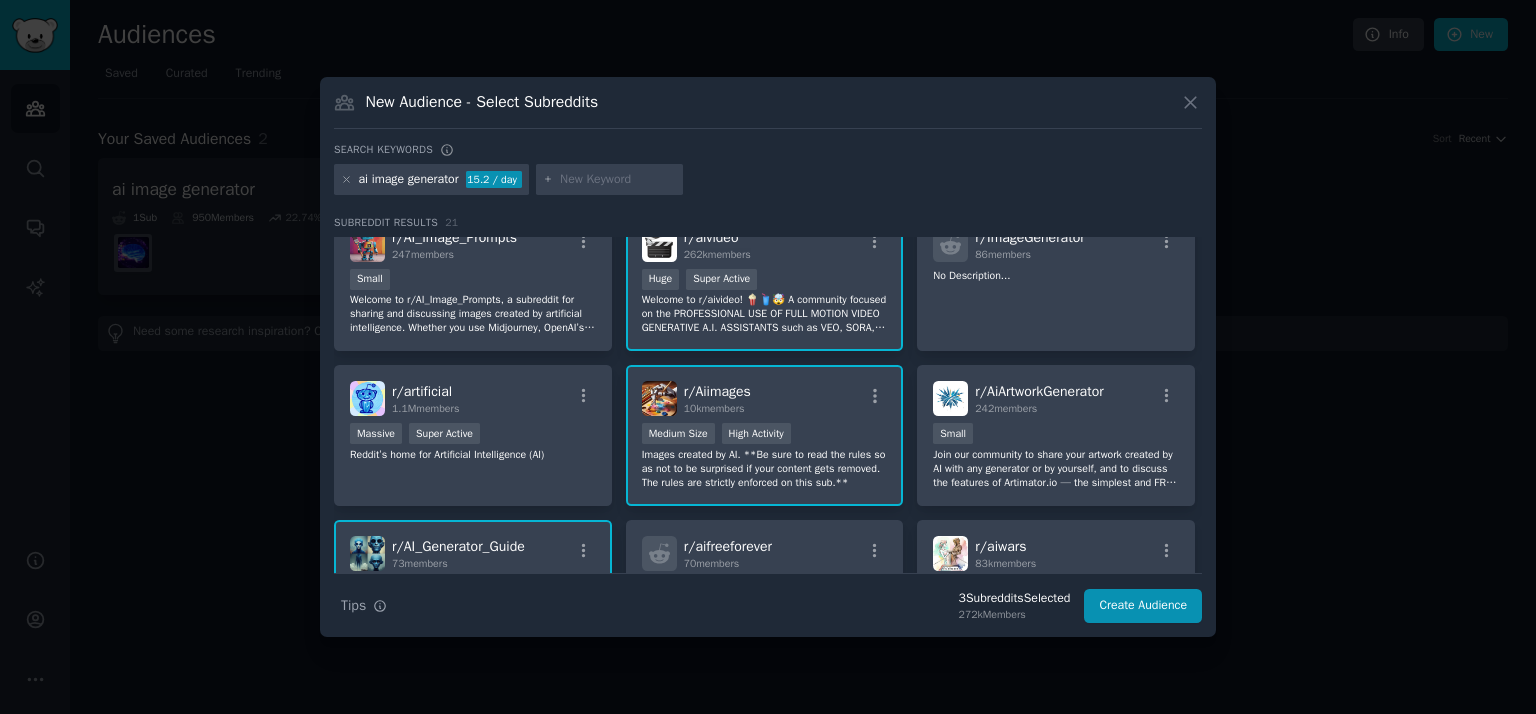 scroll, scrollTop: 0, scrollLeft: 0, axis: both 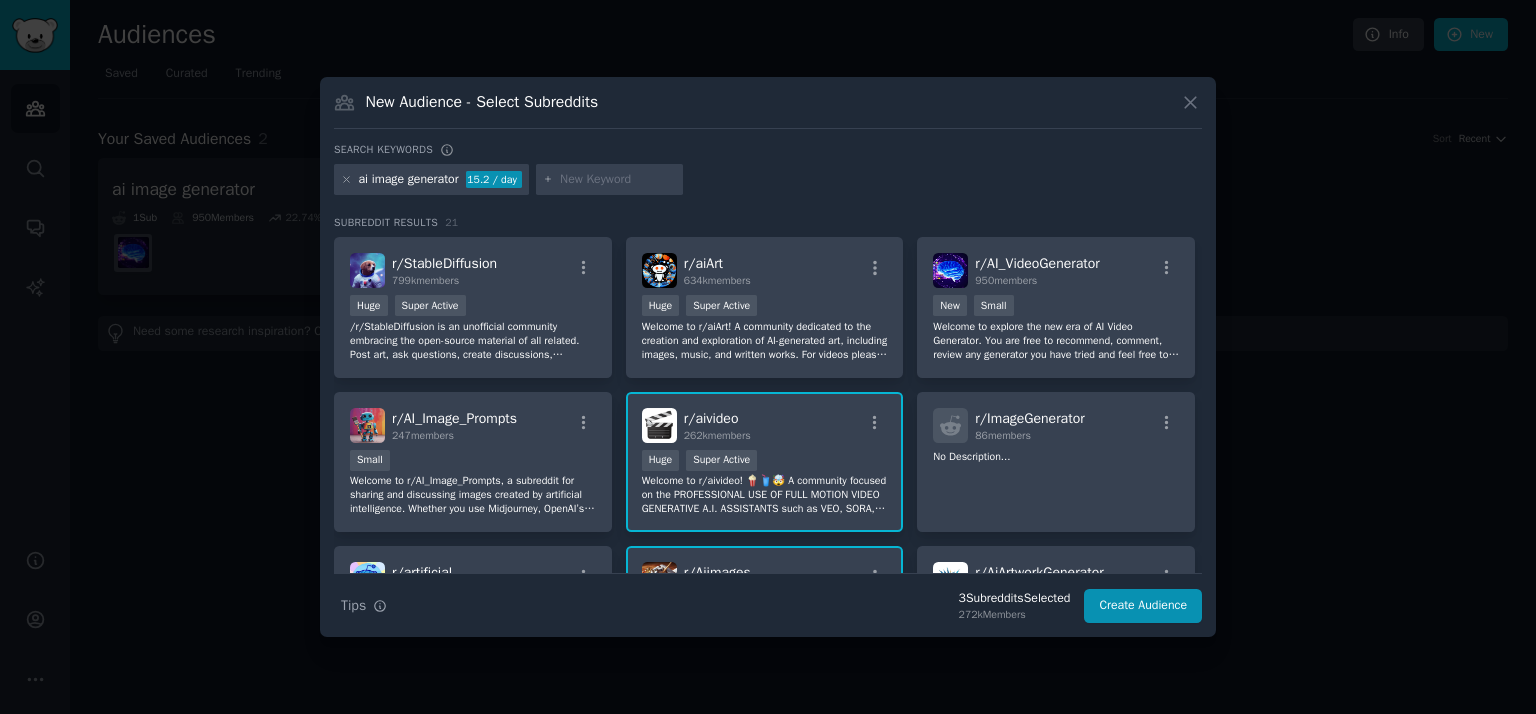 click on "r/ aivideo 262k  members" at bounding box center [765, 425] 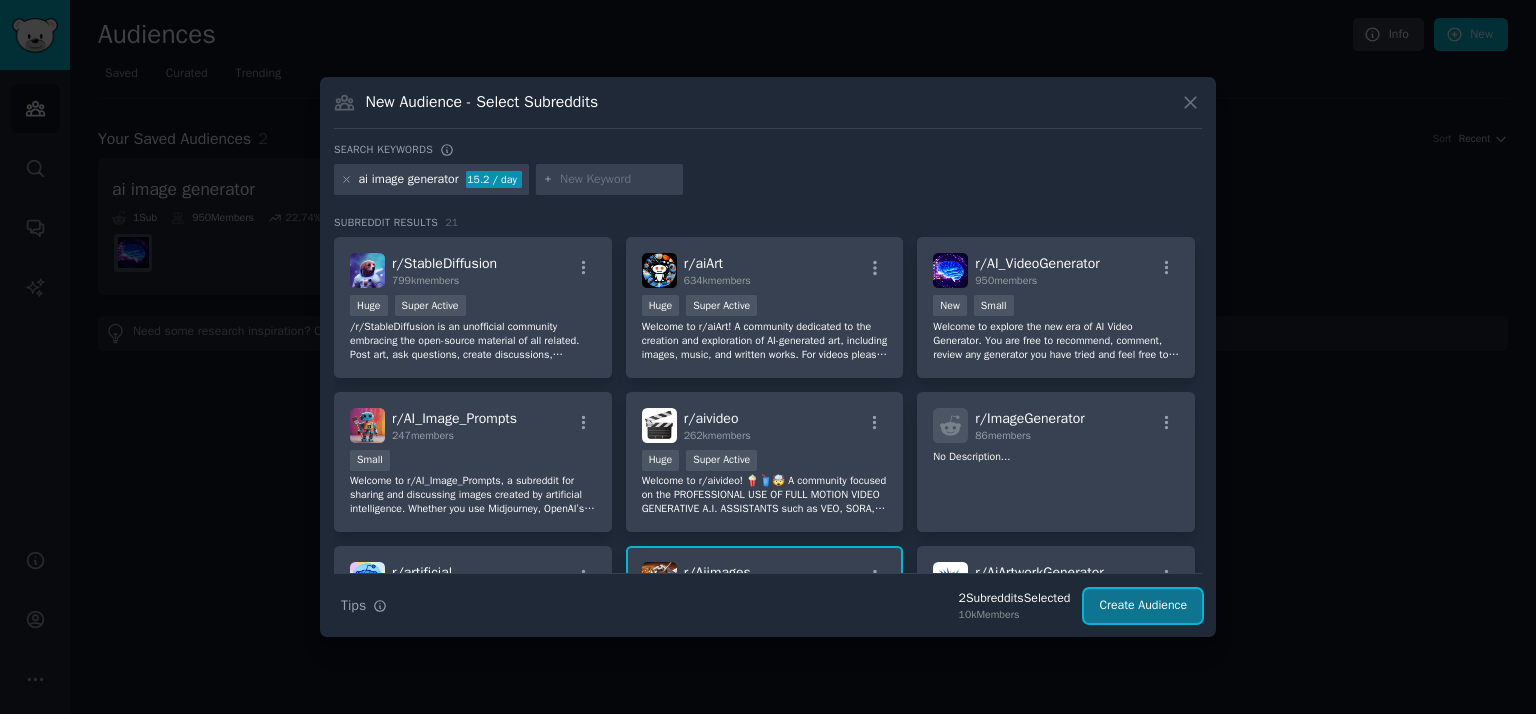 click on "Create Audience" at bounding box center [1143, 606] 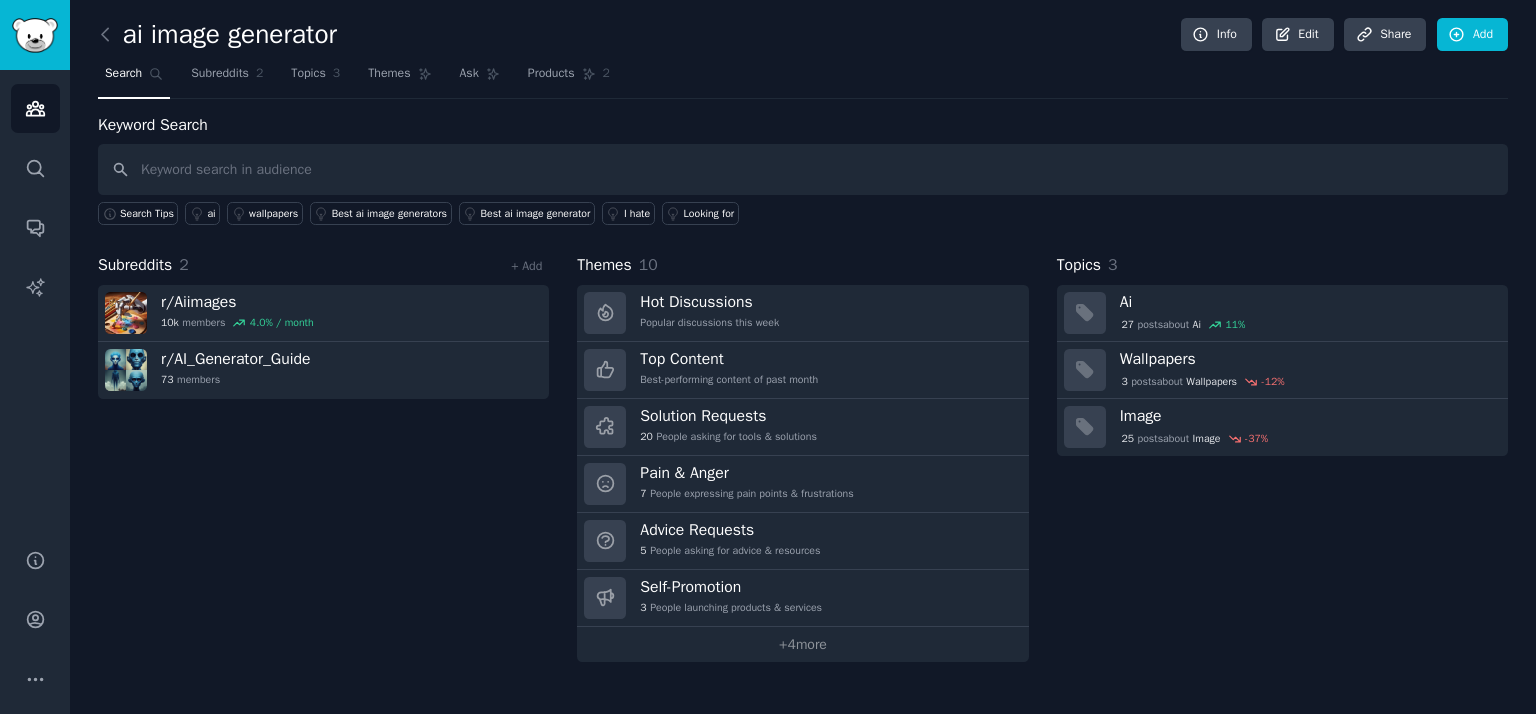 click on "Search" at bounding box center (123, 74) 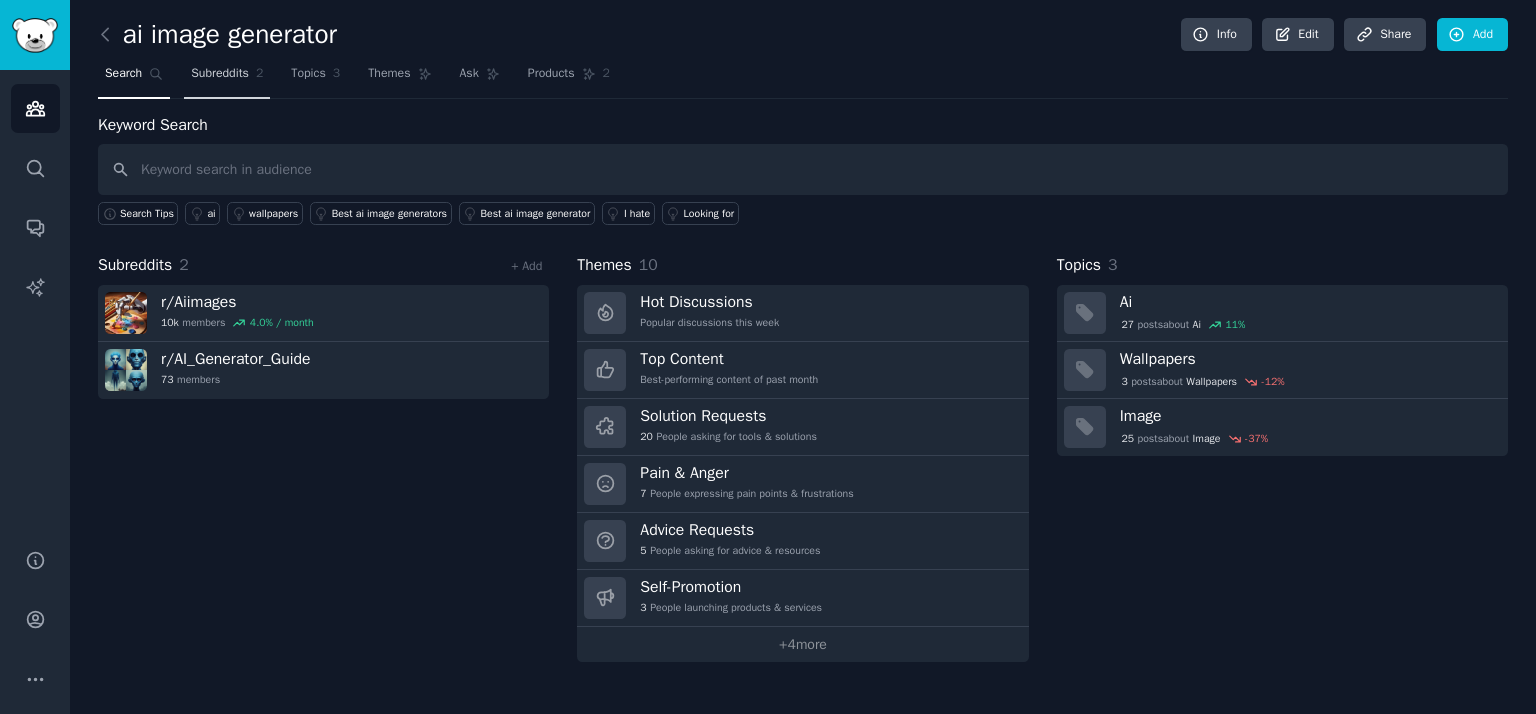 click on "Subreddits" at bounding box center [220, 74] 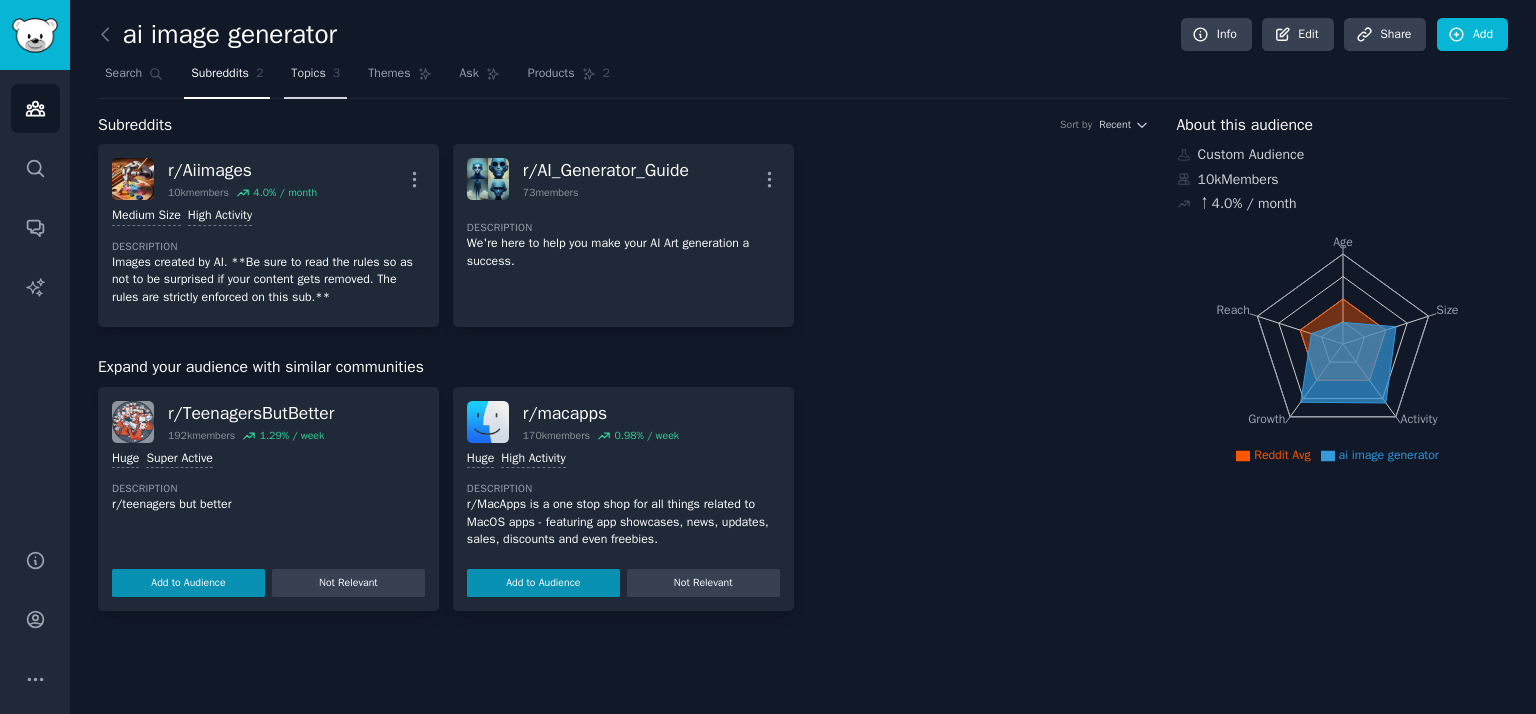 click on "Topics 3" at bounding box center [315, 78] 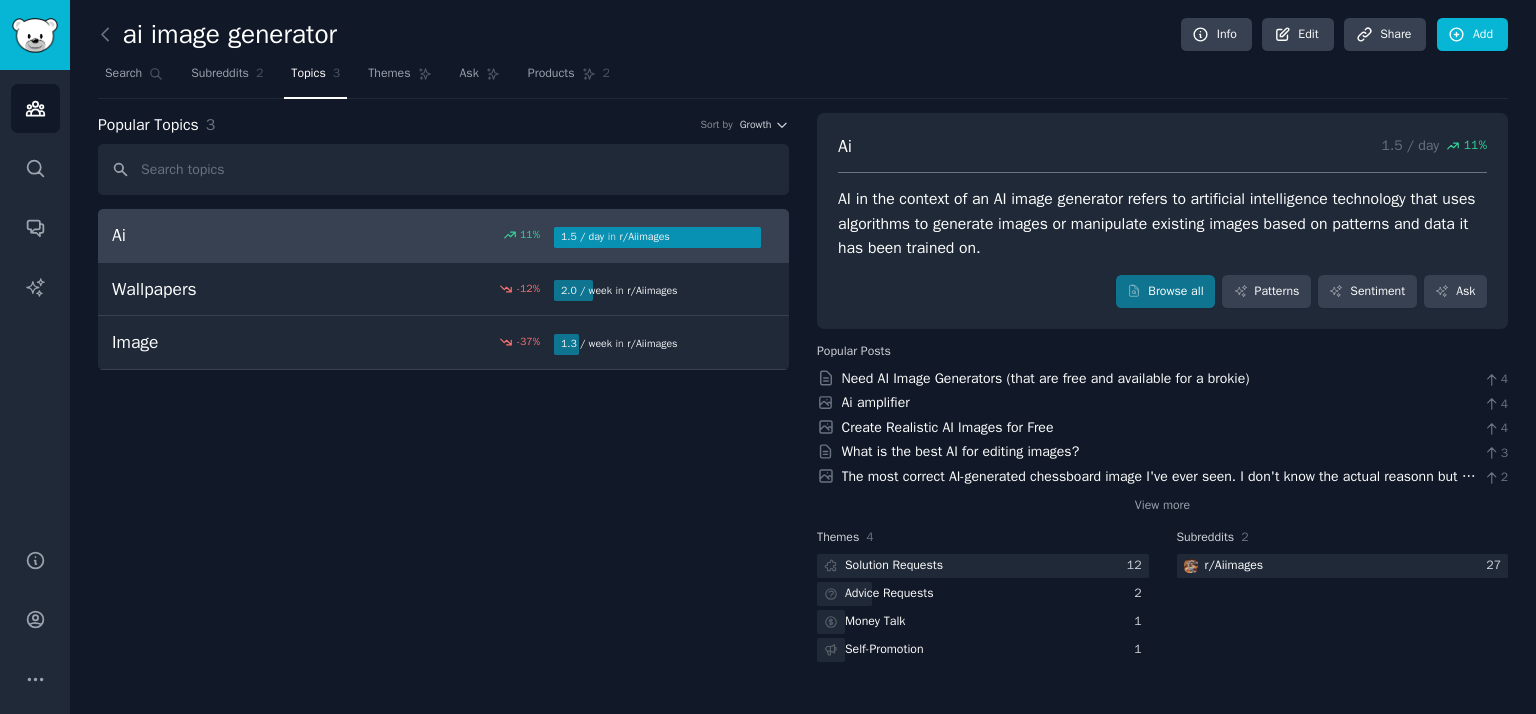 click on "11 %" at bounding box center [443, 235] 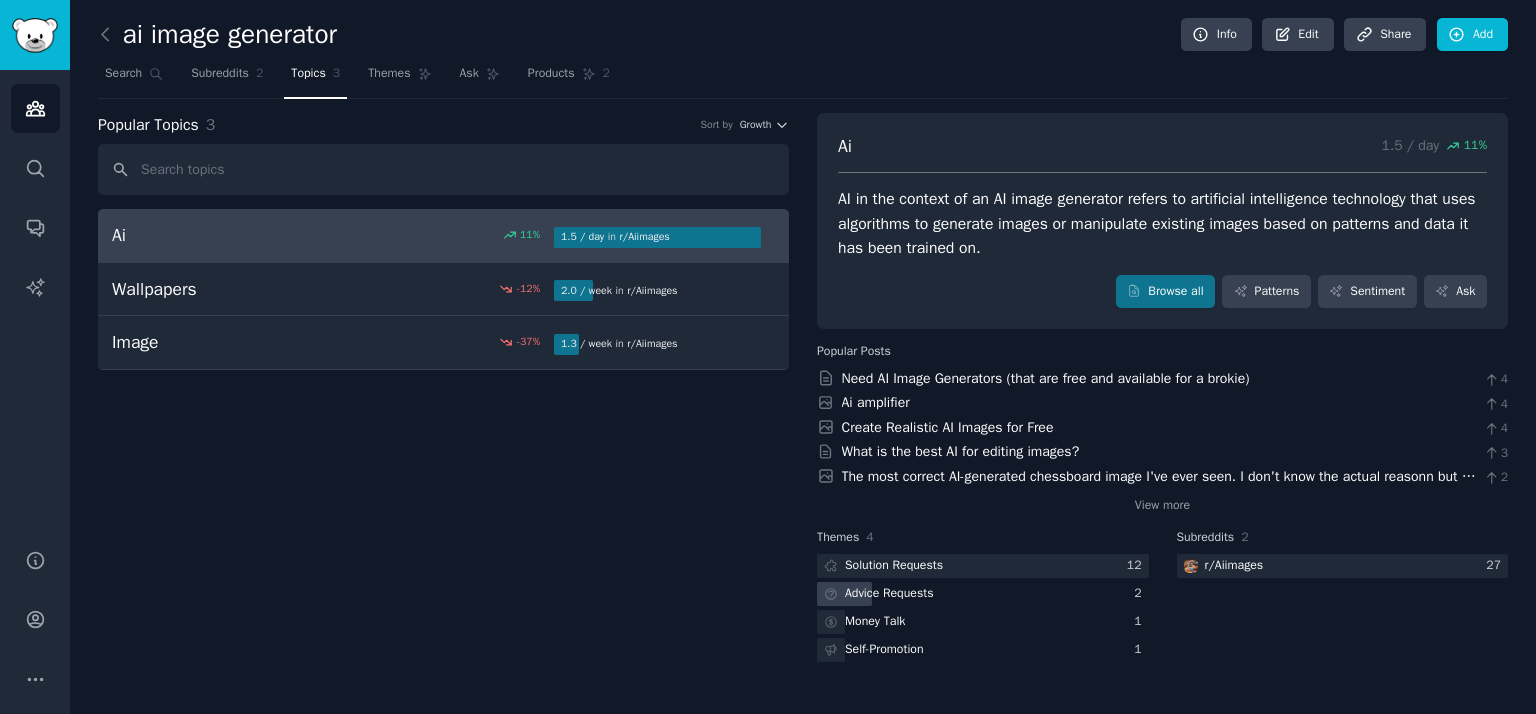 click on "Advice Requests" at bounding box center [889, 594] 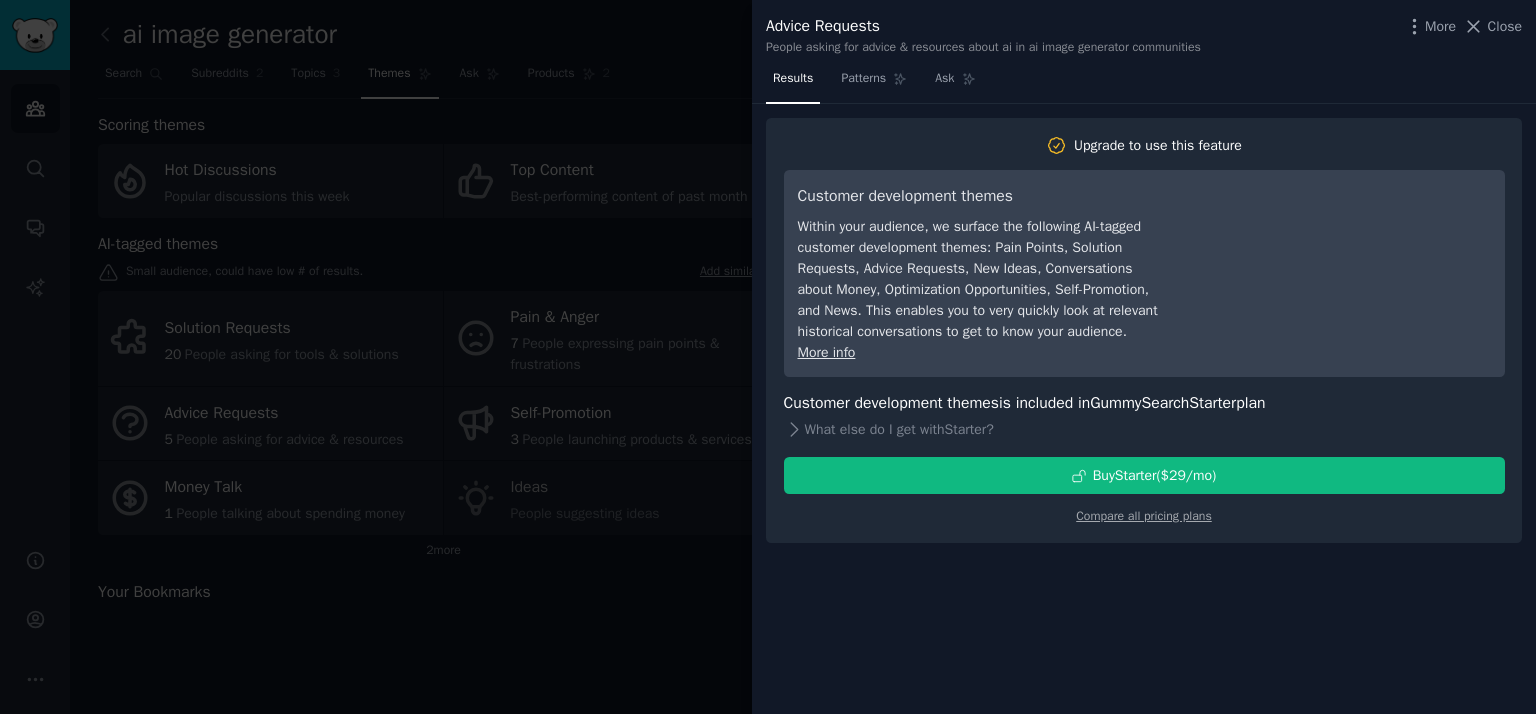 click at bounding box center [768, 357] 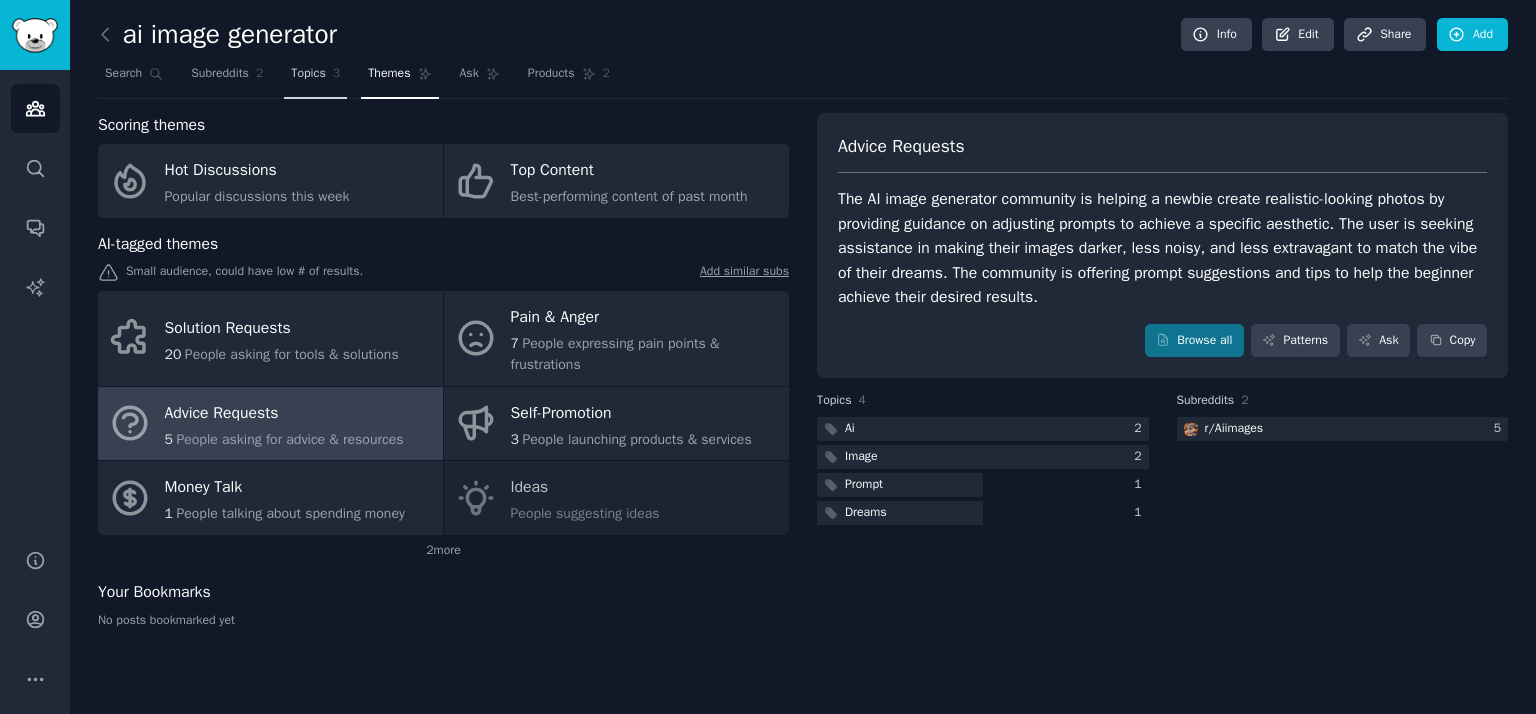 click on "Topics" at bounding box center (308, 74) 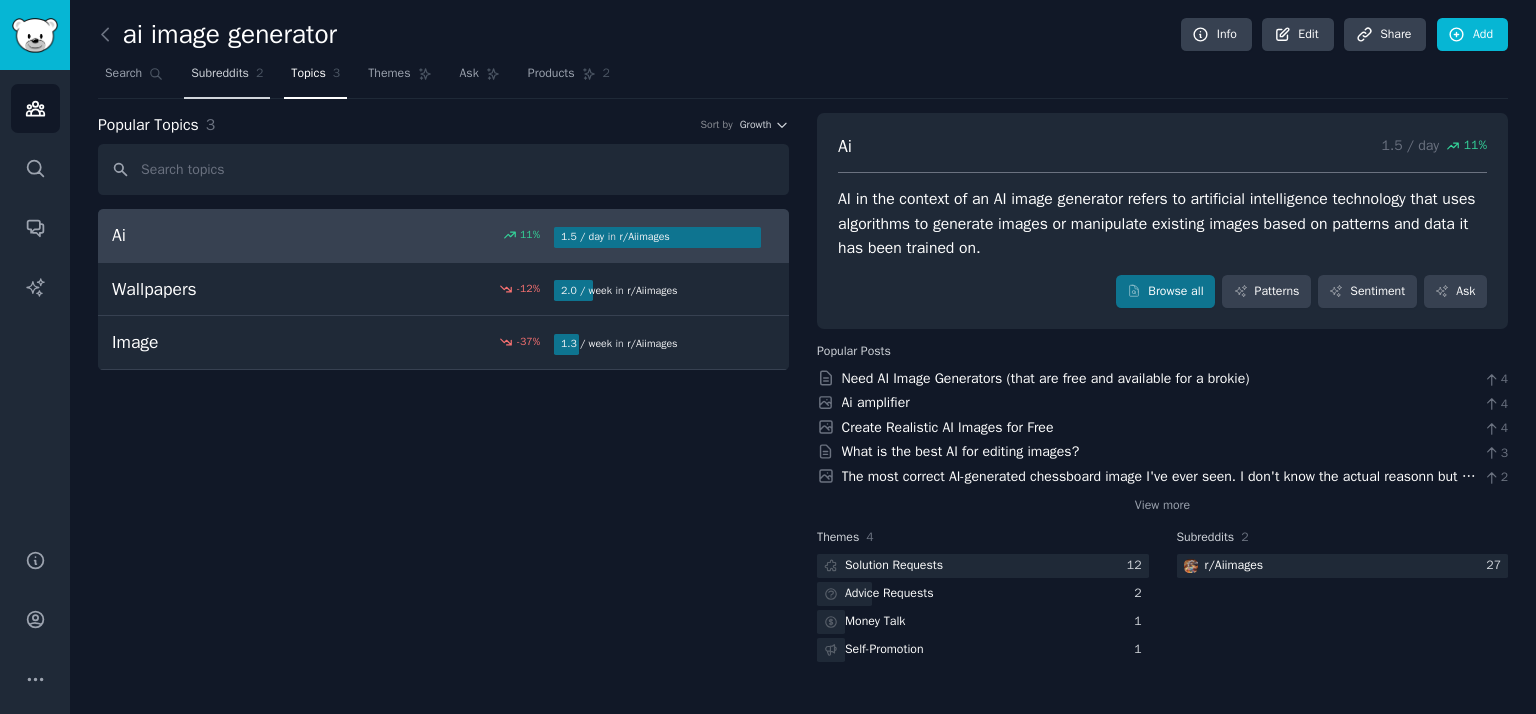 click on "Subreddits" at bounding box center (220, 74) 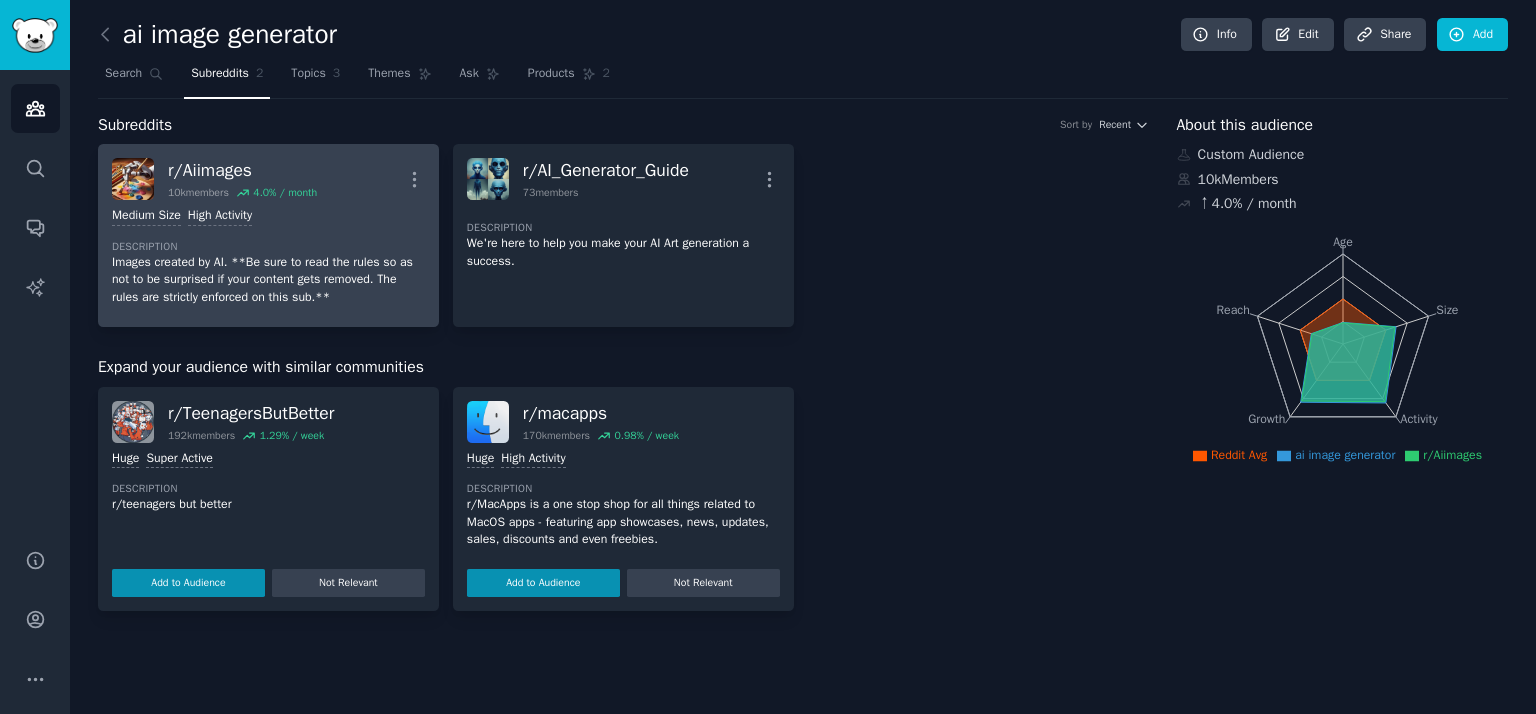 click on "r/ Aiimages" at bounding box center (242, 170) 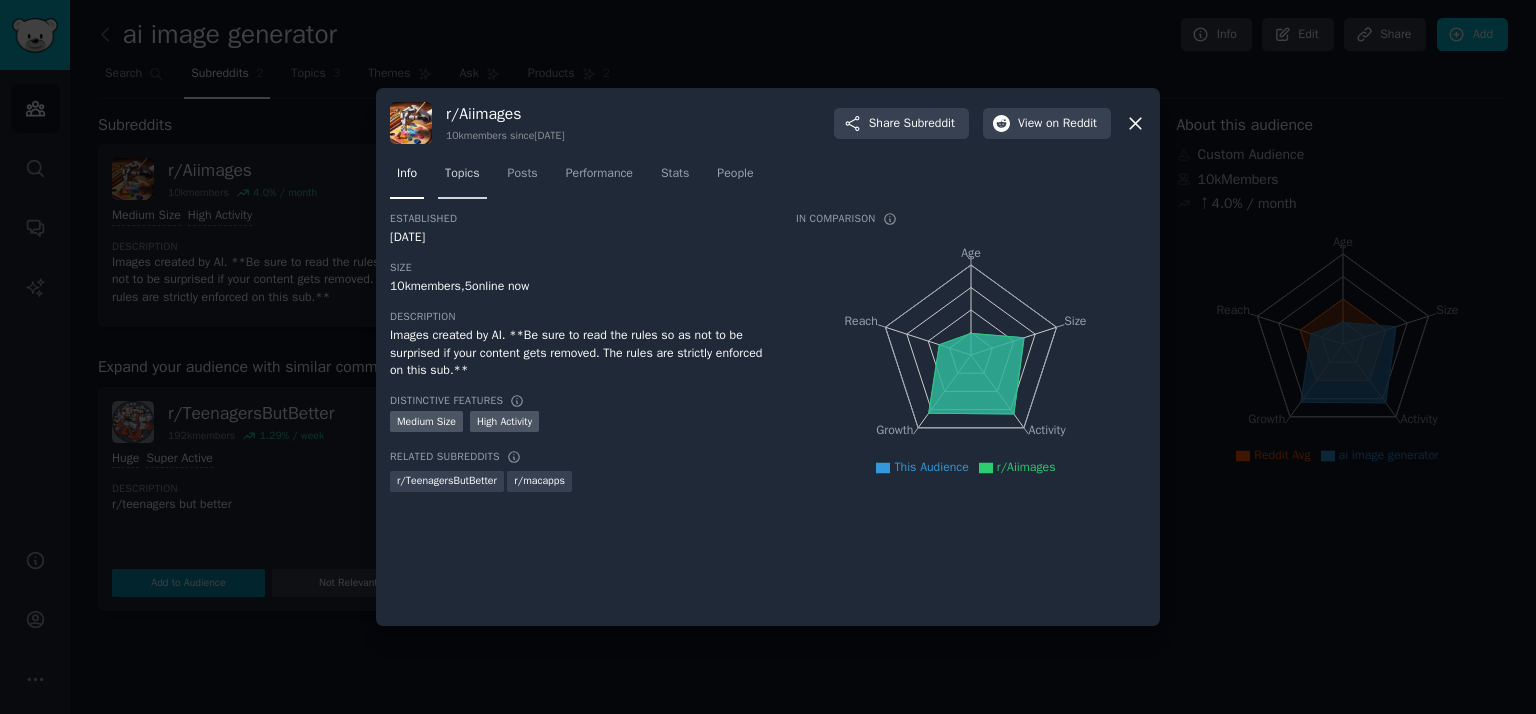 click on "Topics" at bounding box center [462, 174] 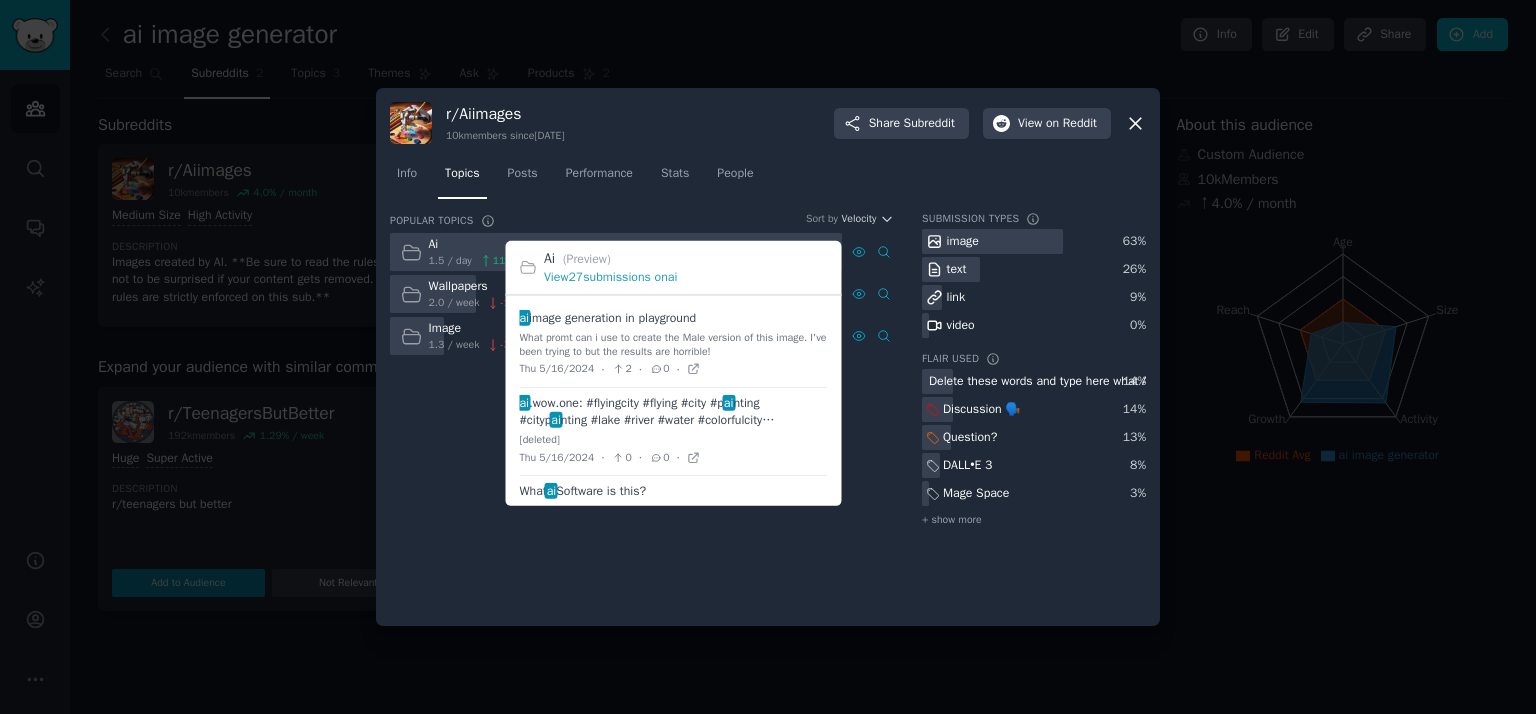 drag, startPoint x: 859, startPoint y: 252, endPoint x: 599, endPoint y: 319, distance: 268.49396 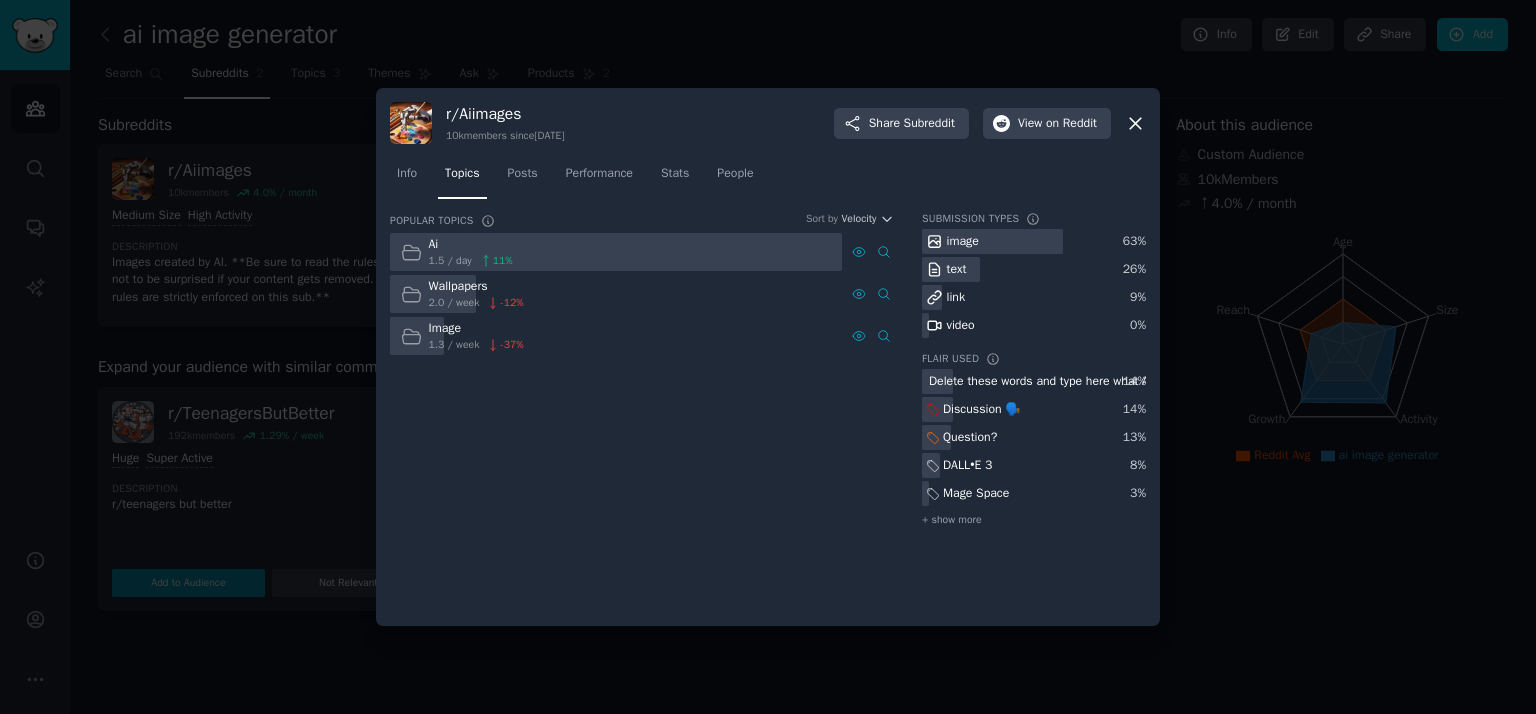 click on "Popular Topics Sort by Velocity Ai 1.5 / day 11 % Wallpapers 2.0 / week -12 % Image 1.3 / week -37 % Submission Types image 63 % text 26 % link 9 % video 0 % Flair Used Delete these words and type here what AI generator you used  14 % Discussion 🗣️ 14 % Question? 13 % DALL•E 3 8 % Mage Space  3 % + show more" 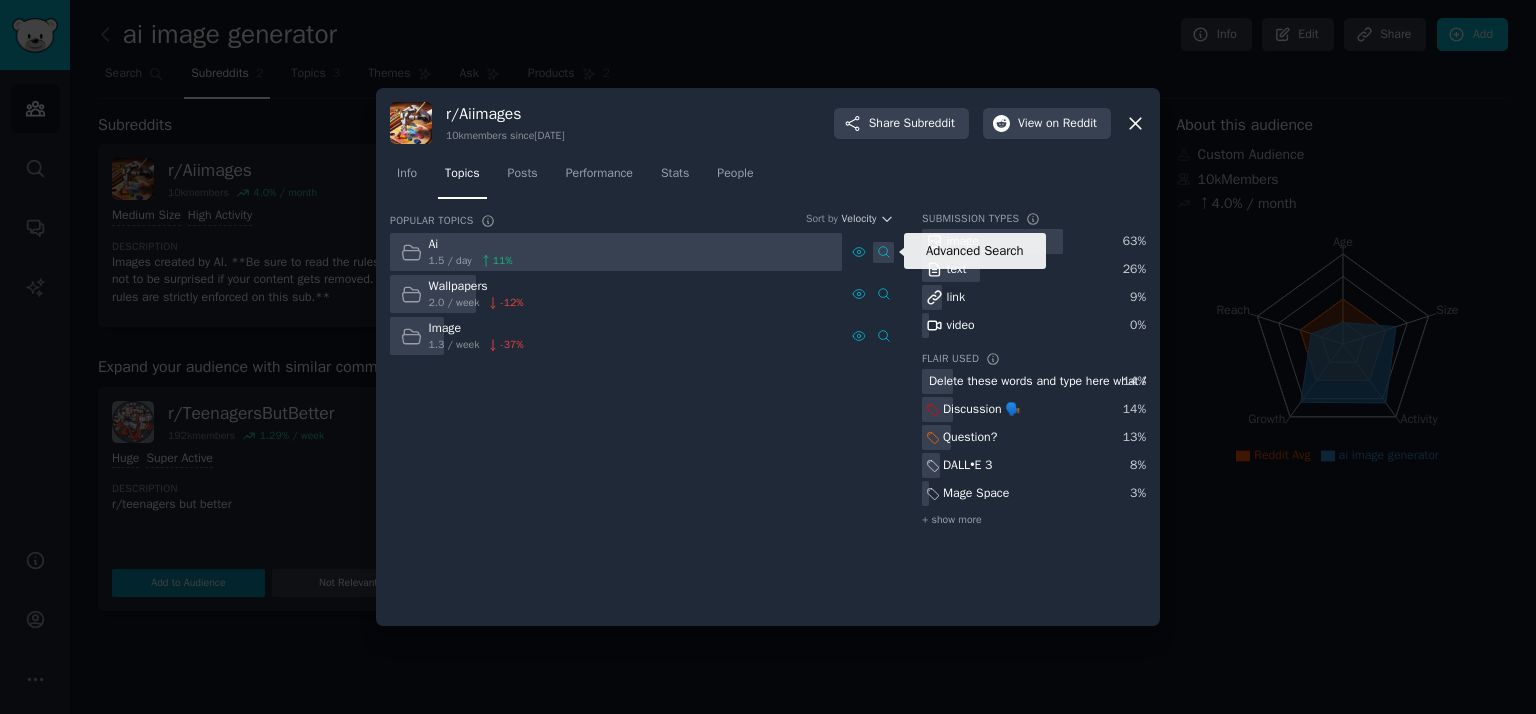 click 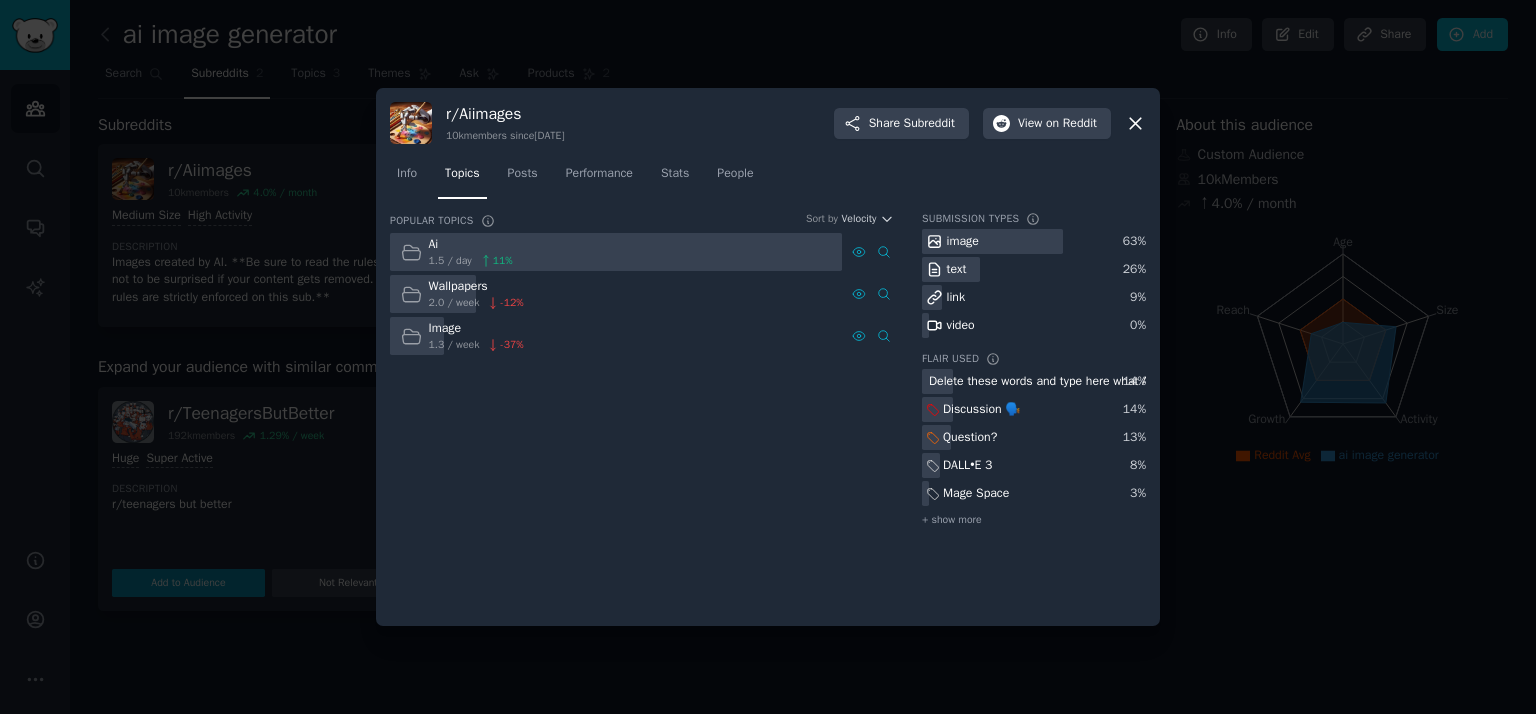 click on "2.0 / week" at bounding box center (454, 303) 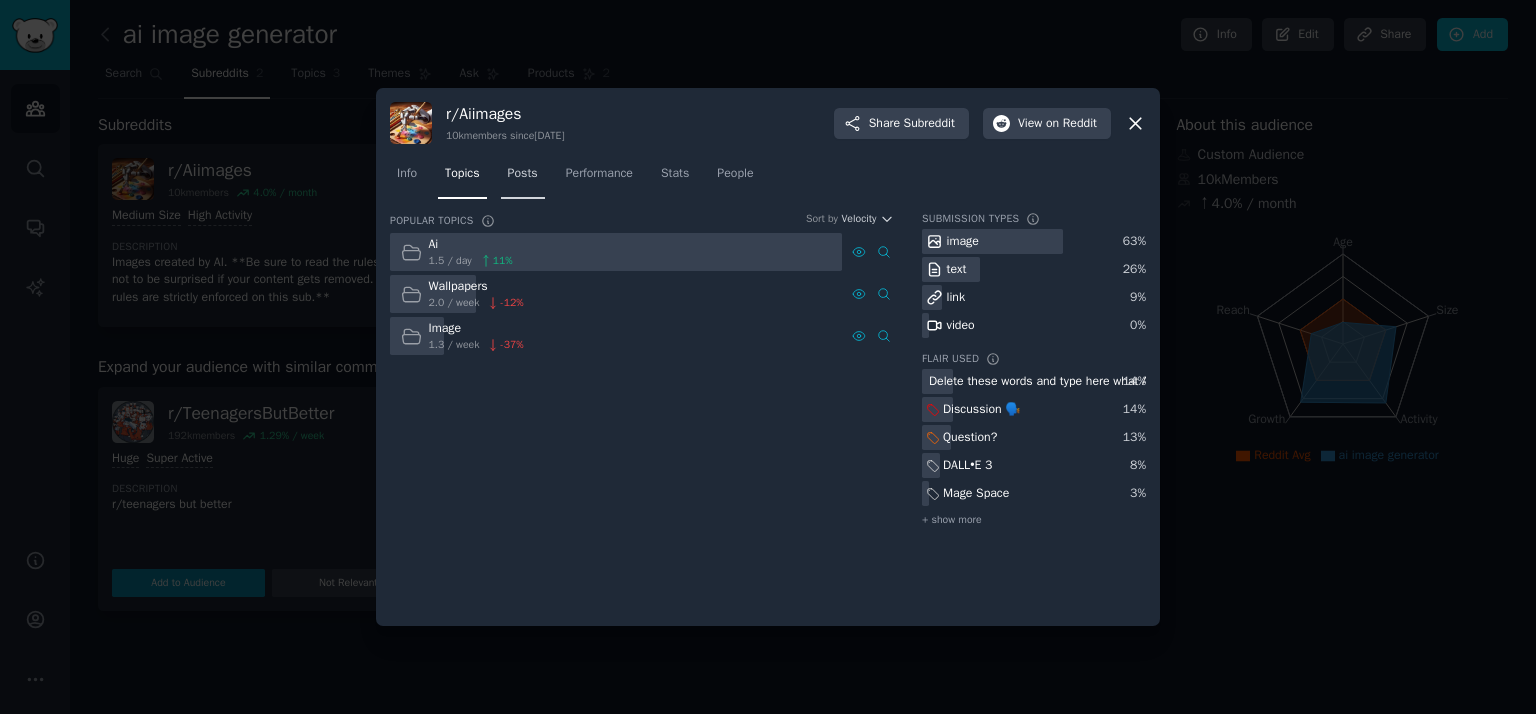 click on "Posts" at bounding box center (523, 174) 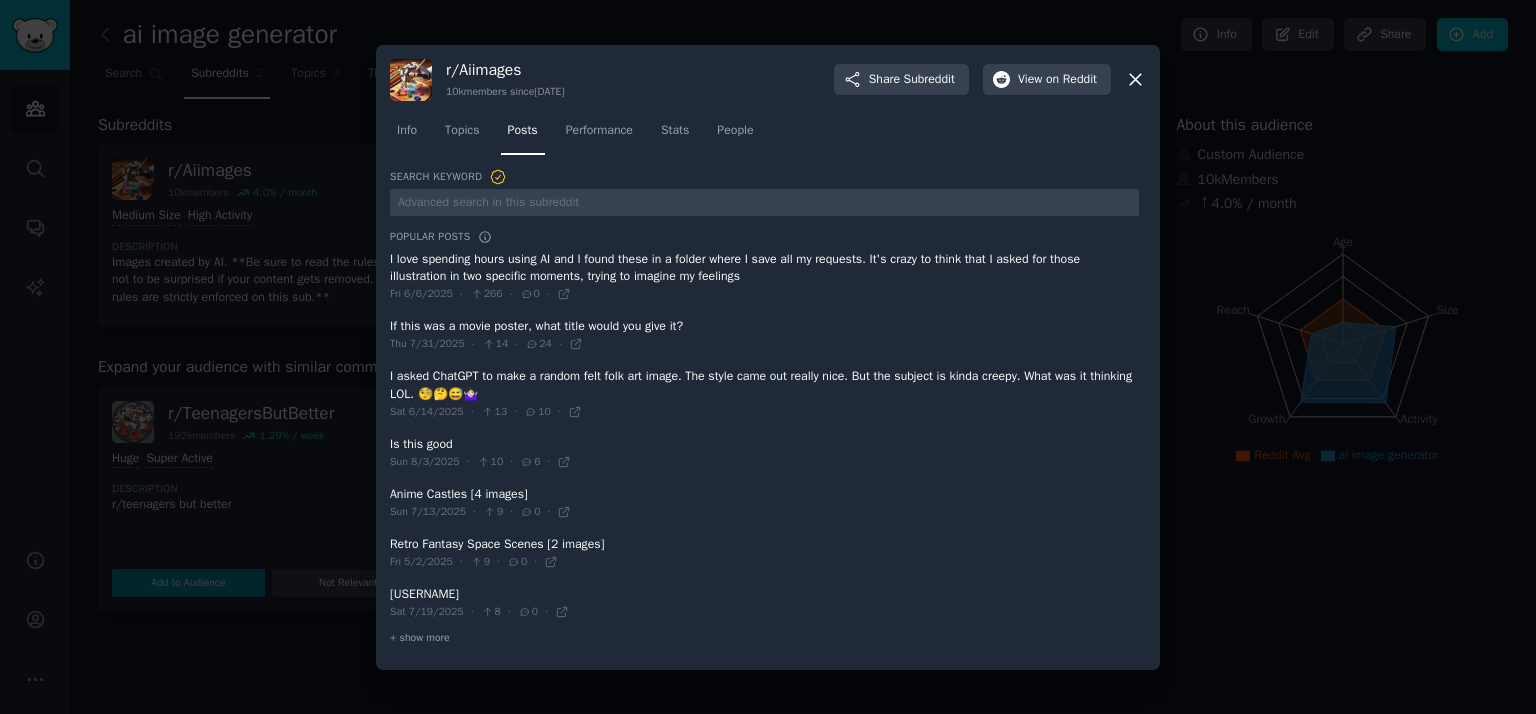 click at bounding box center [764, 277] 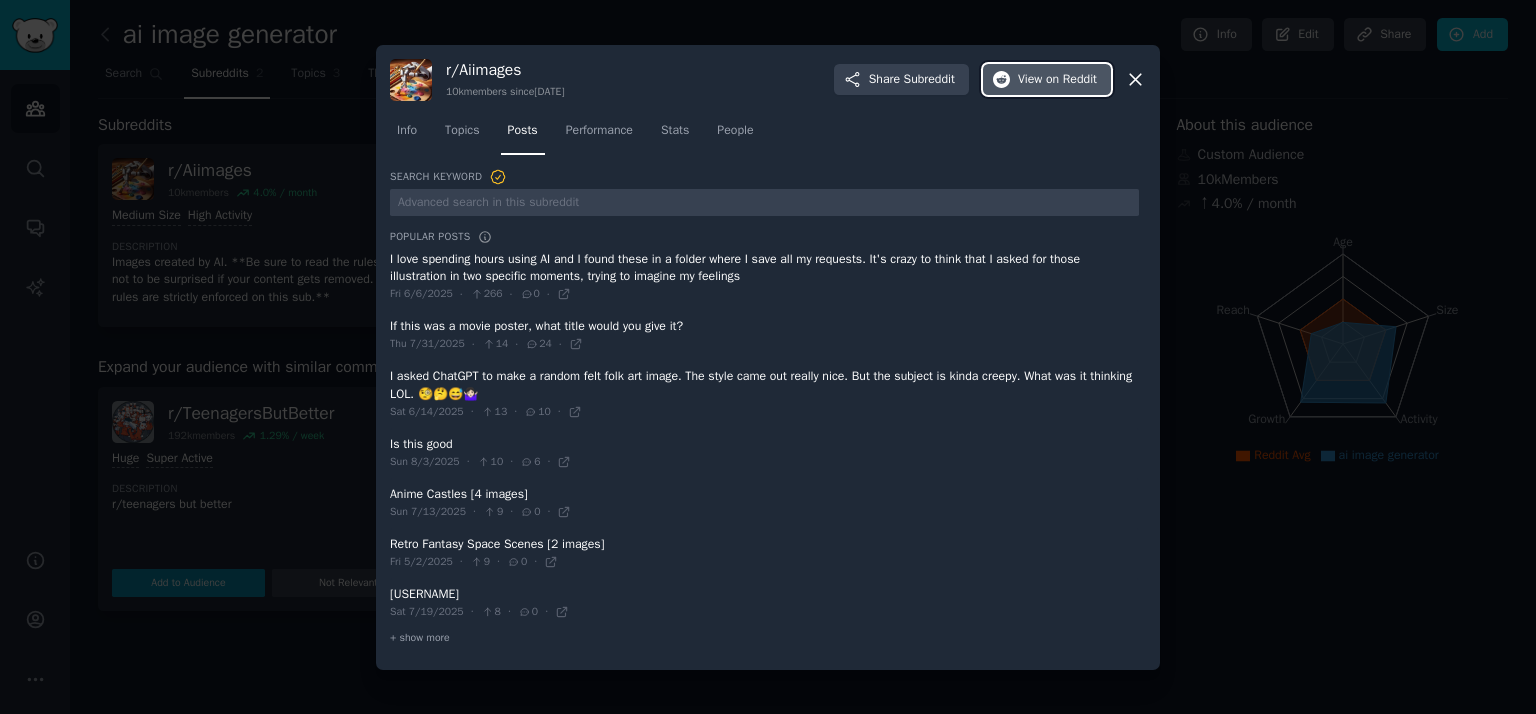click on "View  on Reddit" at bounding box center [1057, 80] 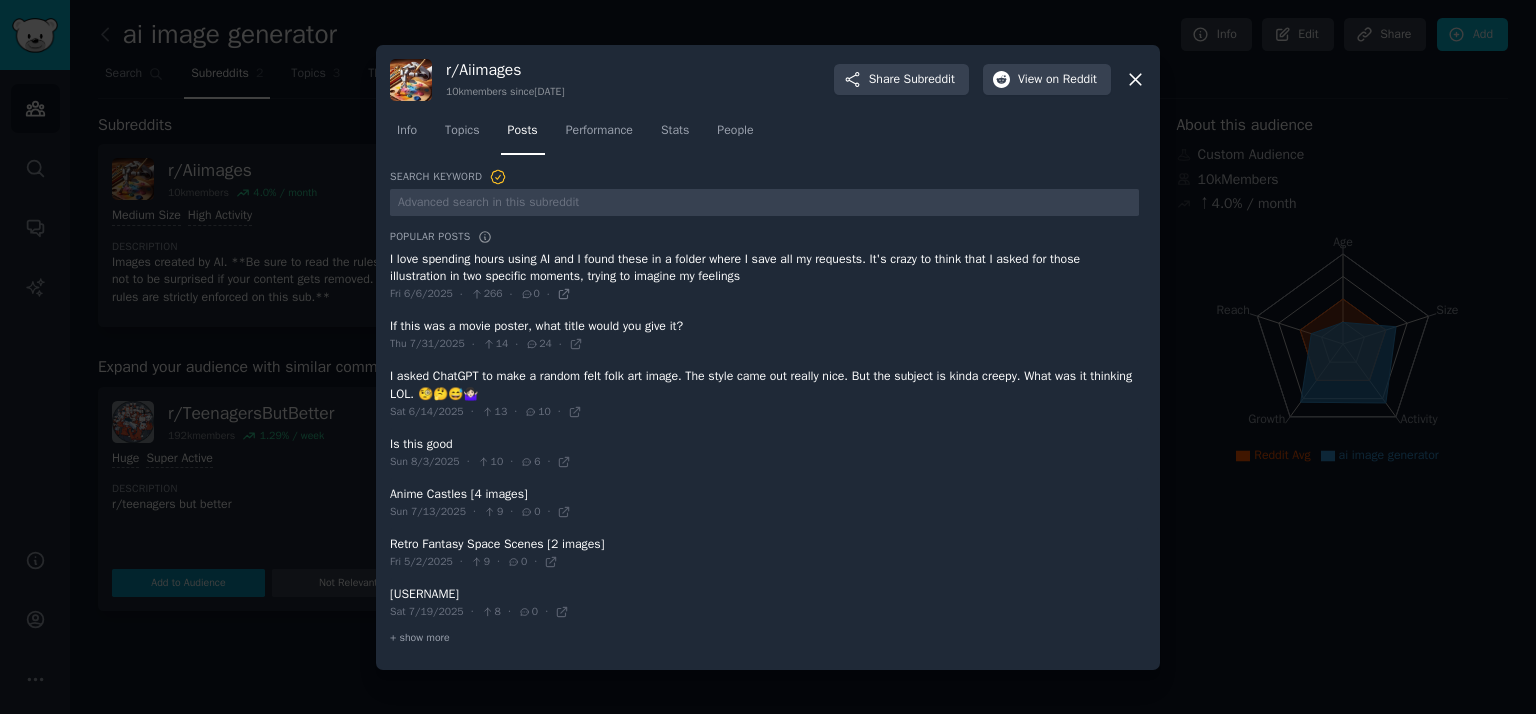 click 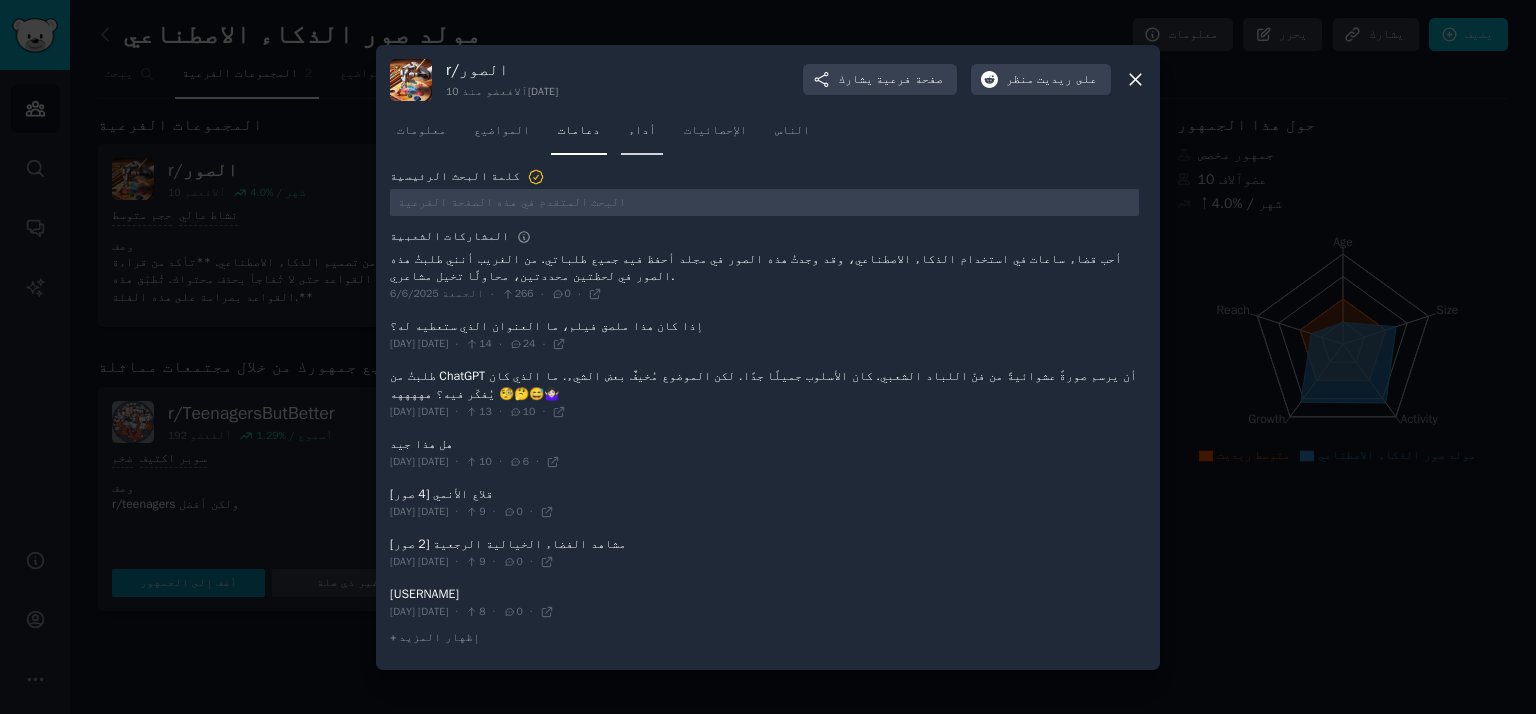 click on "أداء" at bounding box center [642, 135] 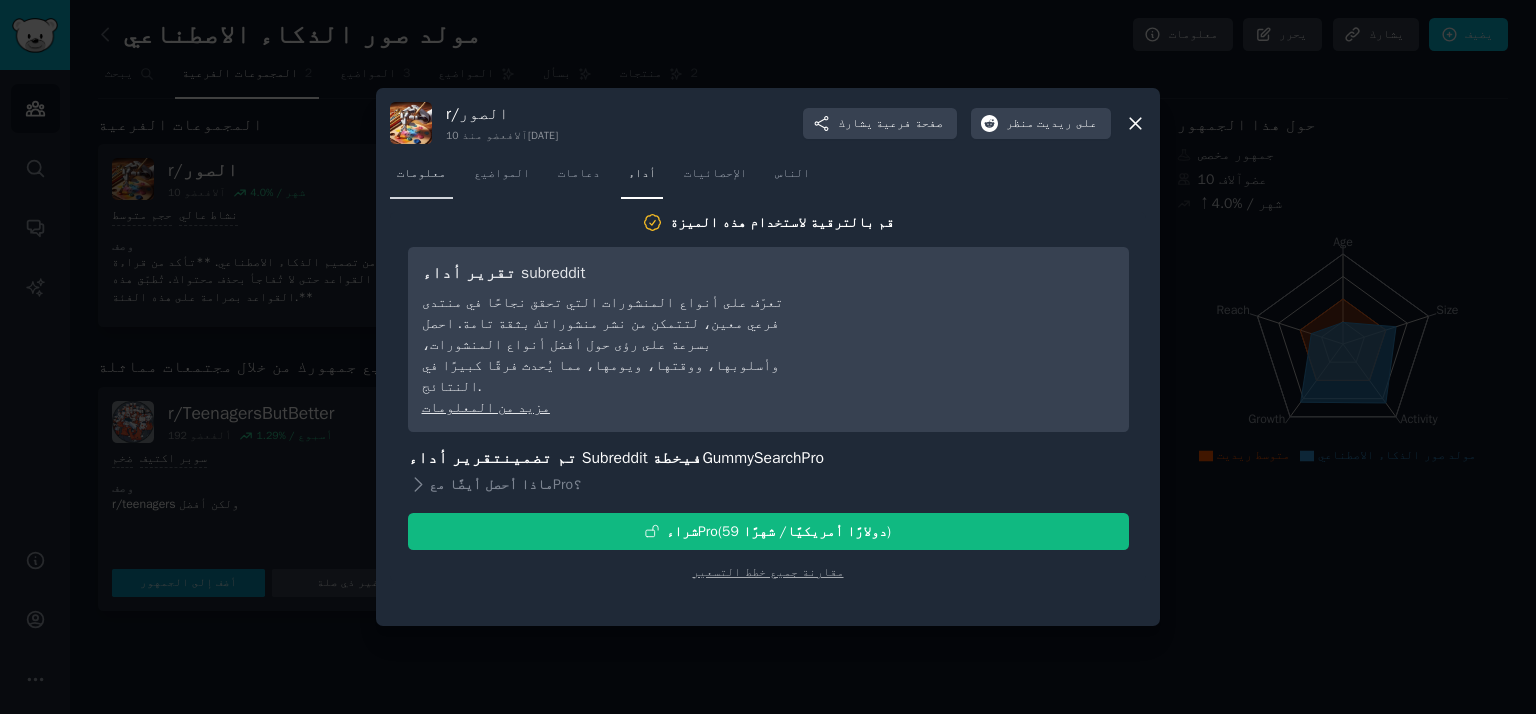 click on "معلومات" at bounding box center (421, 173) 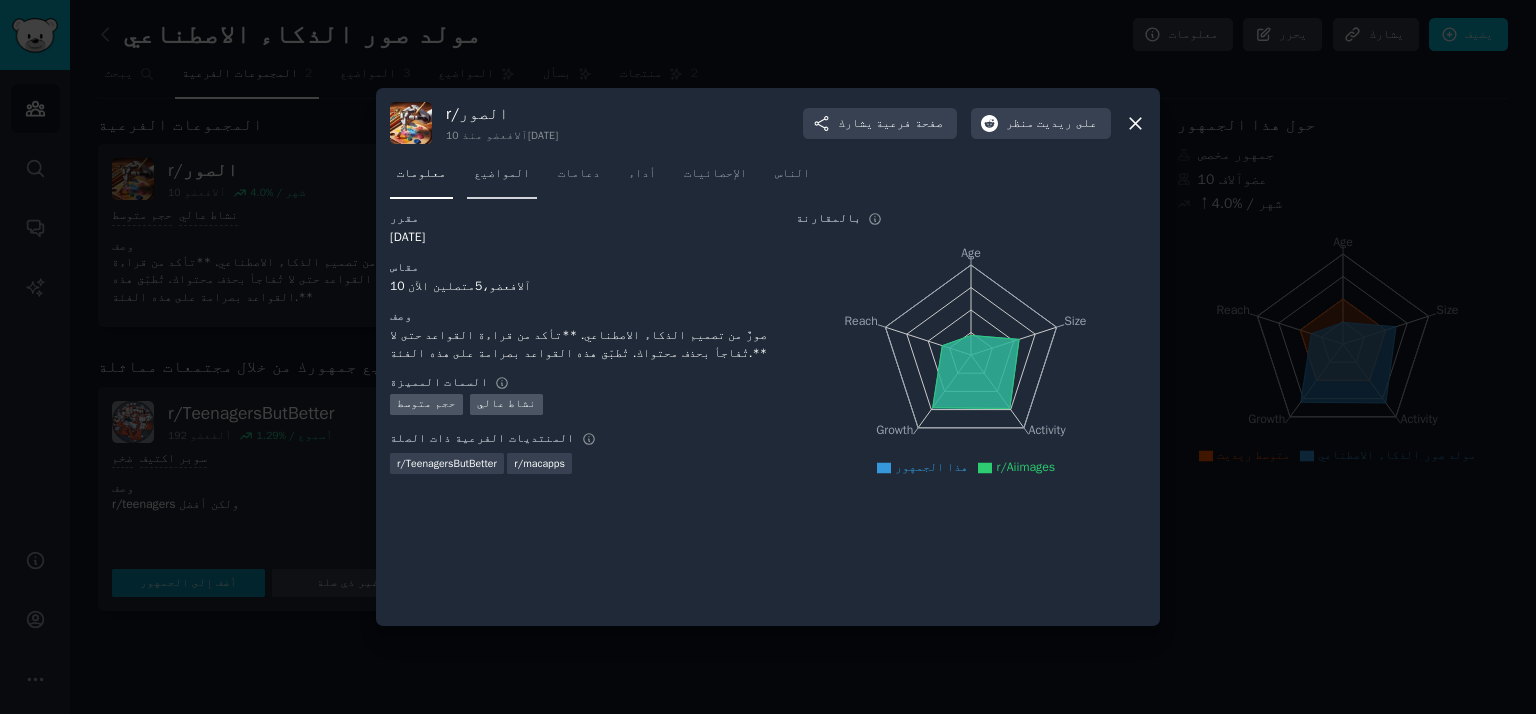 click on "المواضيع" at bounding box center [502, 173] 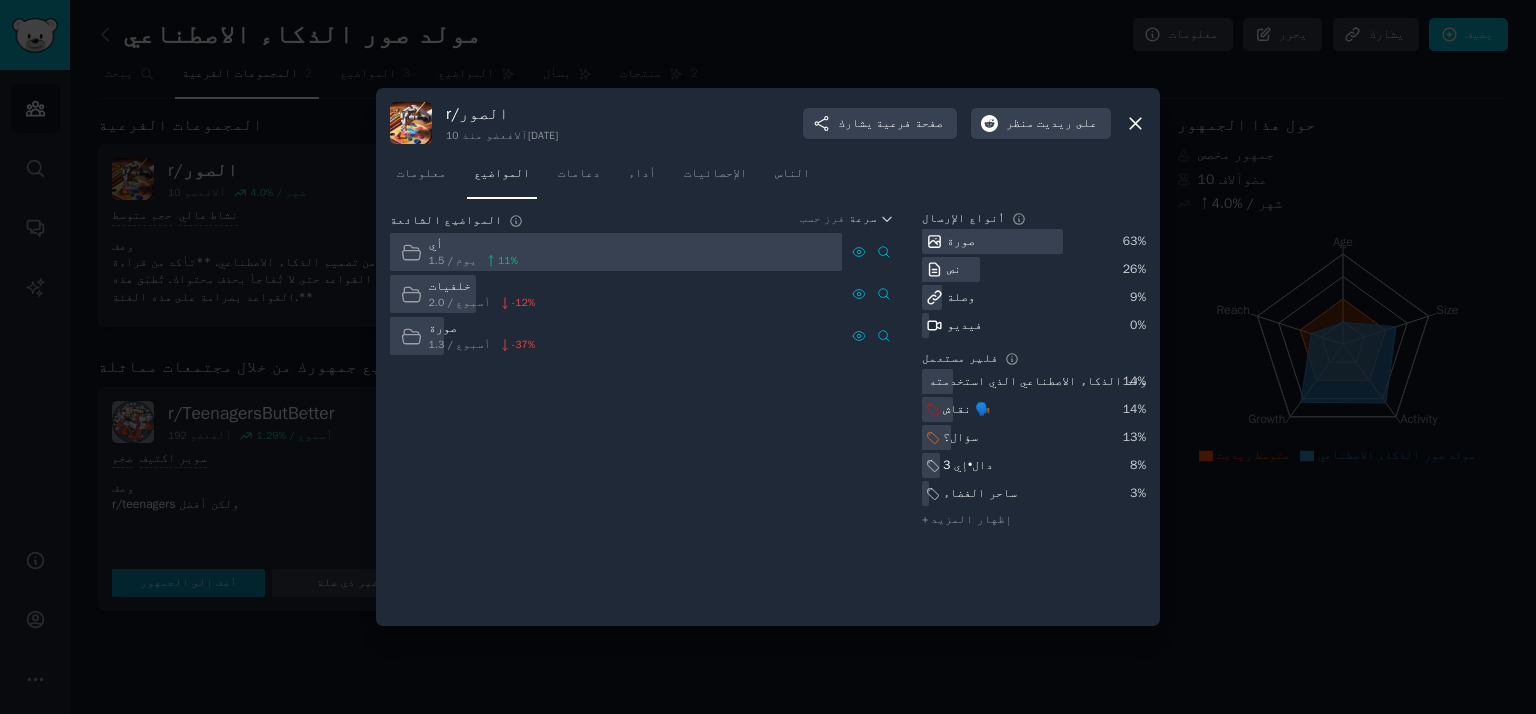 click 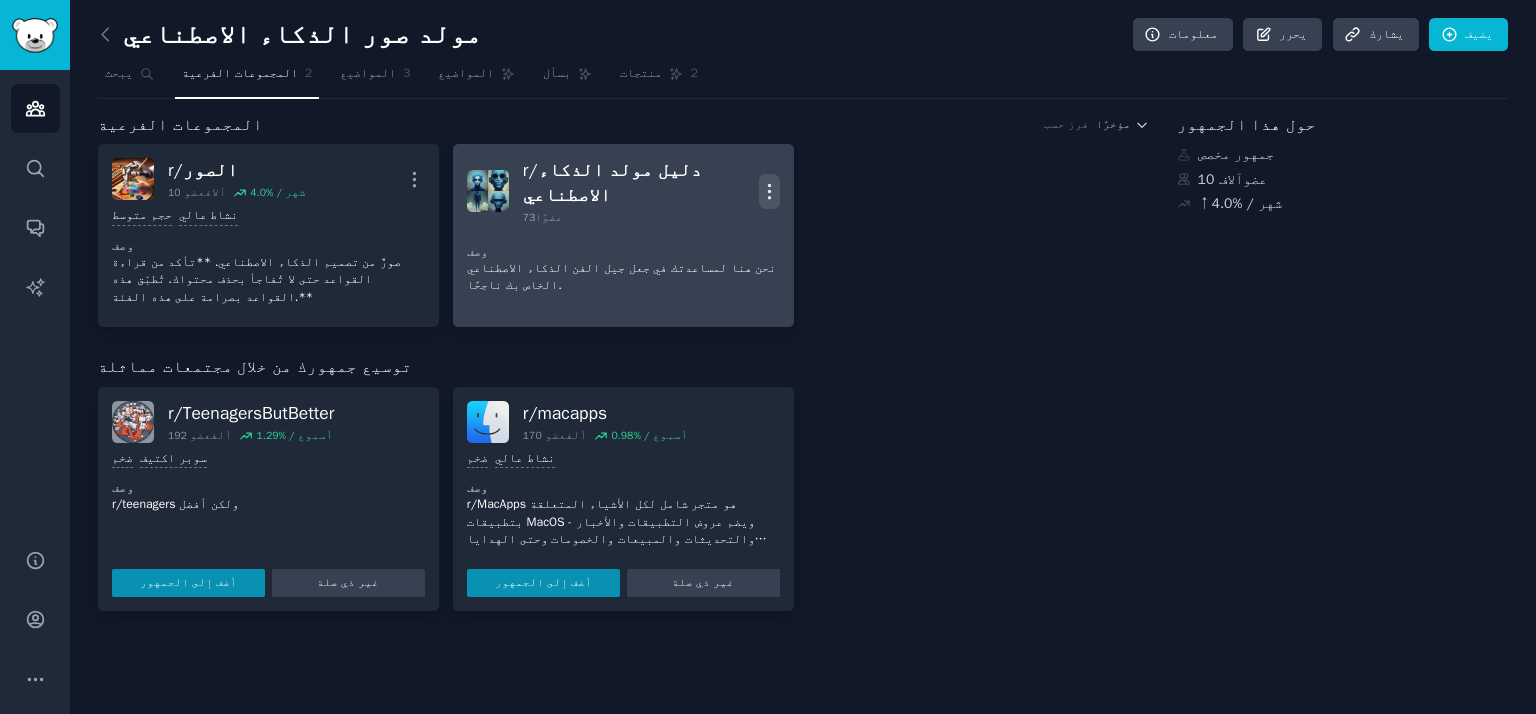 click 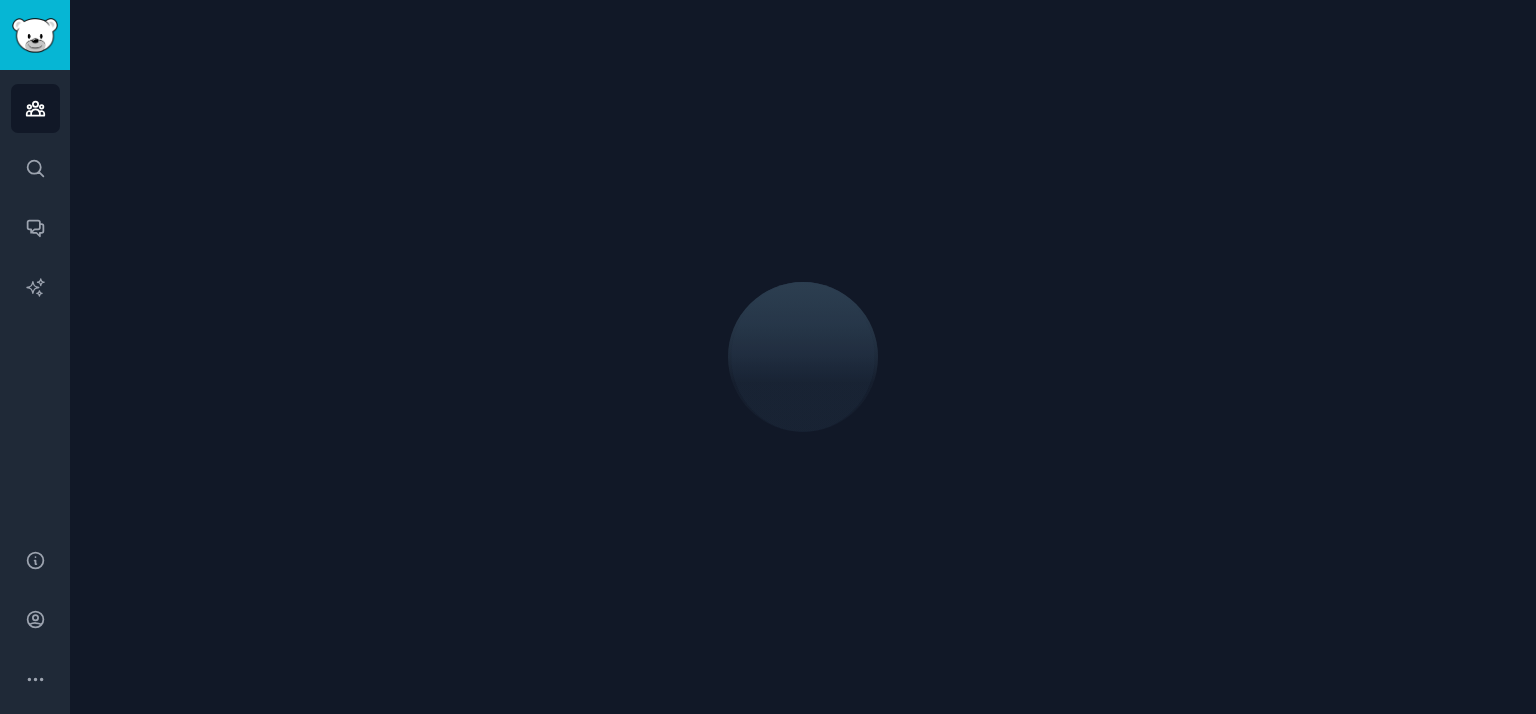 scroll, scrollTop: 0, scrollLeft: 0, axis: both 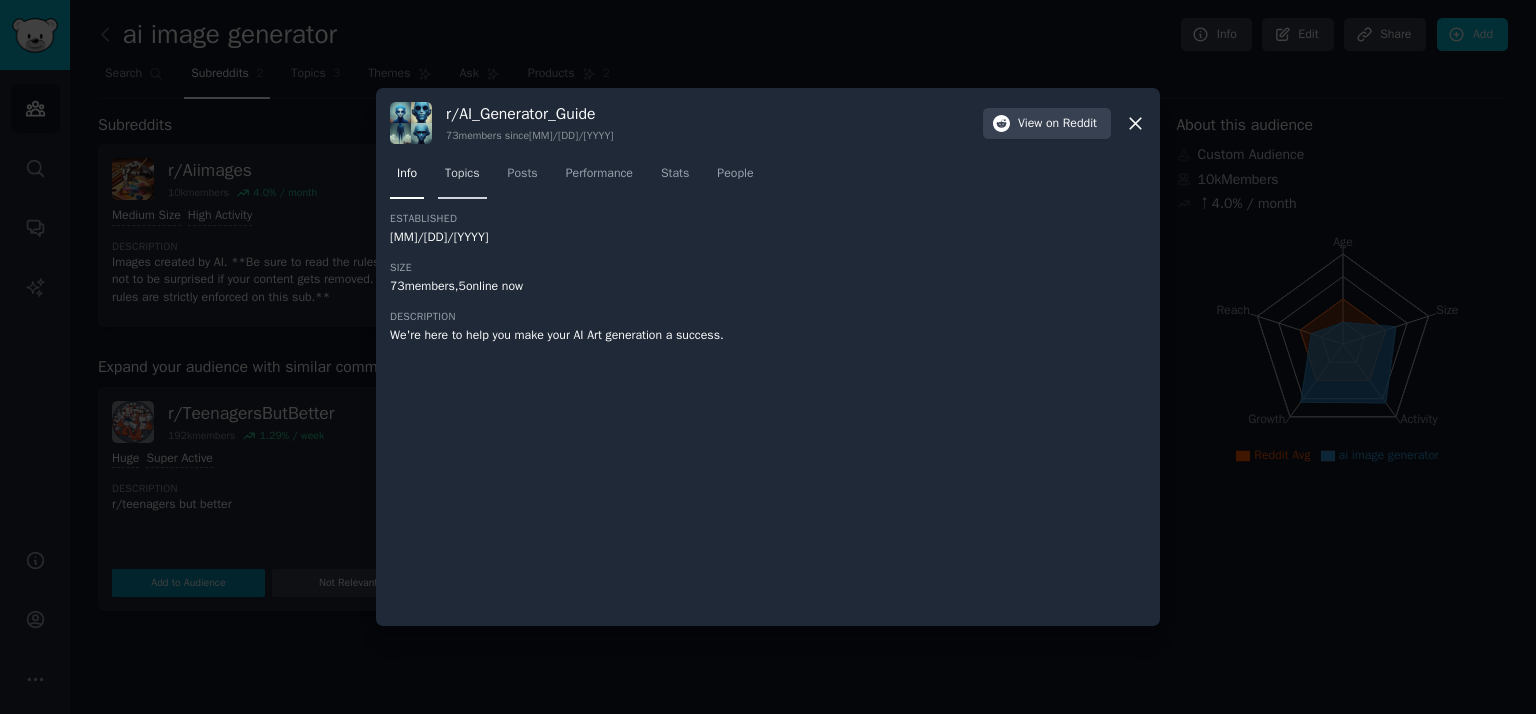 click on "Topics" at bounding box center (462, 174) 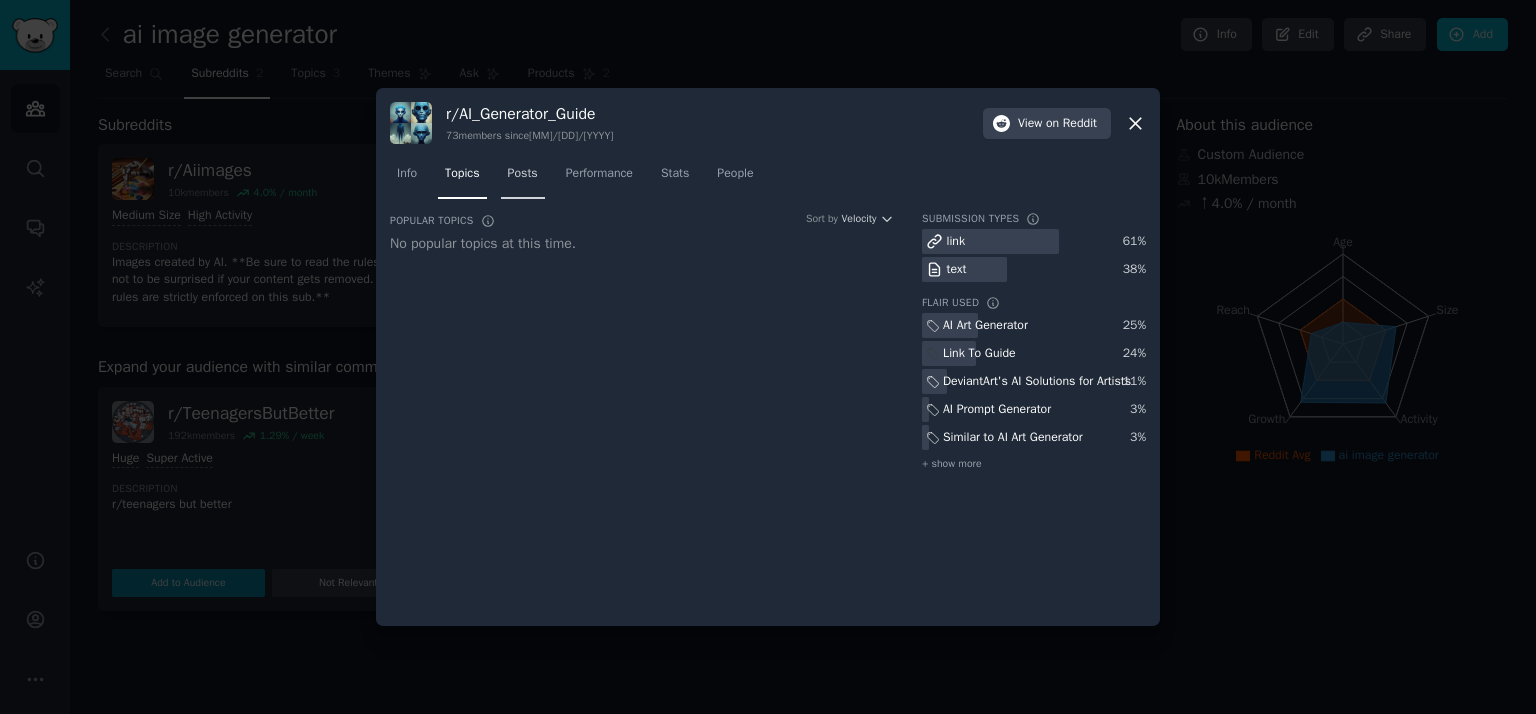 click on "Posts" at bounding box center (523, 174) 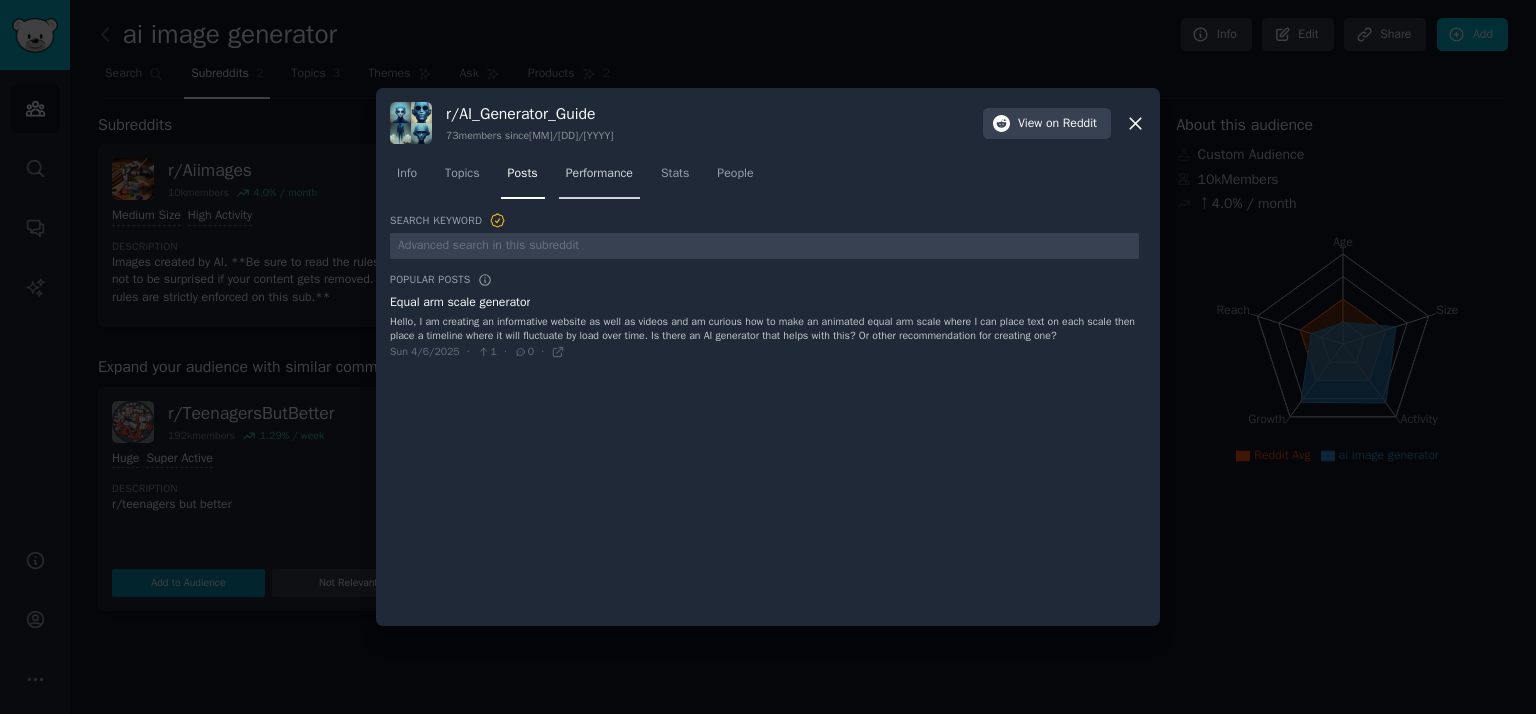 click on "Performance" at bounding box center [599, 174] 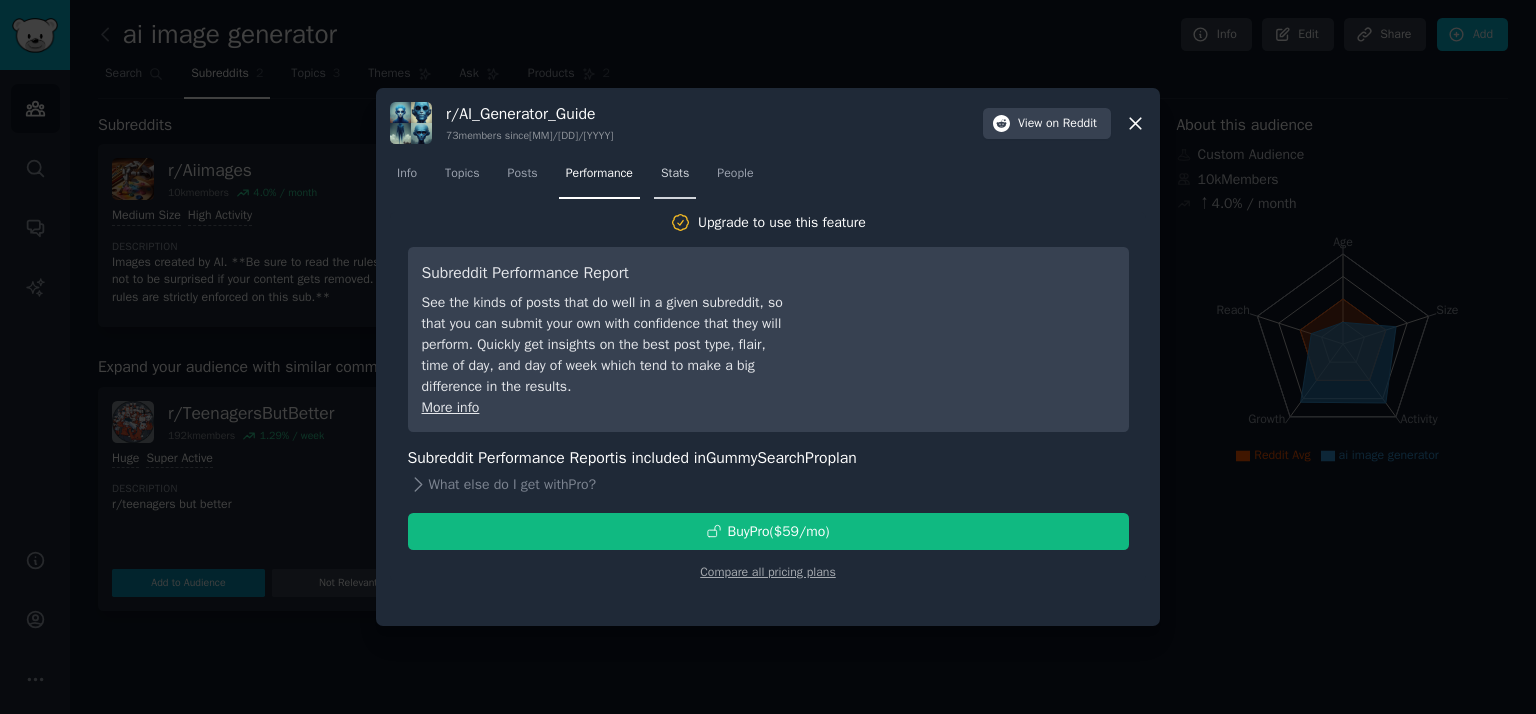 click on "Stats" at bounding box center [675, 174] 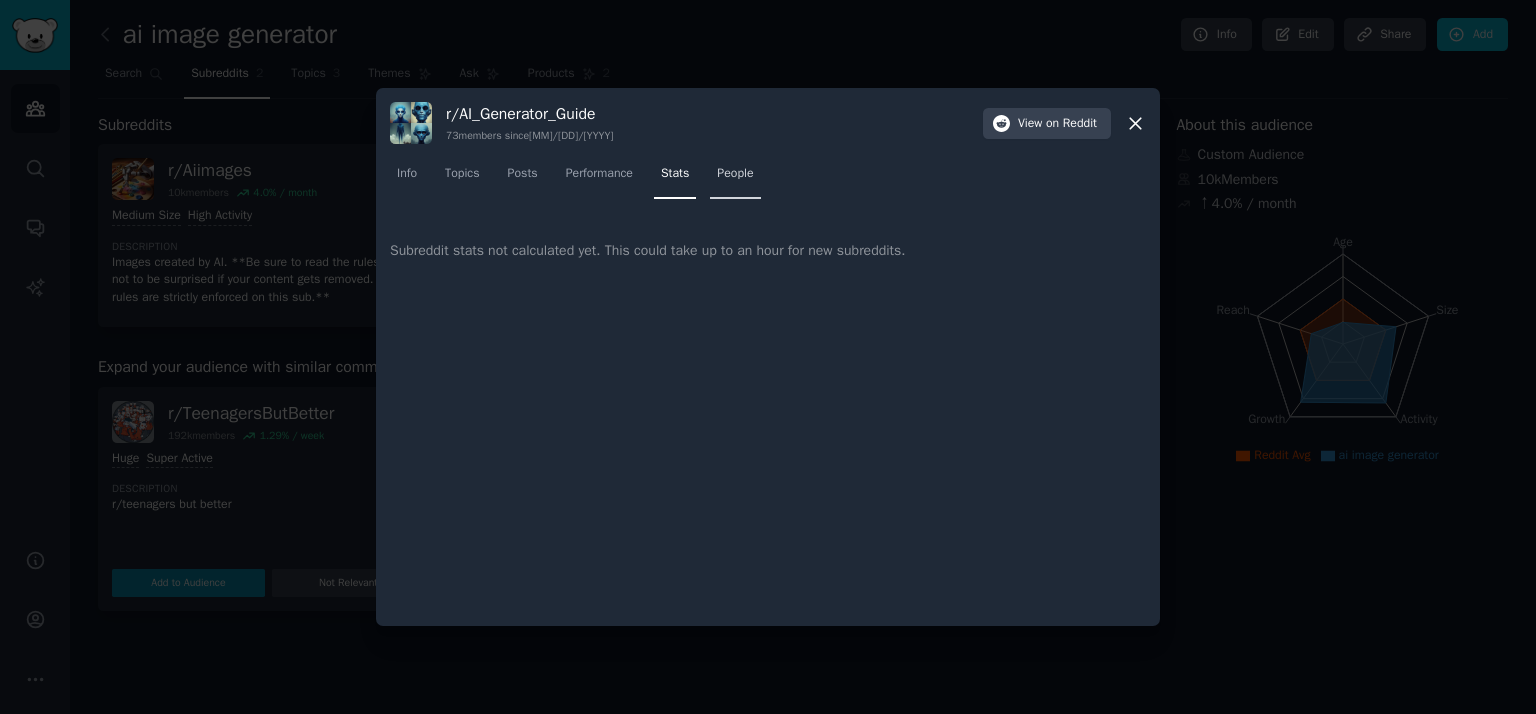 click on "People" at bounding box center [735, 174] 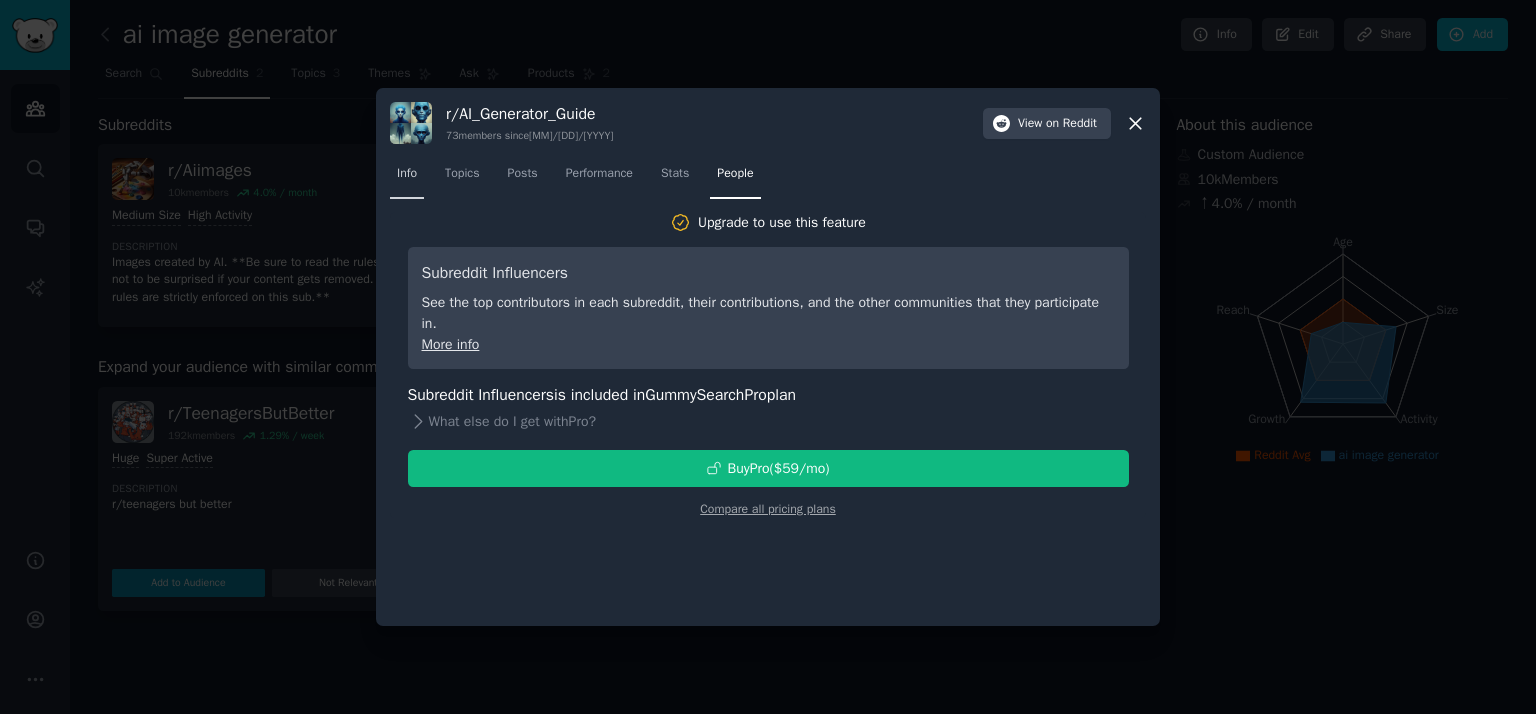 click on "Info" at bounding box center [407, 178] 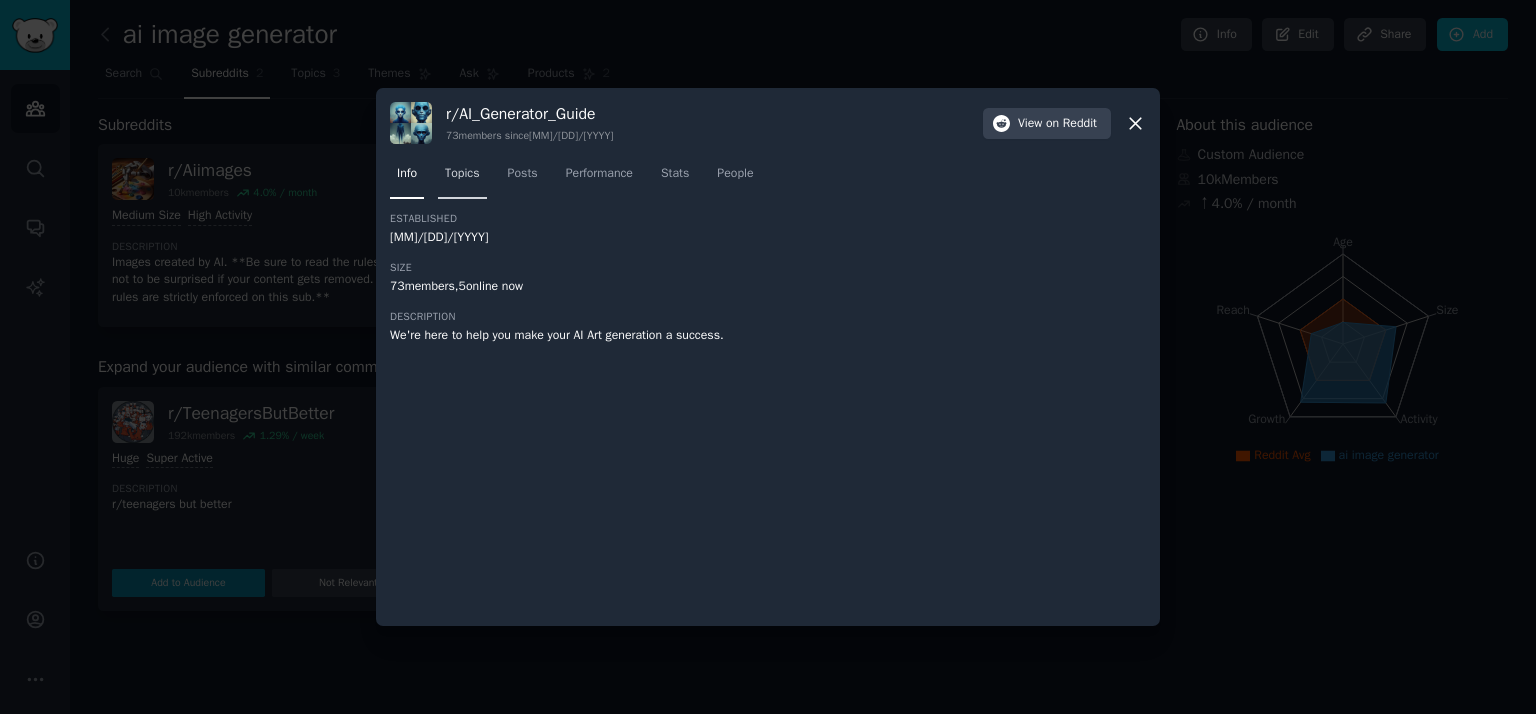 click on "Topics" at bounding box center [462, 174] 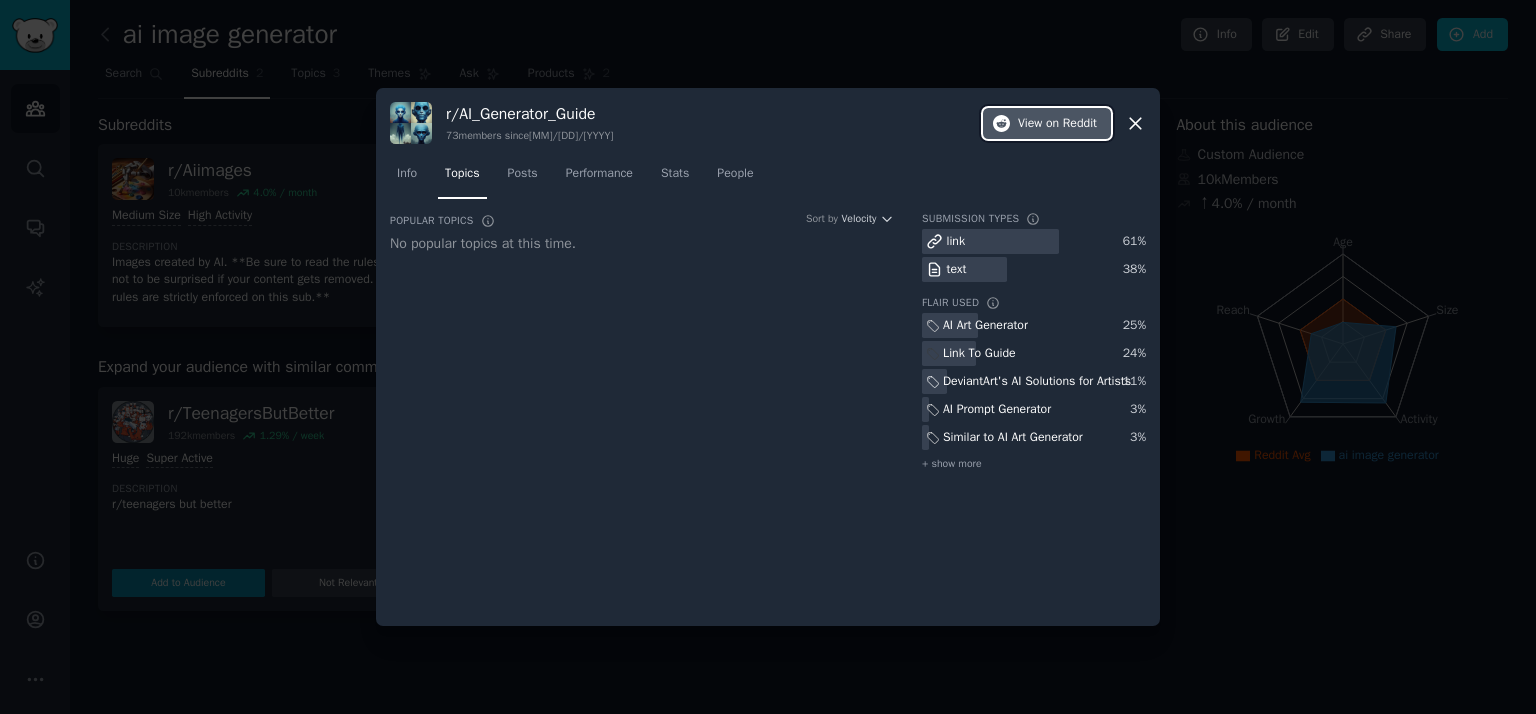 click on "View  on Reddit" at bounding box center [1057, 124] 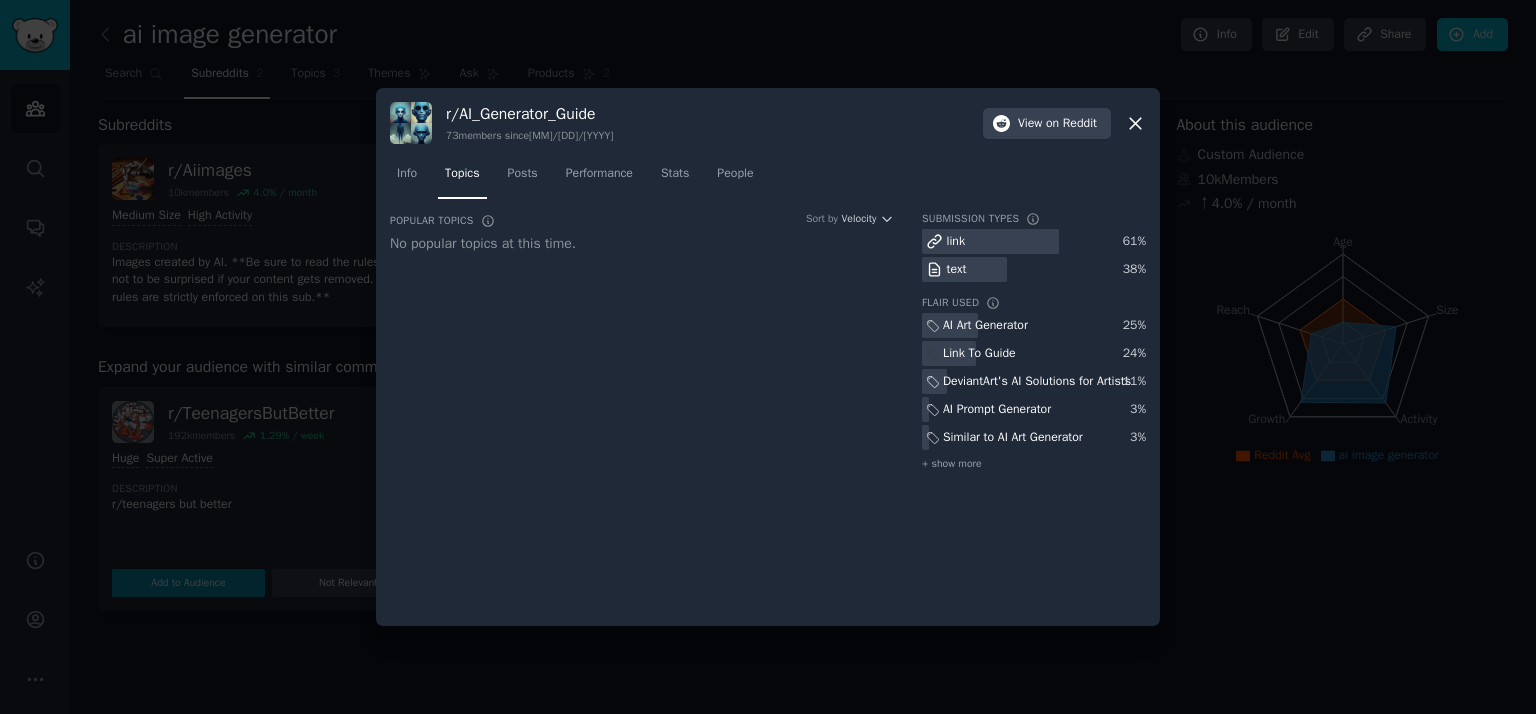 click at bounding box center (768, 357) 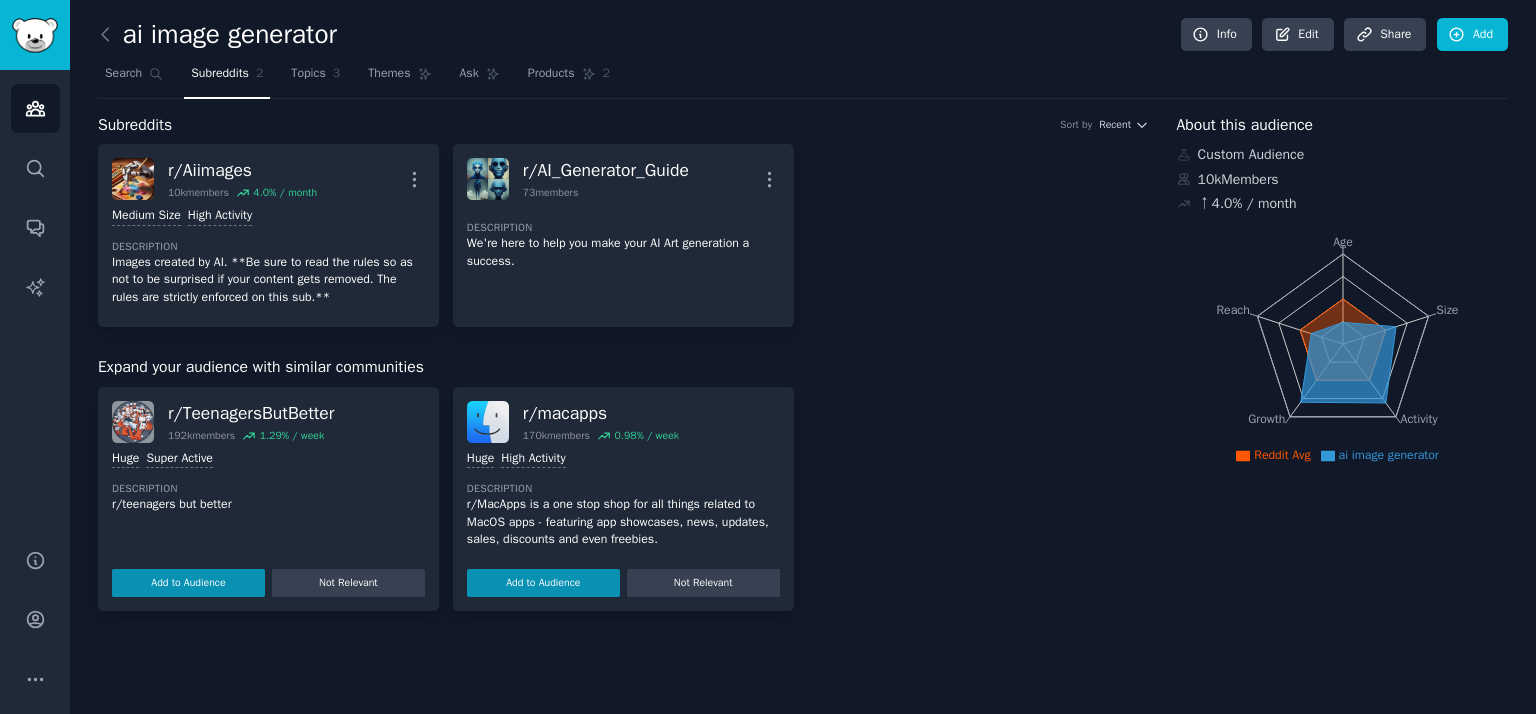 click on "r/ TeenagersButBetter 192k  members 1.29 % / week" at bounding box center (251, 422) 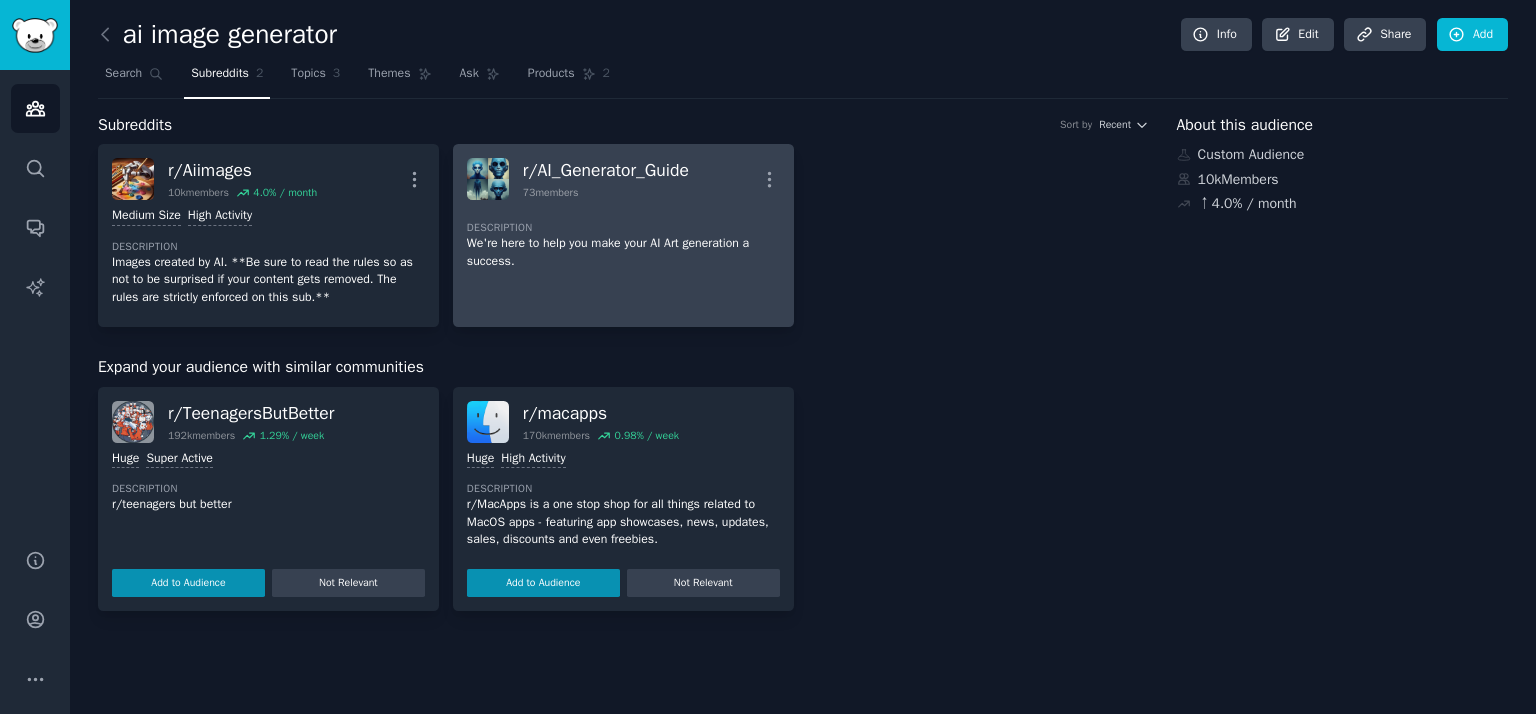 click on "We're here to help you make your AI Art generation a success." at bounding box center [623, 252] 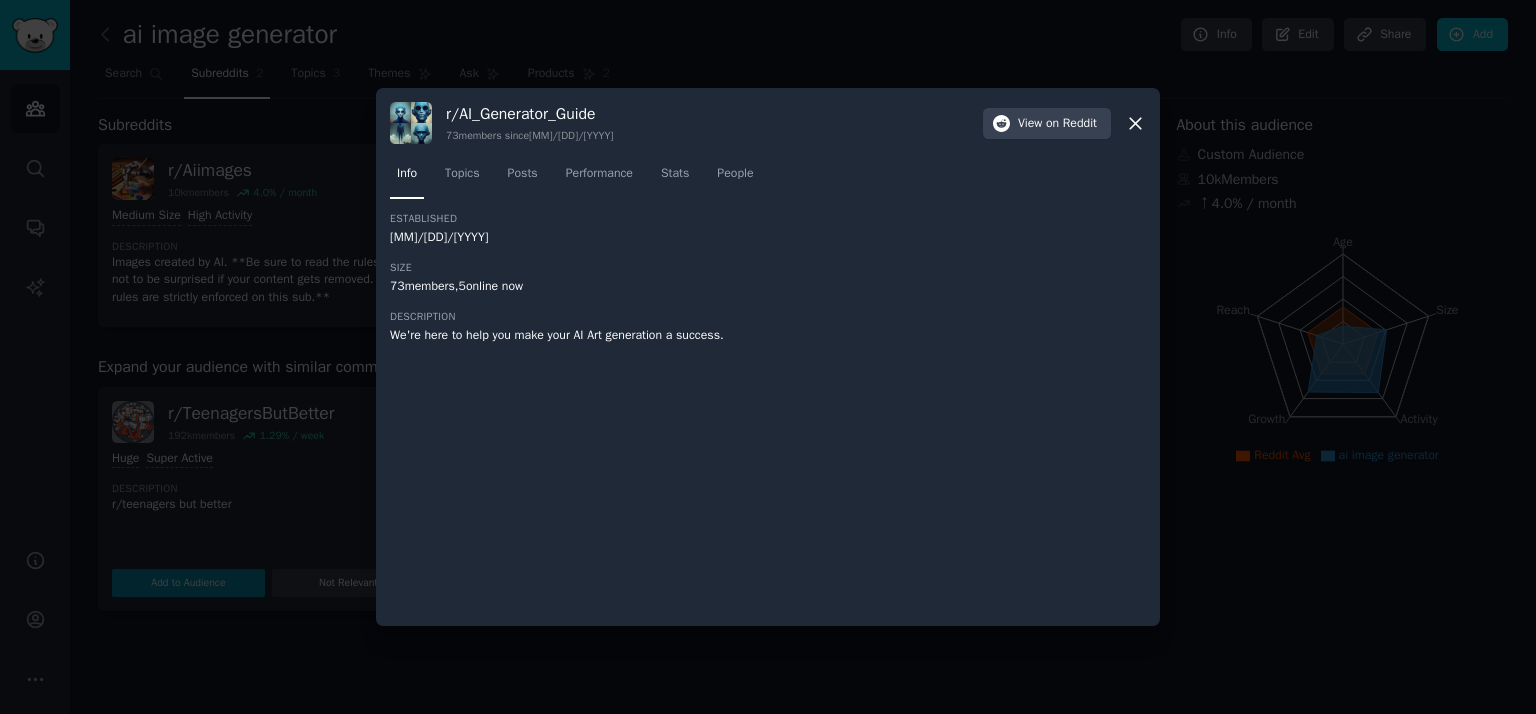 click at bounding box center (768, 357) 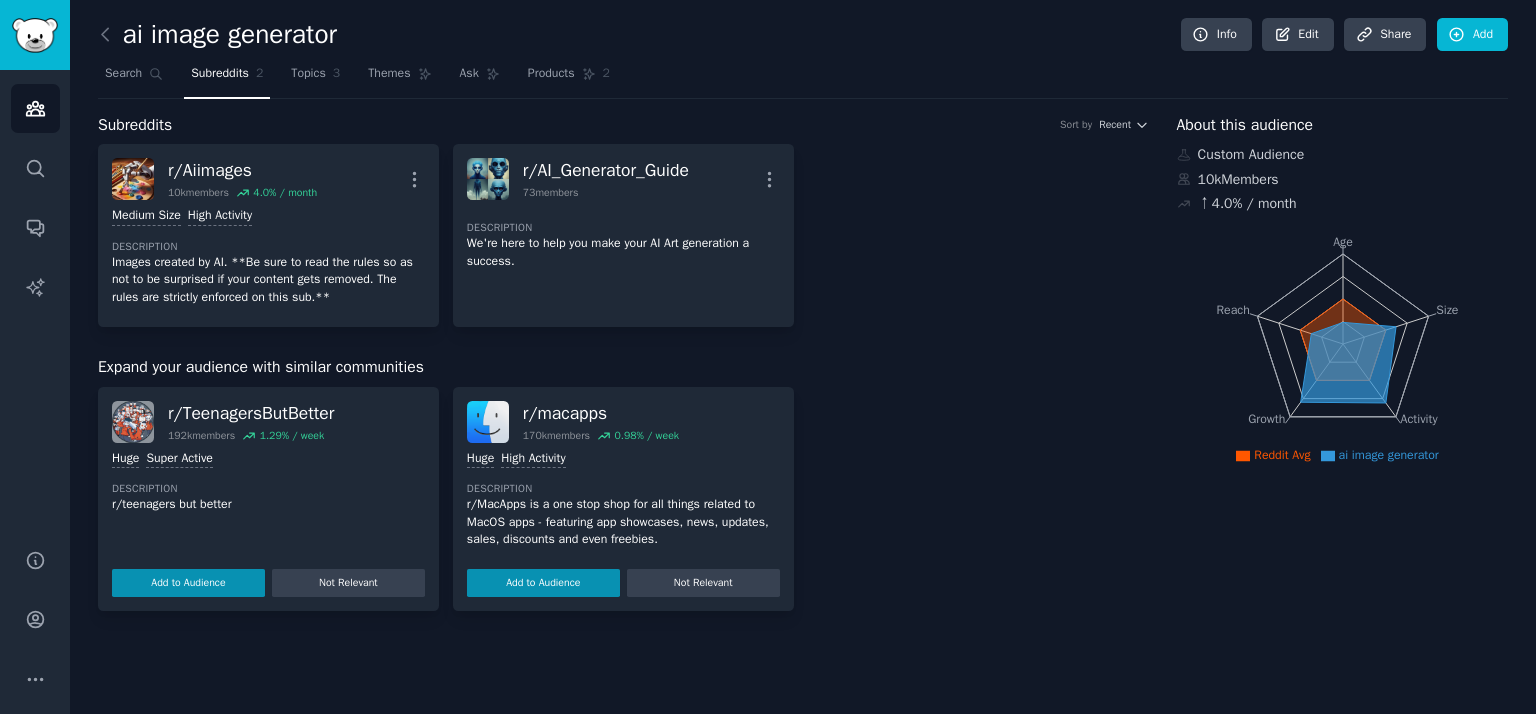click on "r/ TeenagersButBetter" at bounding box center (251, 413) 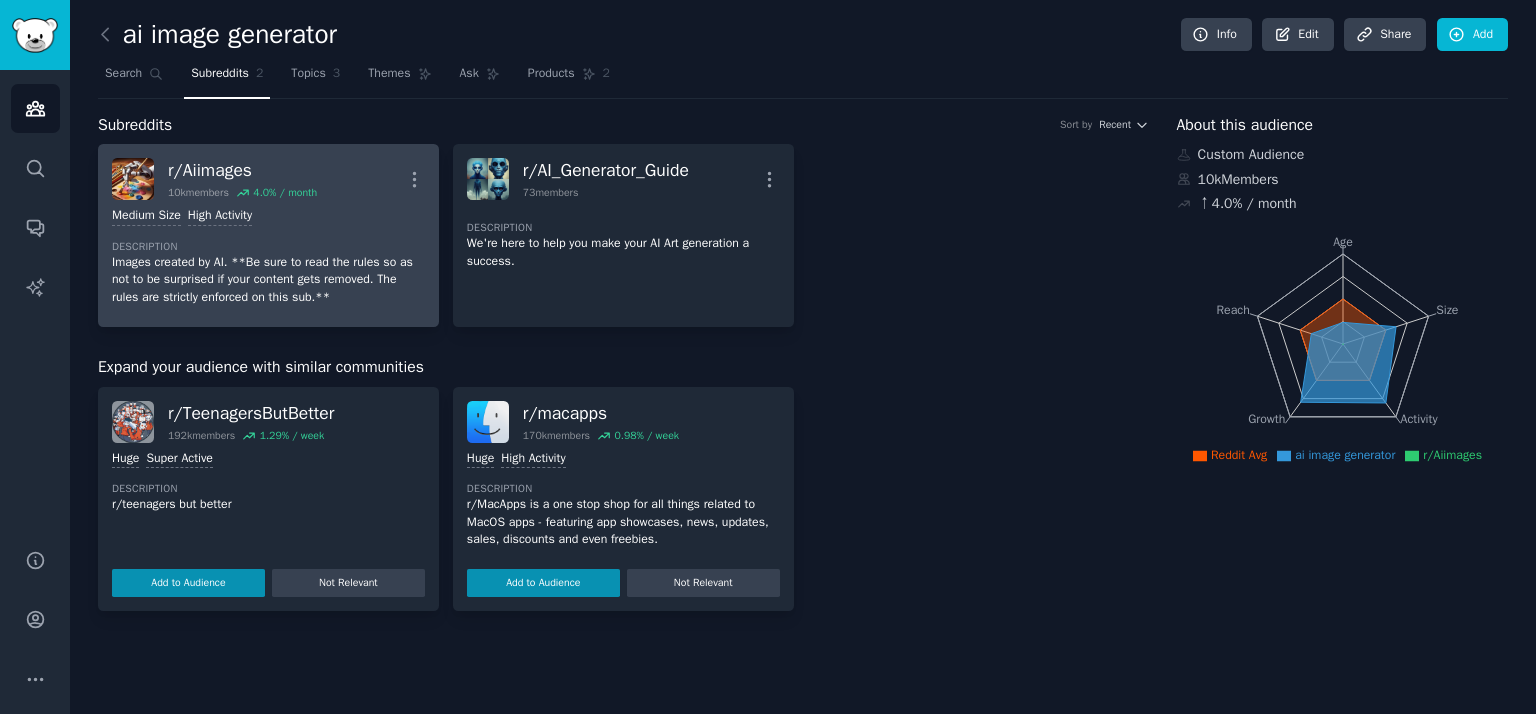 click on "Medium Size High Activity" at bounding box center [268, 216] 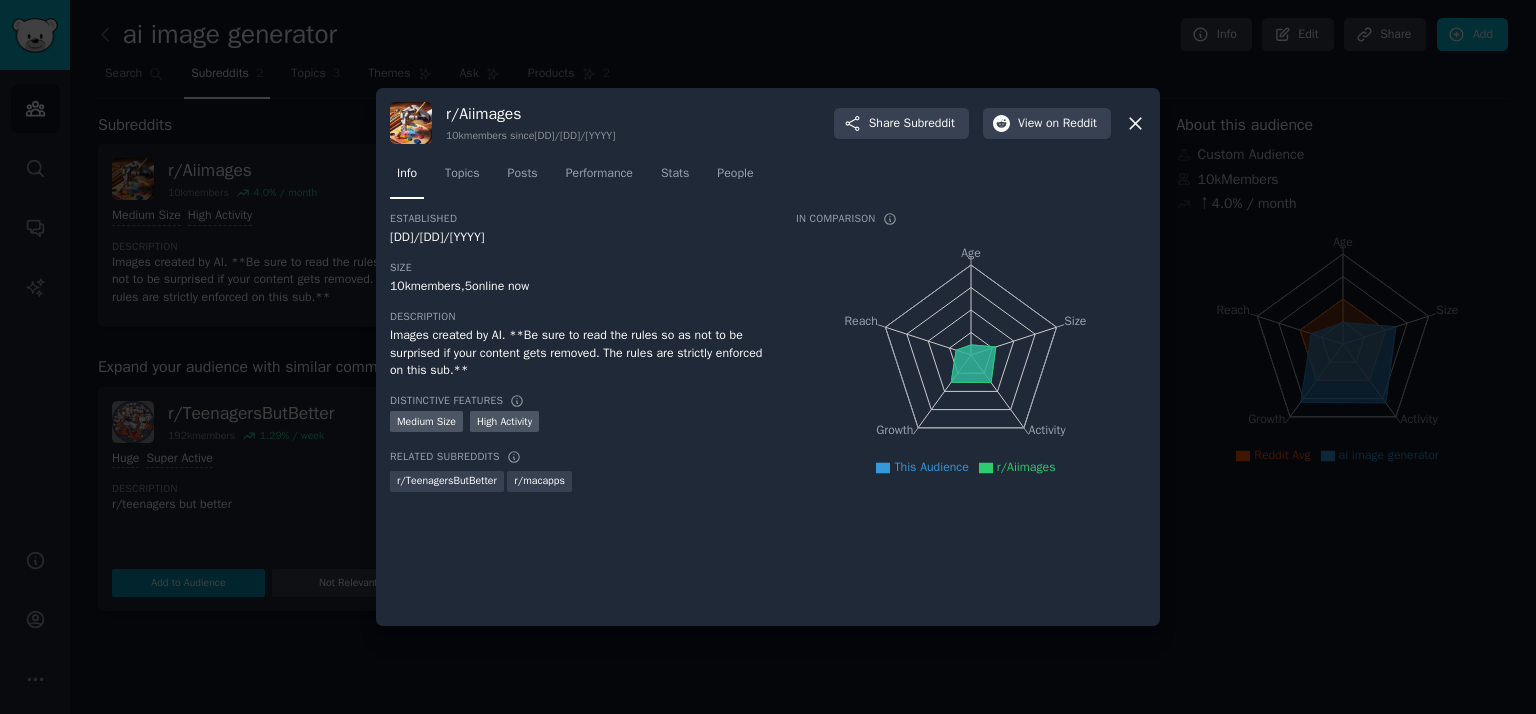 click at bounding box center (768, 357) 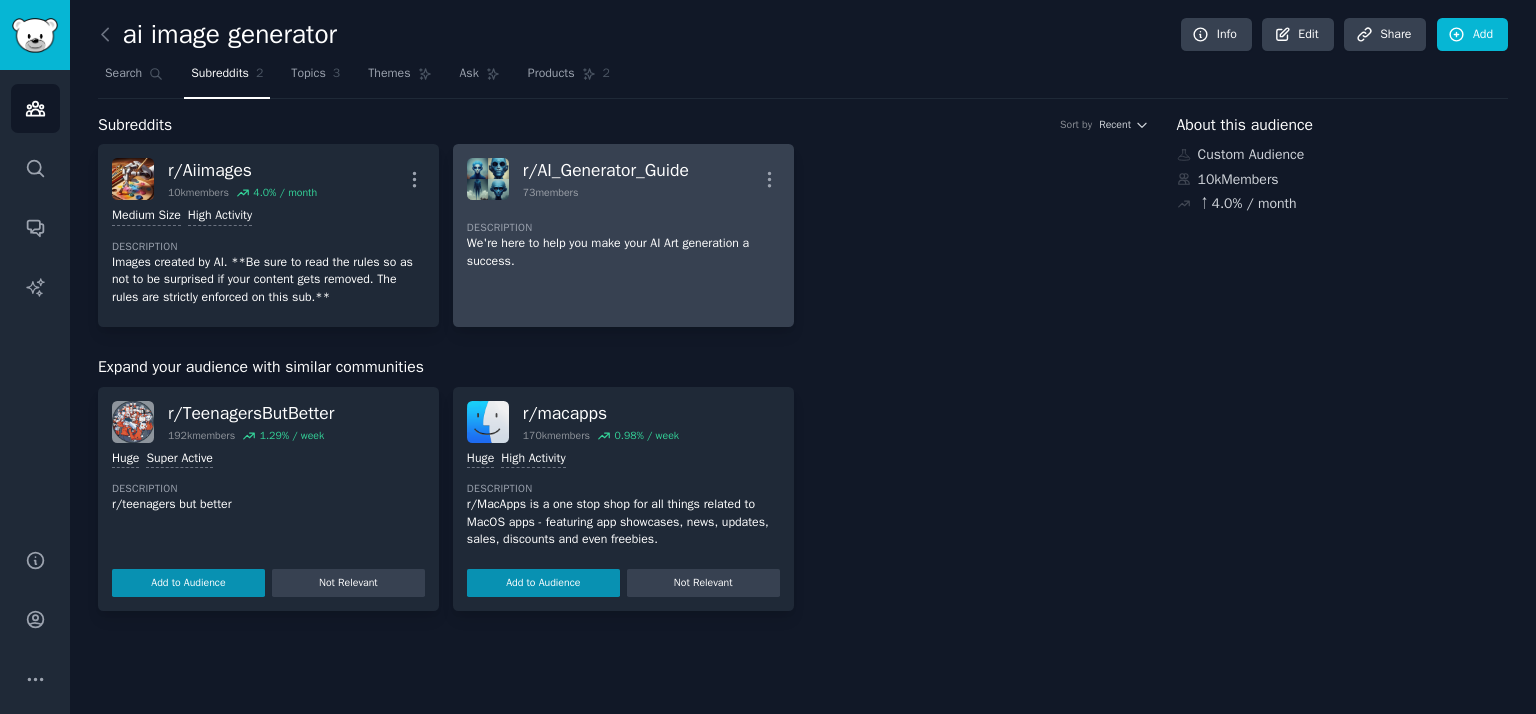 click on "73  members" at bounding box center (551, 193) 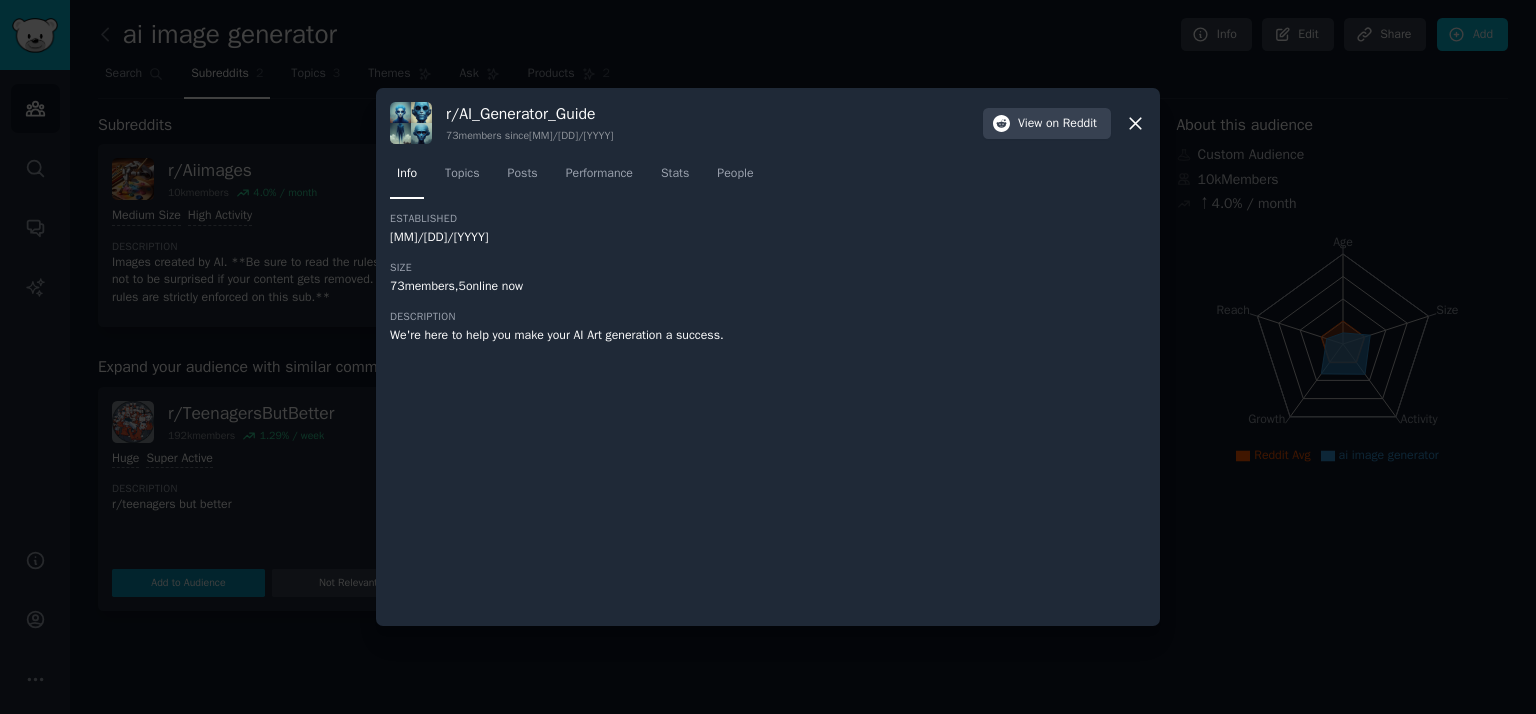 click at bounding box center (768, 357) 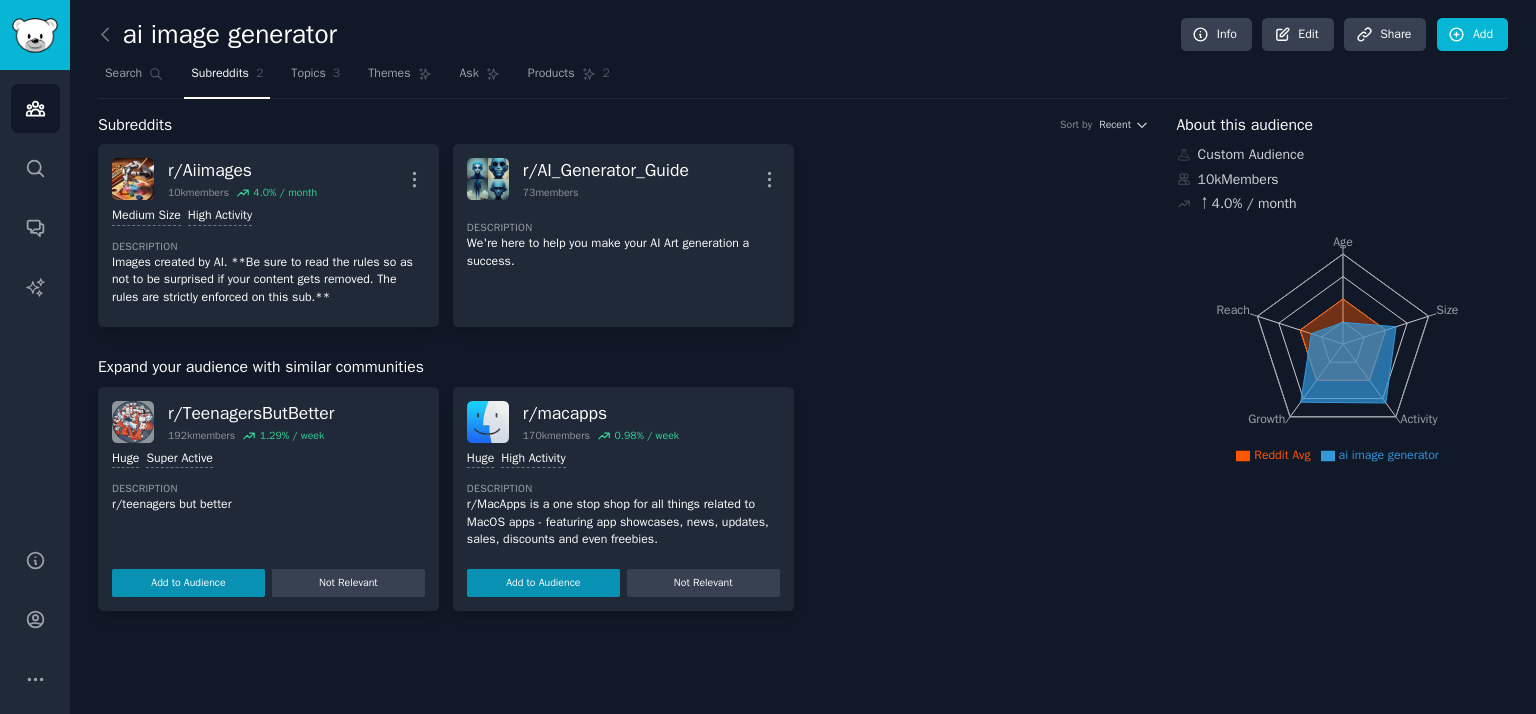 click on "Expand your audience with similar communities" at bounding box center (261, 367) 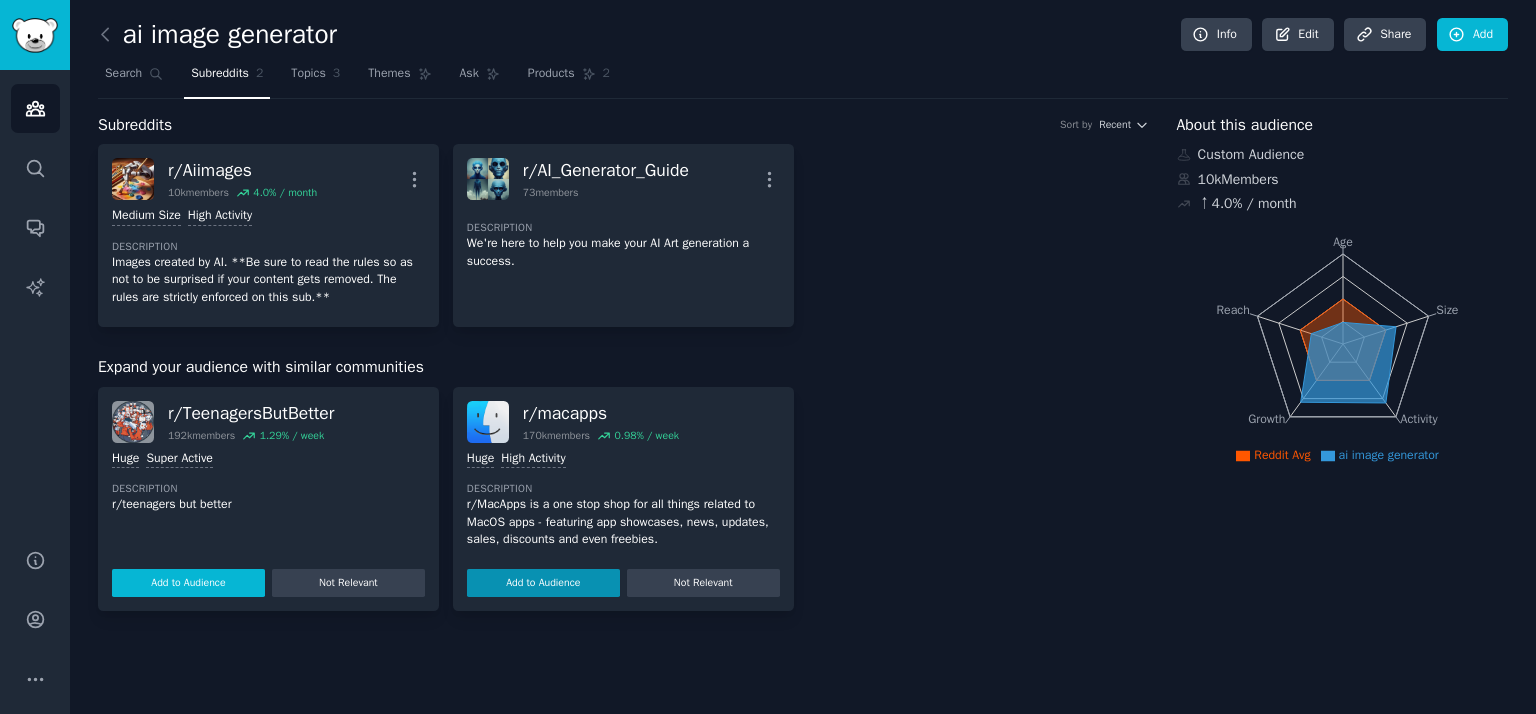 click on "Add to Audience" at bounding box center [188, 583] 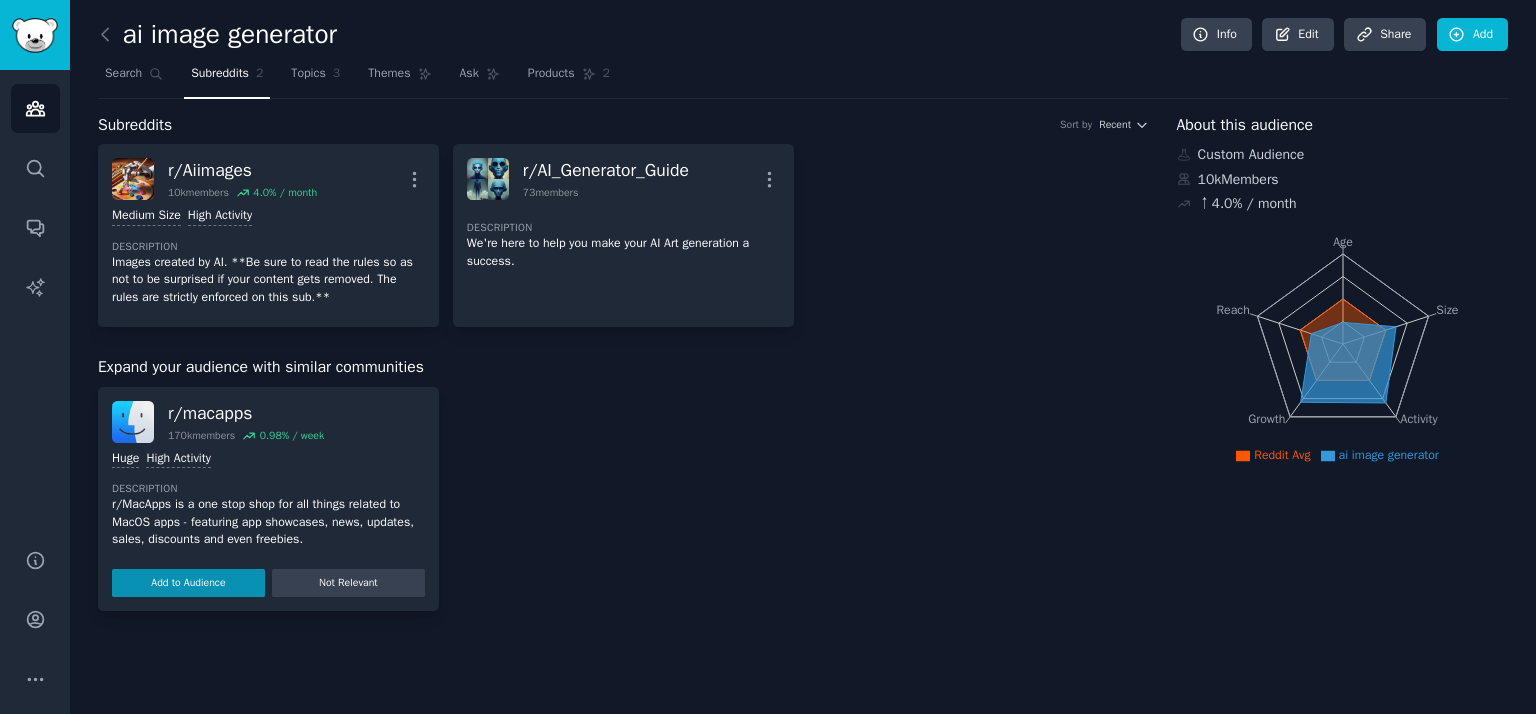 click on "Description" at bounding box center (268, 489) 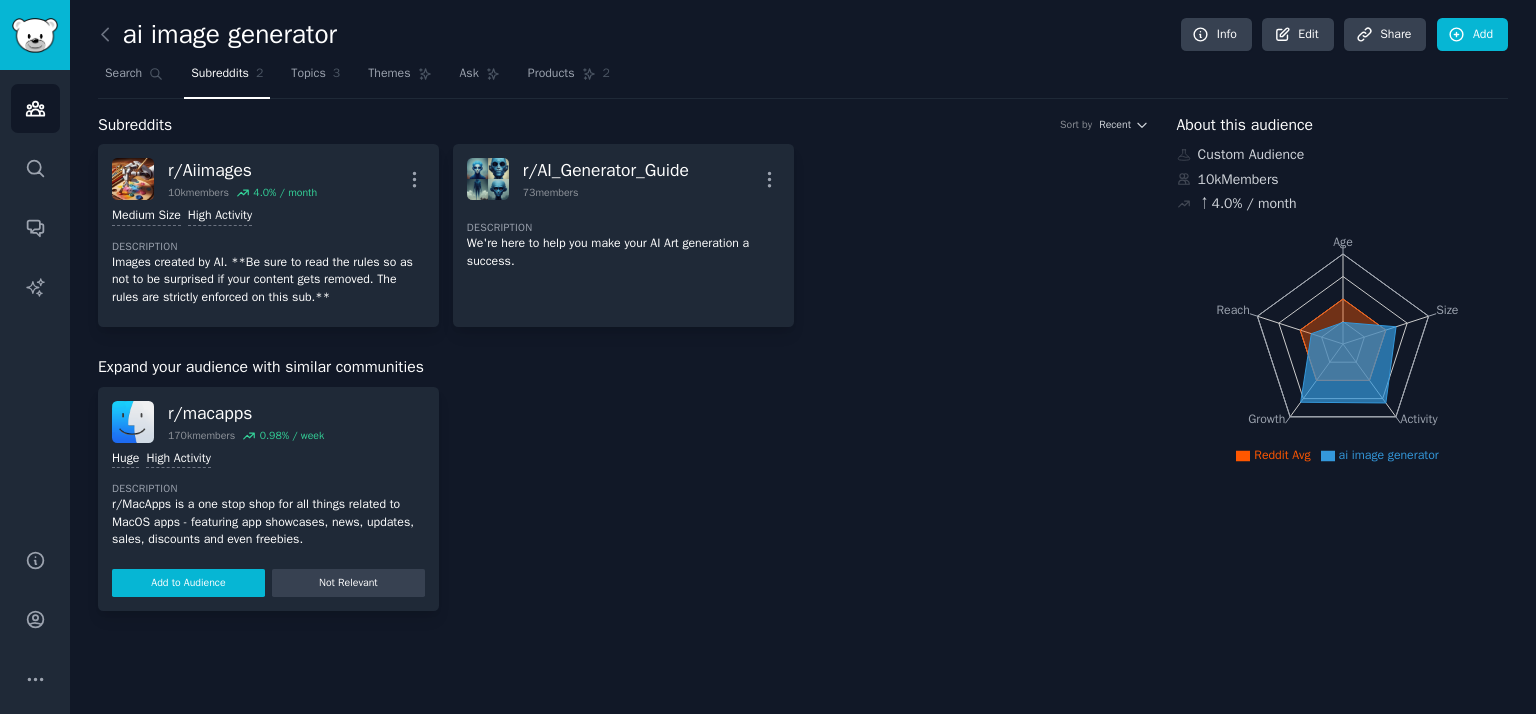 click on "Add to Audience" at bounding box center (188, 583) 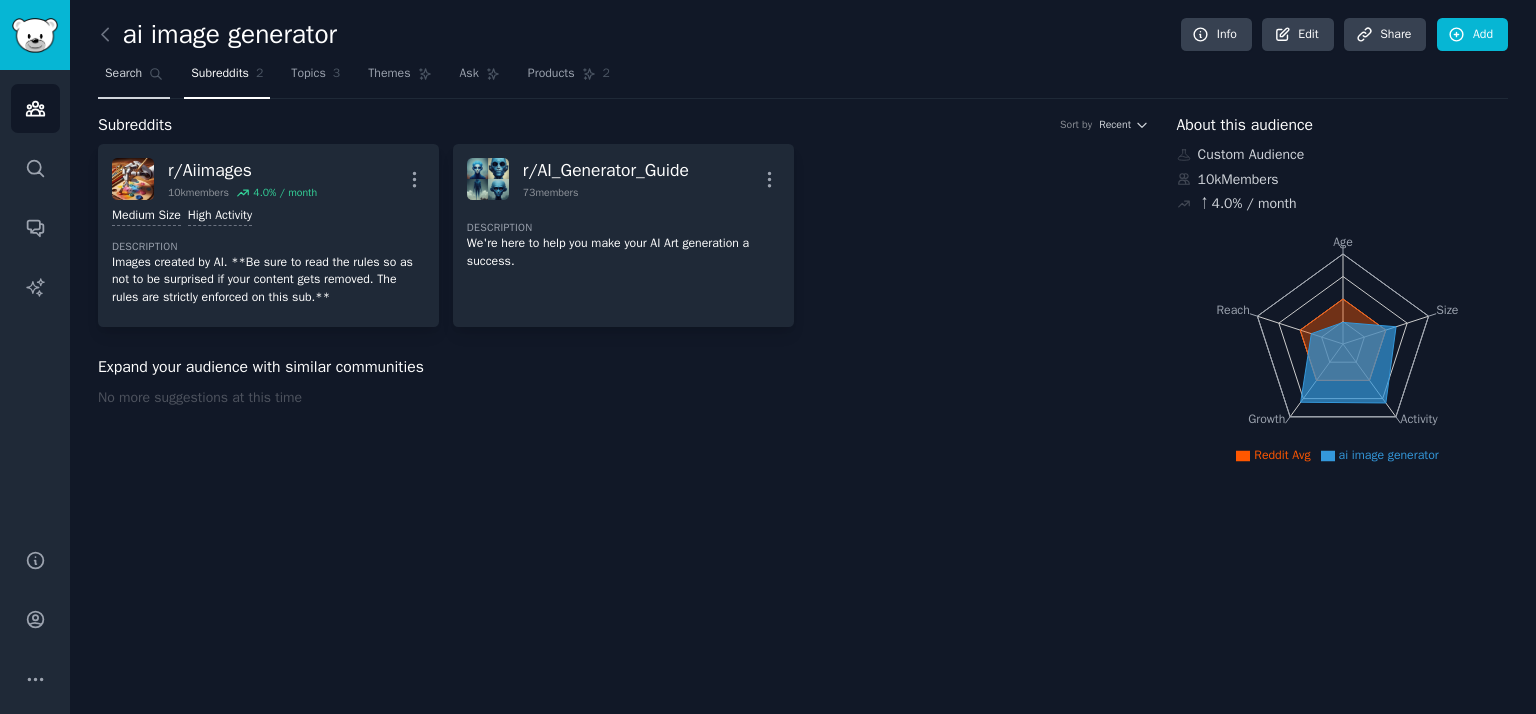 click on "Search" at bounding box center (123, 74) 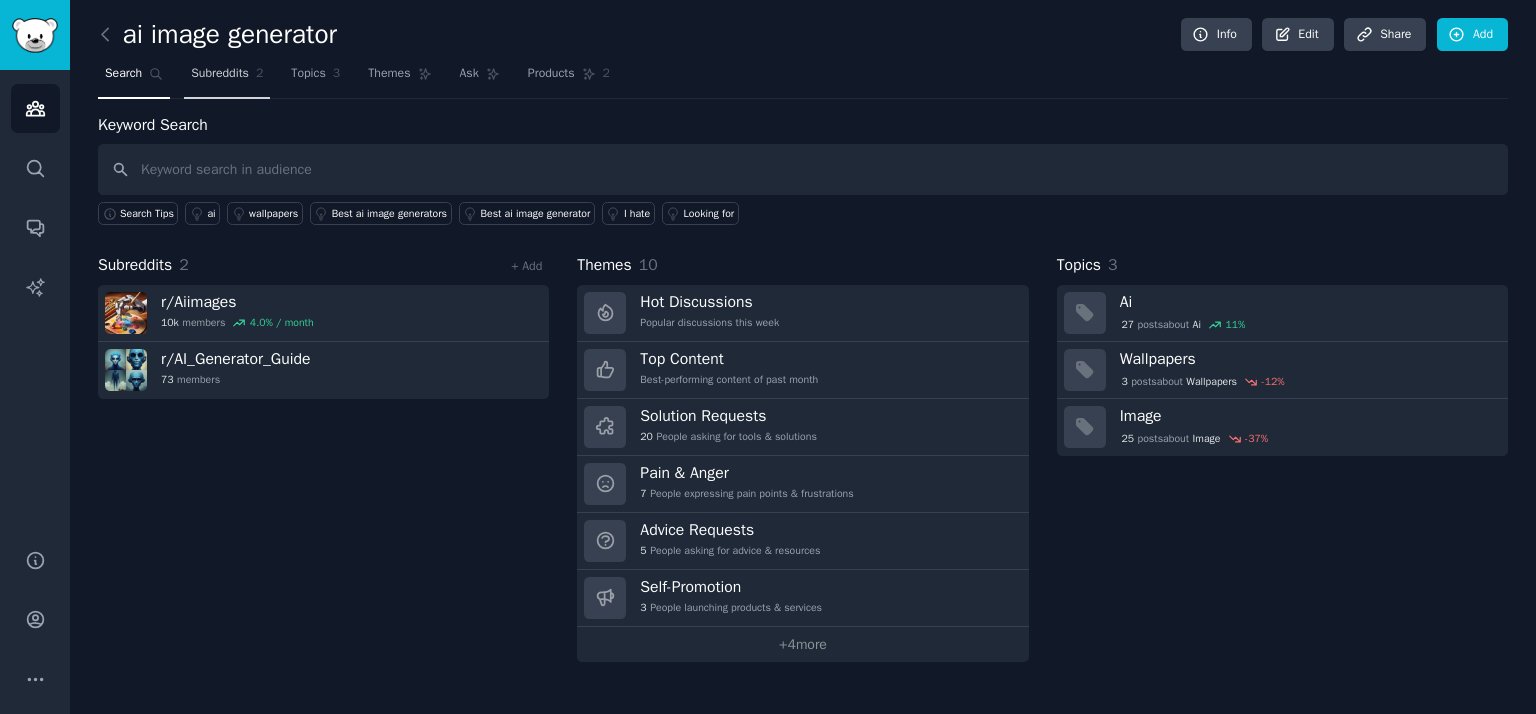 click on "Subreddits 2" at bounding box center [227, 78] 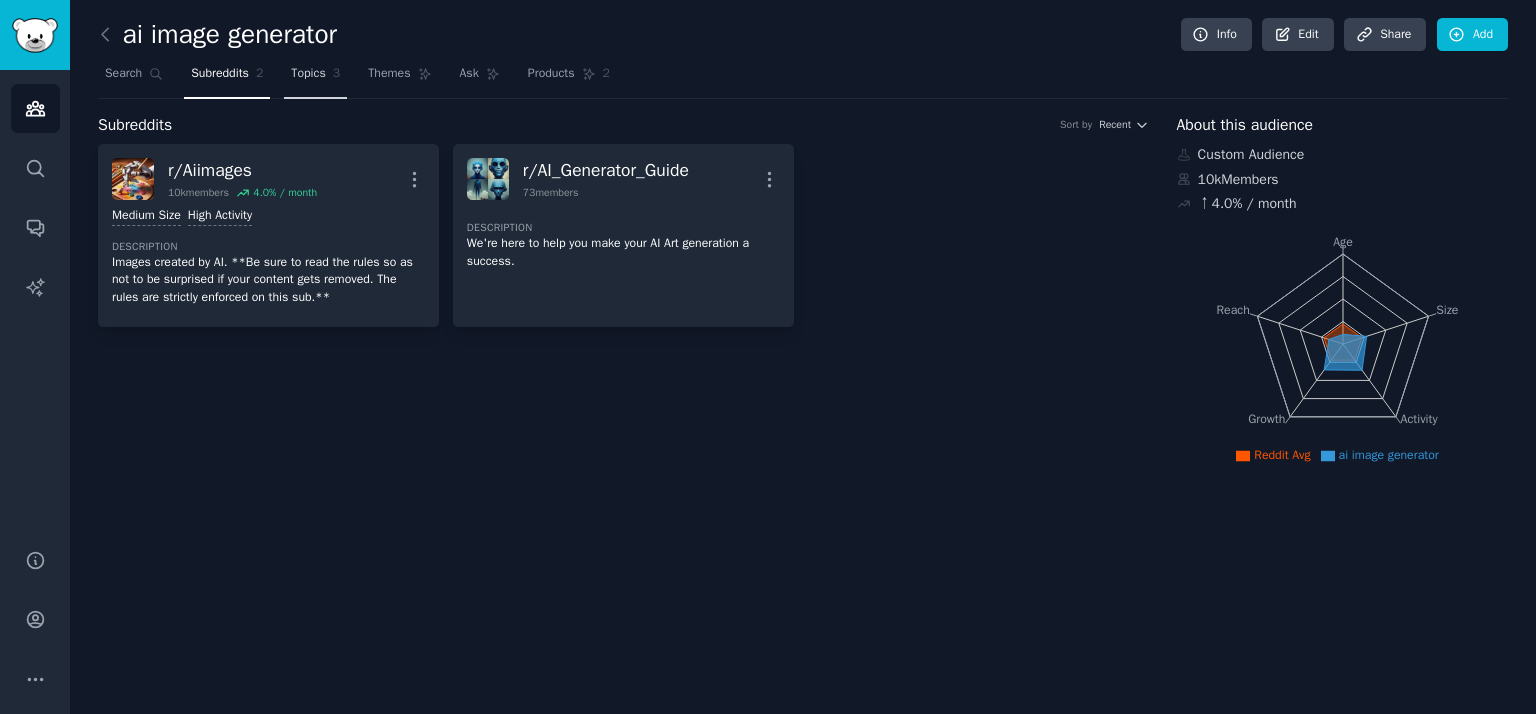 click on "Topics" at bounding box center (308, 74) 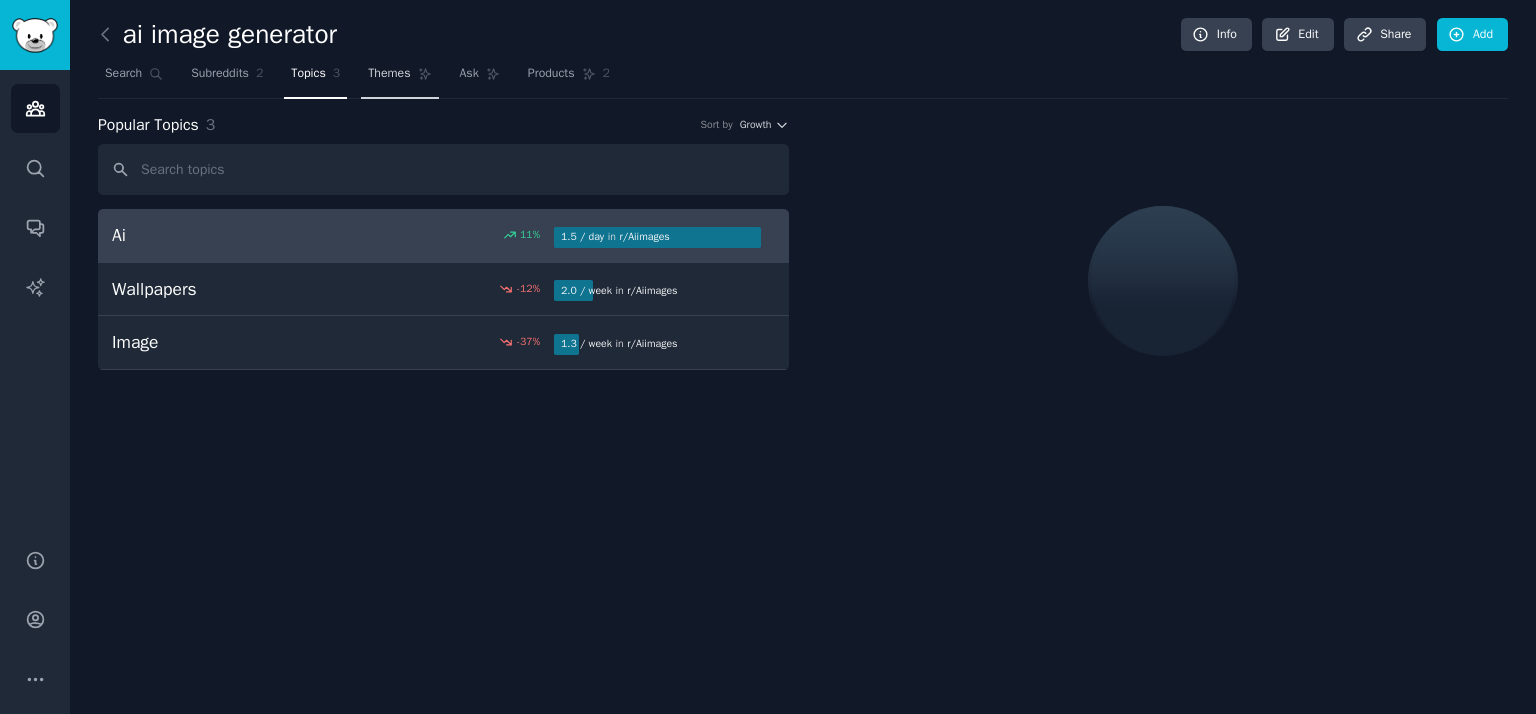click on "Themes" at bounding box center (399, 78) 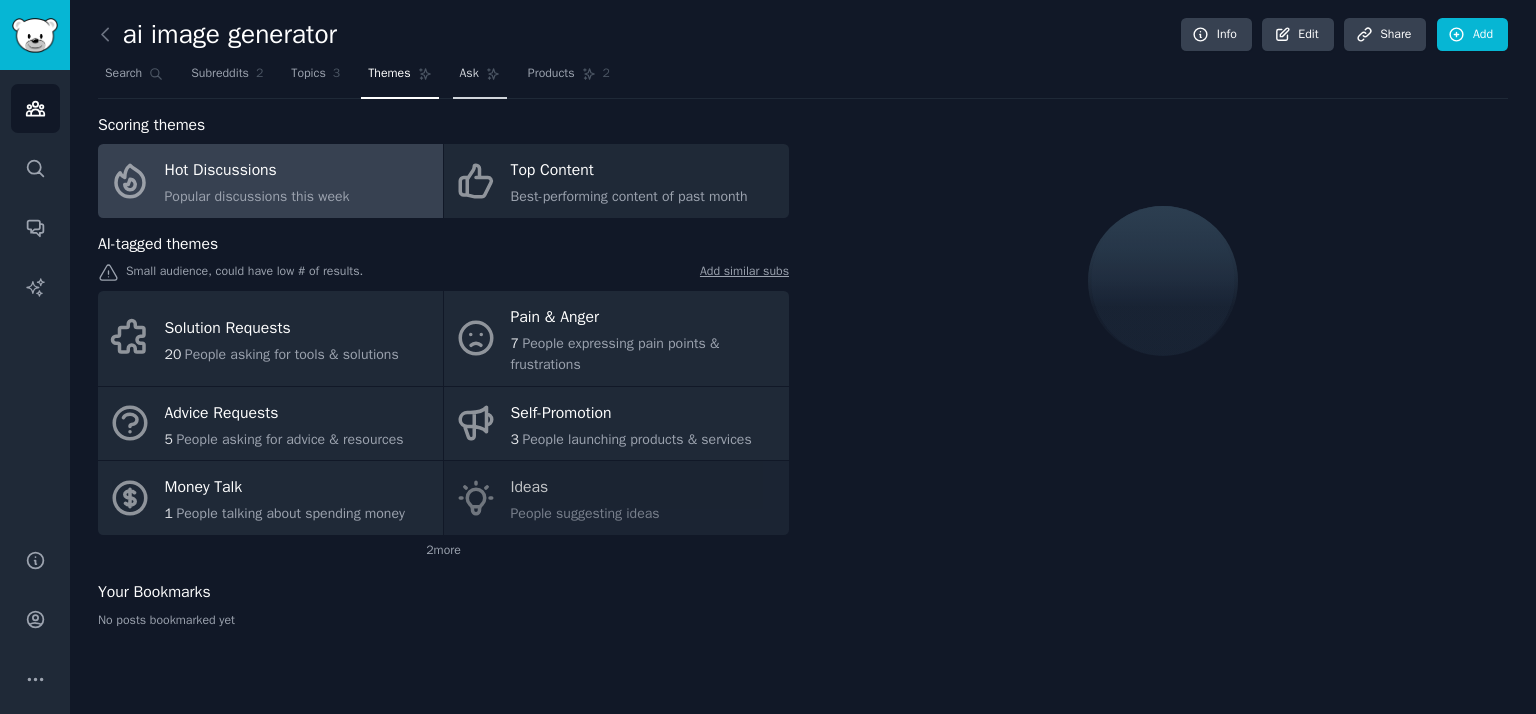 click on "Ask" at bounding box center [469, 74] 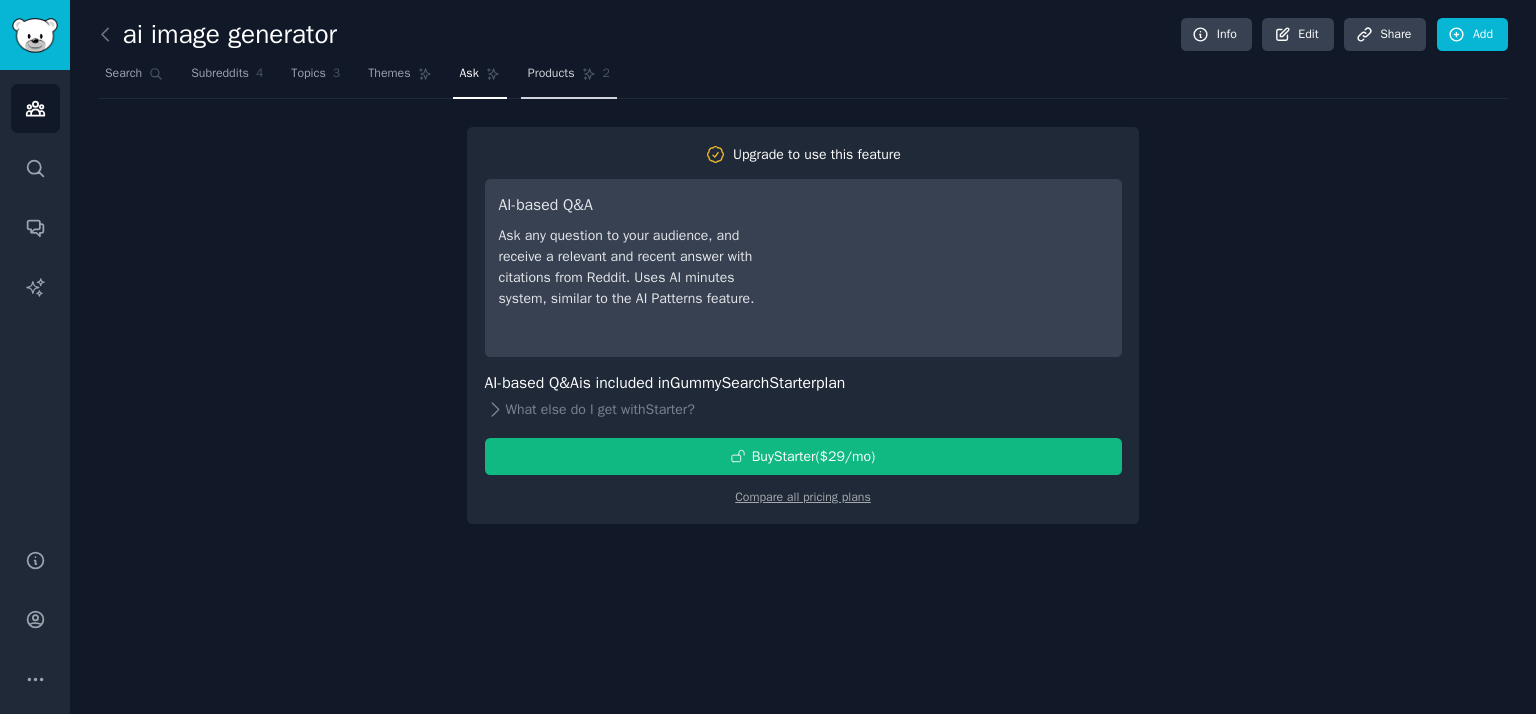 click on "Products" at bounding box center [551, 74] 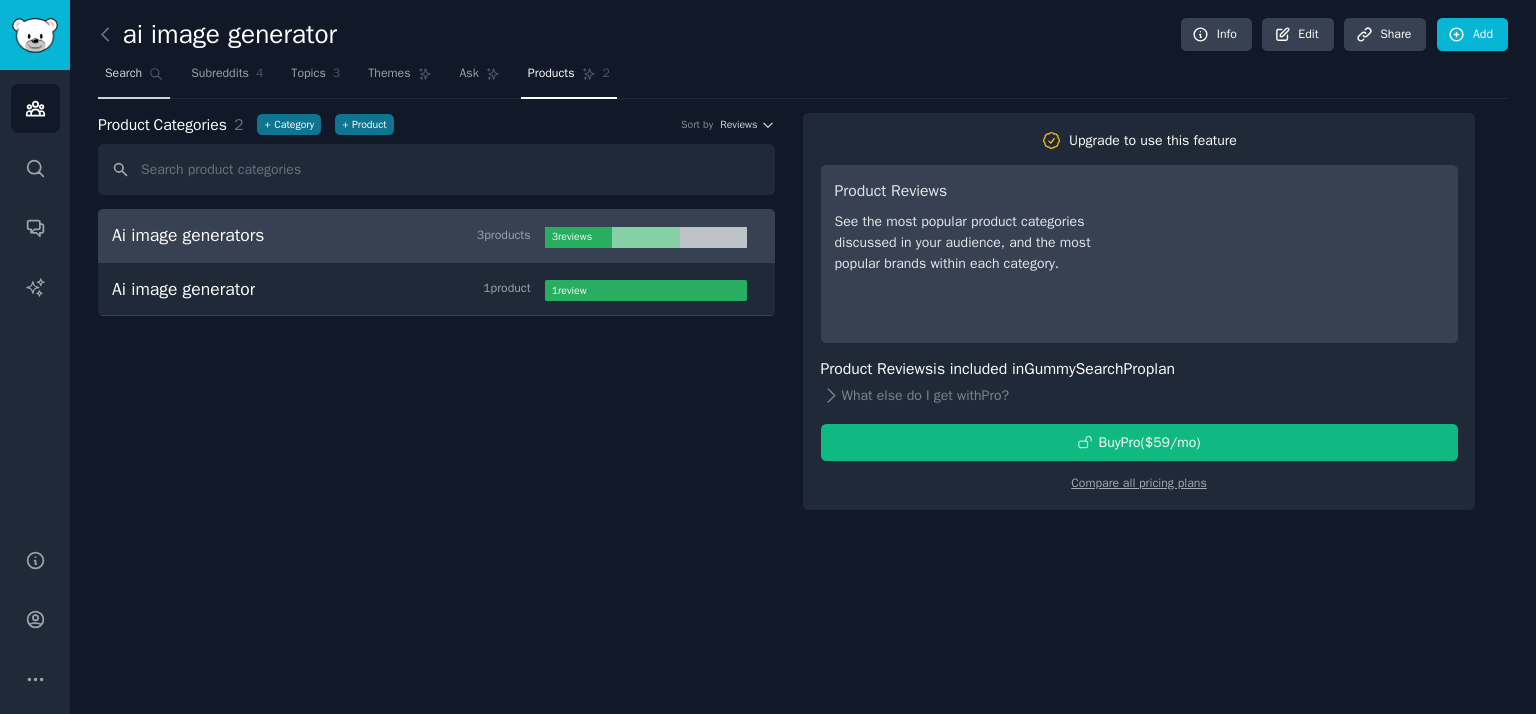 click on "Search" at bounding box center [123, 74] 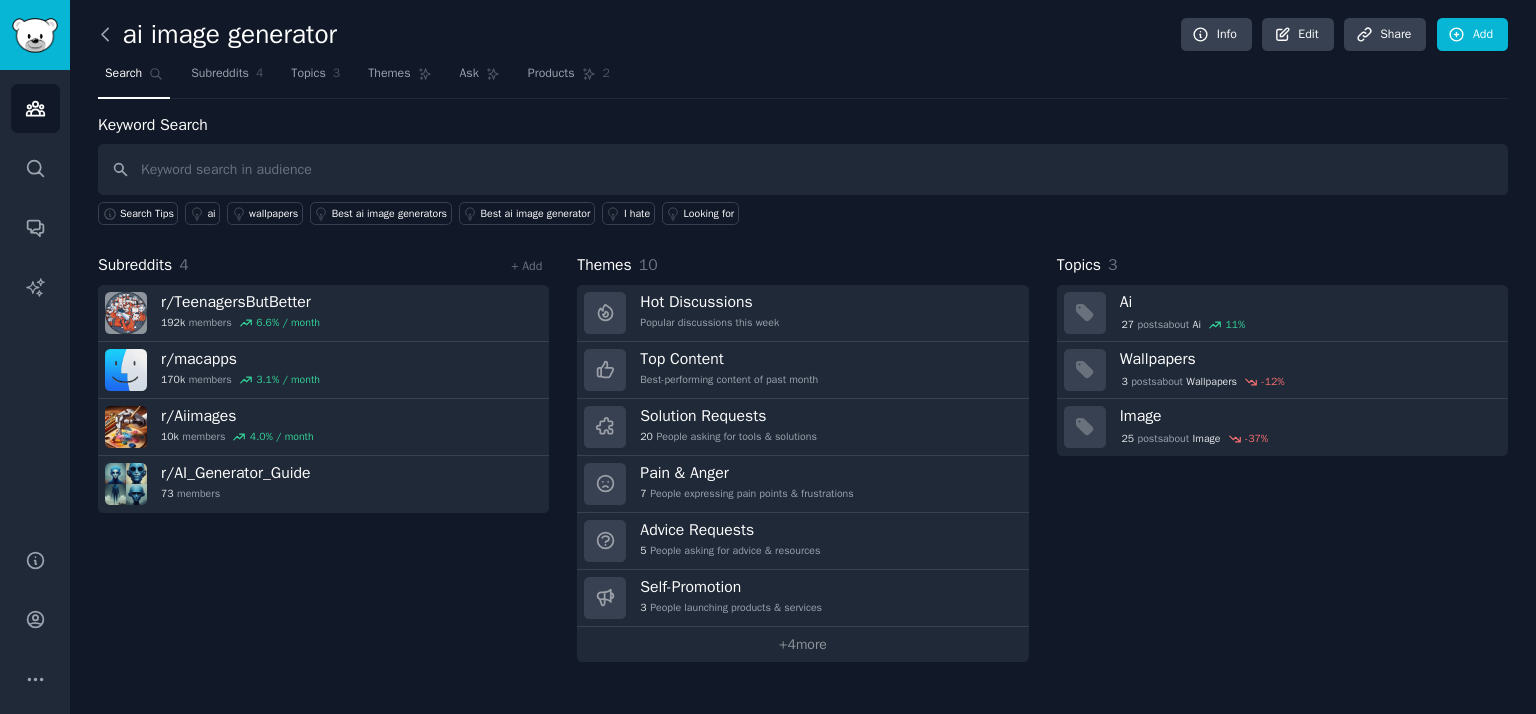 click 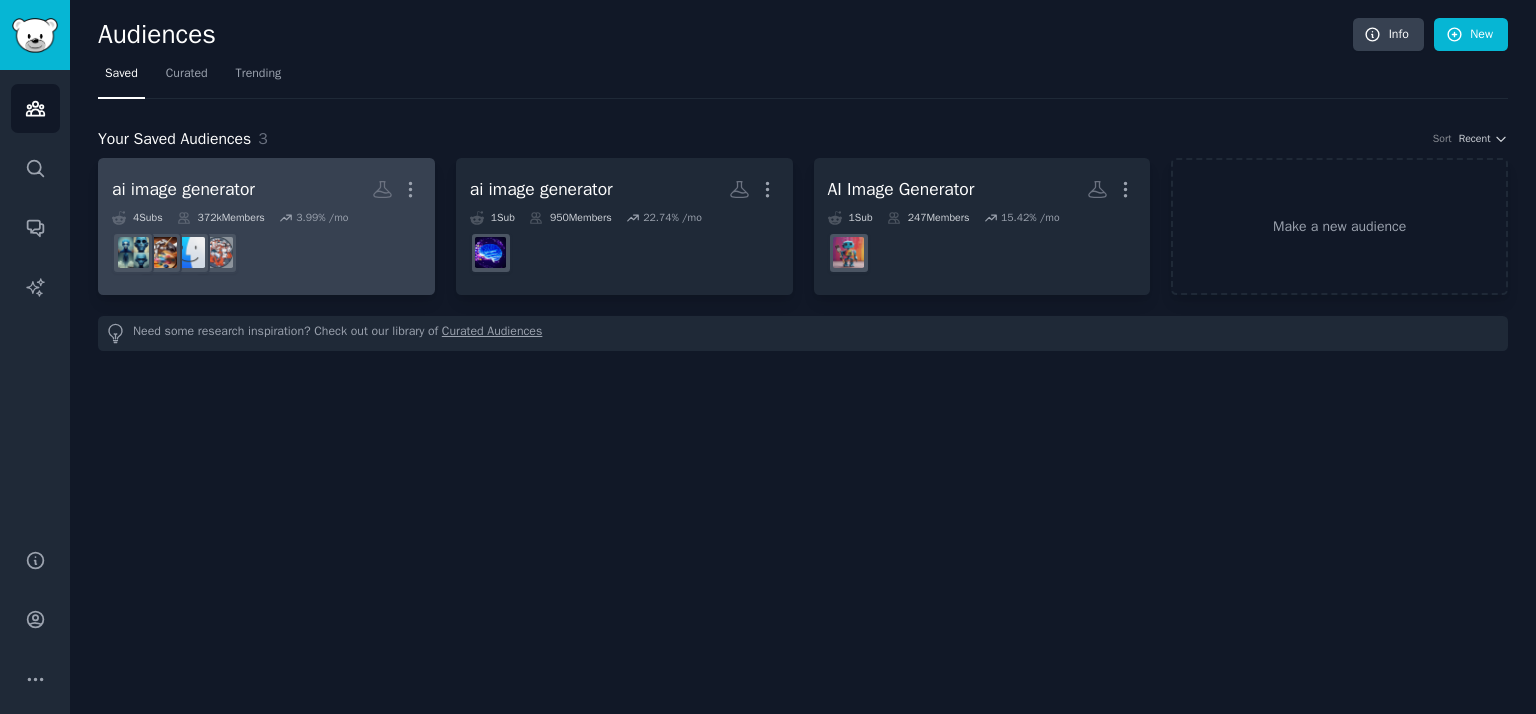 click at bounding box center [266, 253] 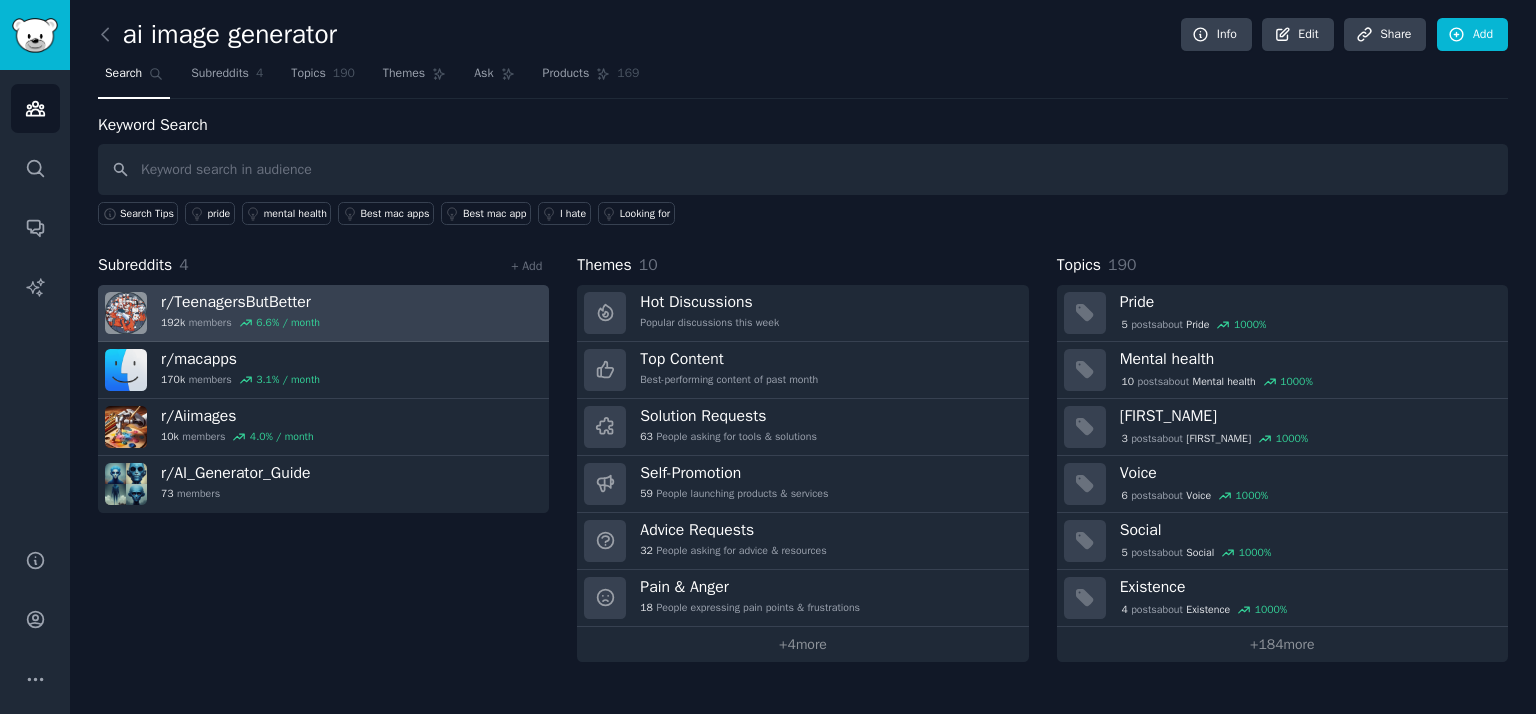 click on "r/ TeenagersButBetter 192k  members 6.6 % / month" at bounding box center (323, 313) 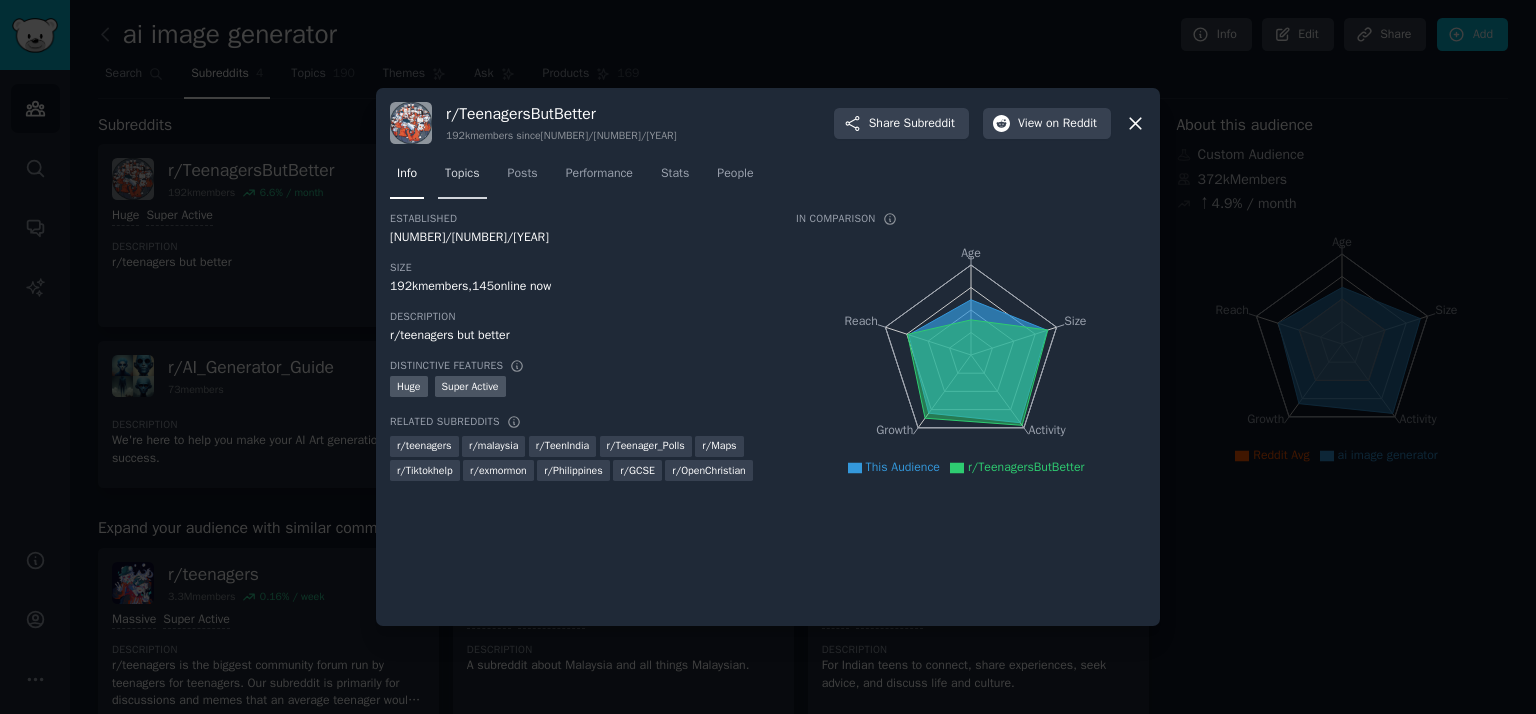 click on "Topics" at bounding box center (462, 174) 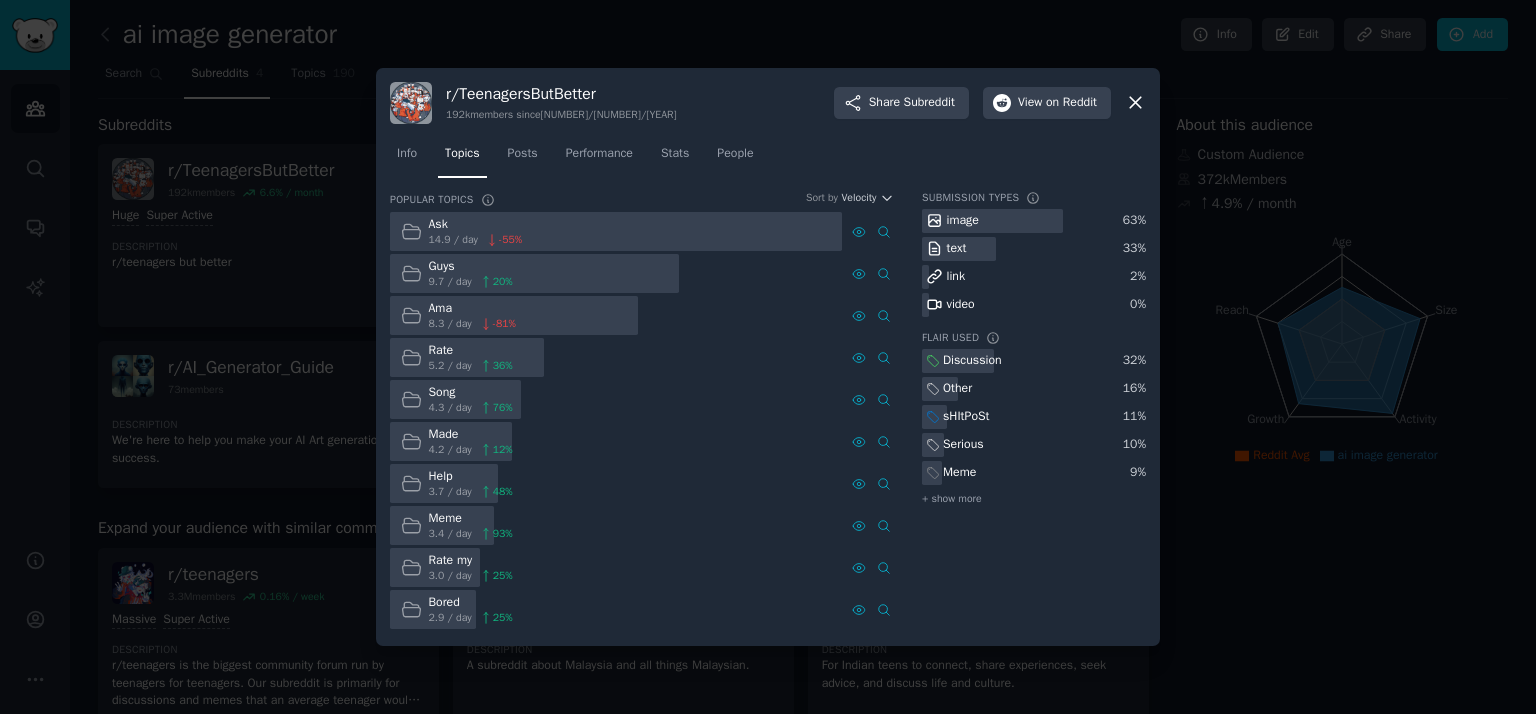 drag, startPoint x: 860, startPoint y: 231, endPoint x: 853, endPoint y: 241, distance: 12.206555 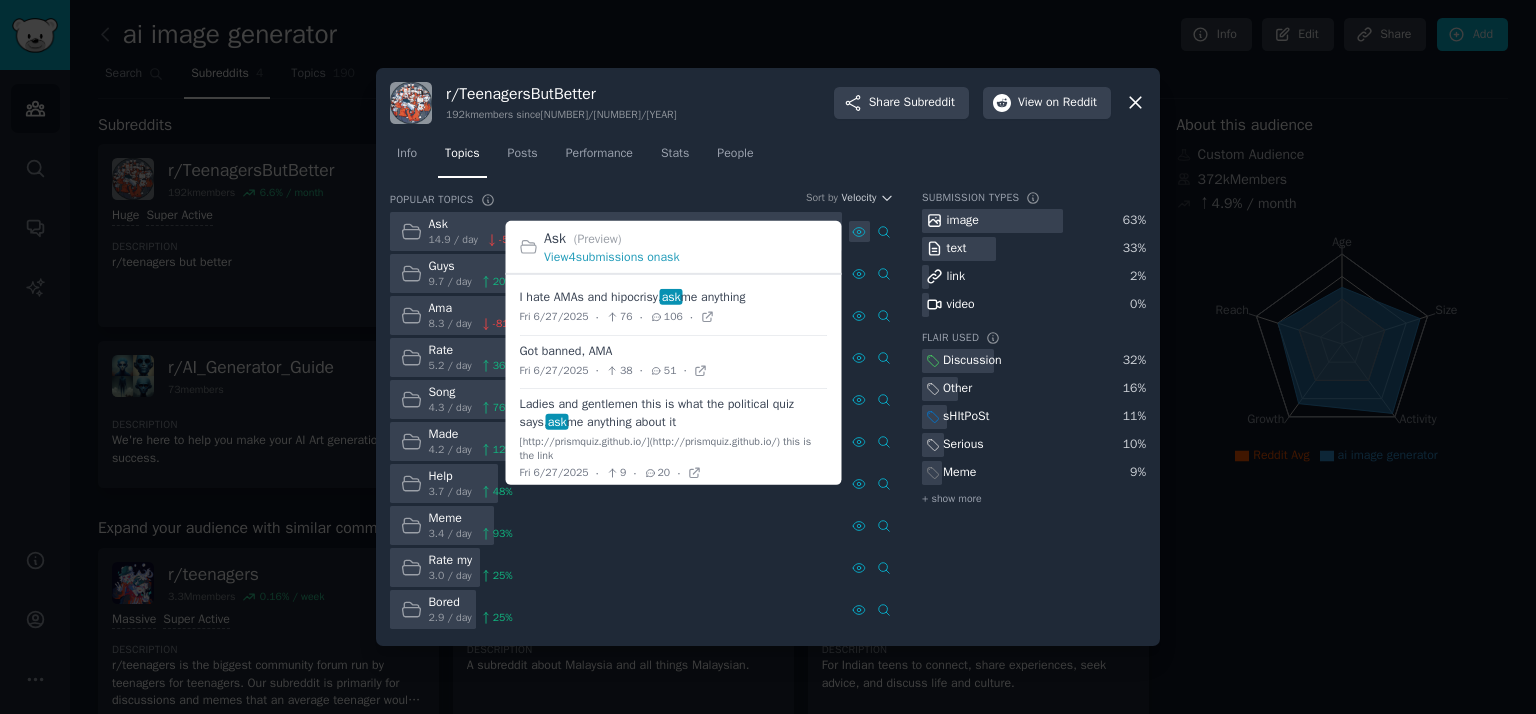 click 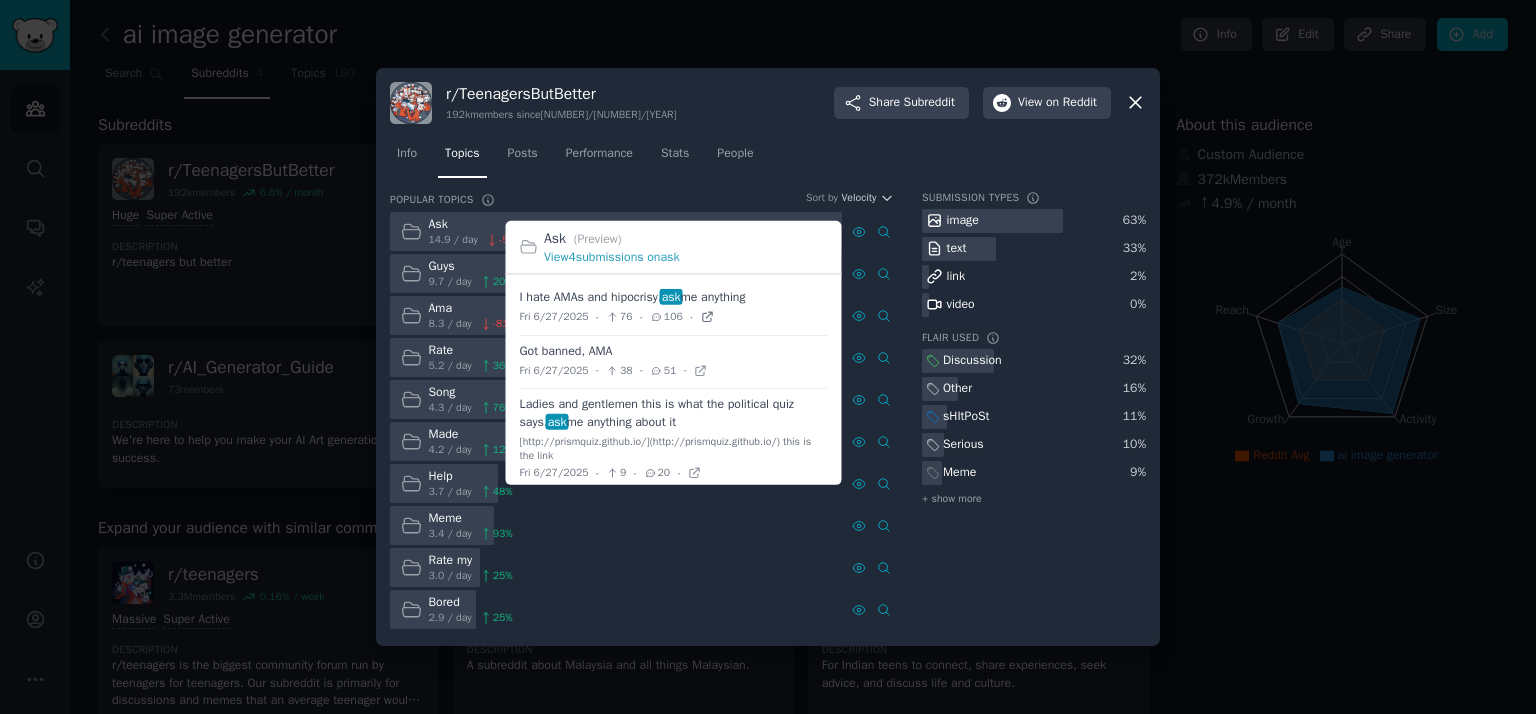 click 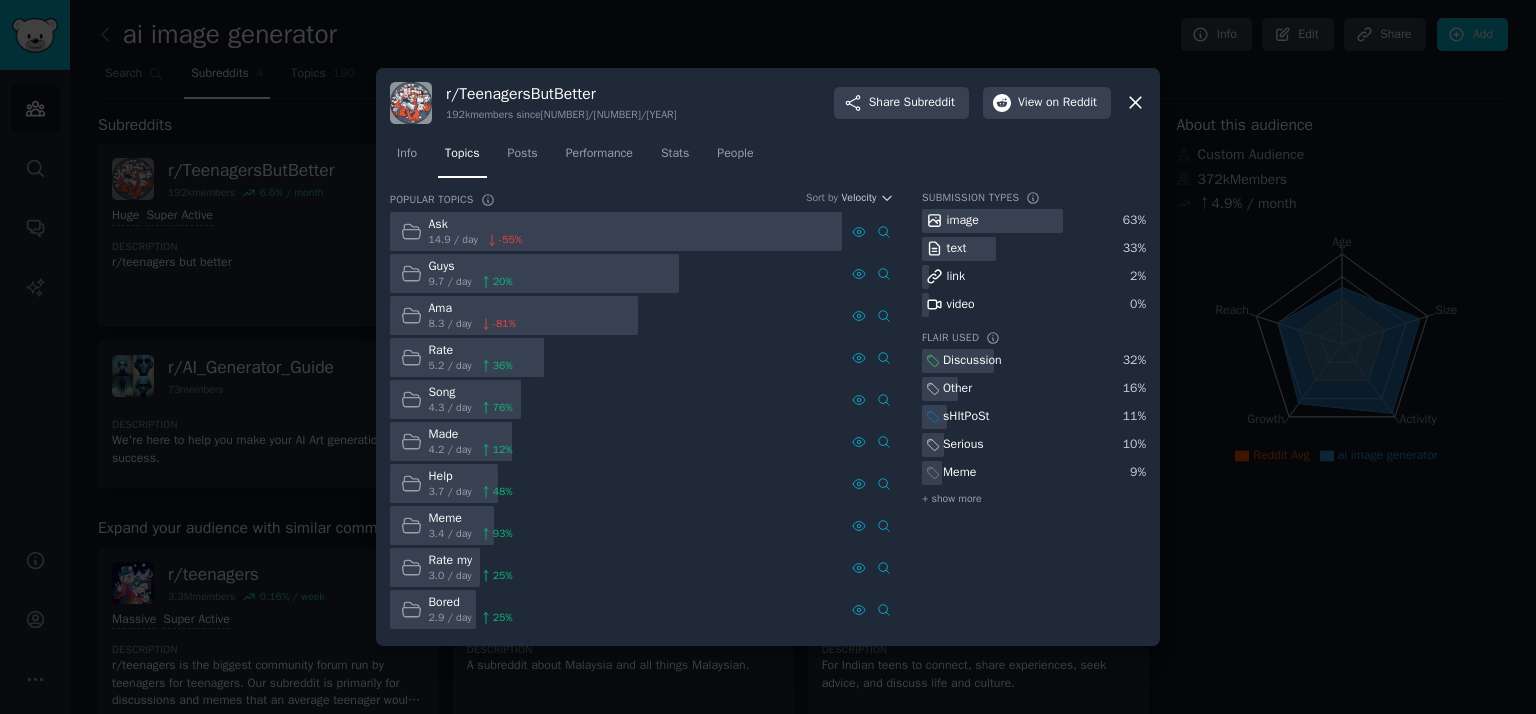 click on "image" at bounding box center (963, 221) 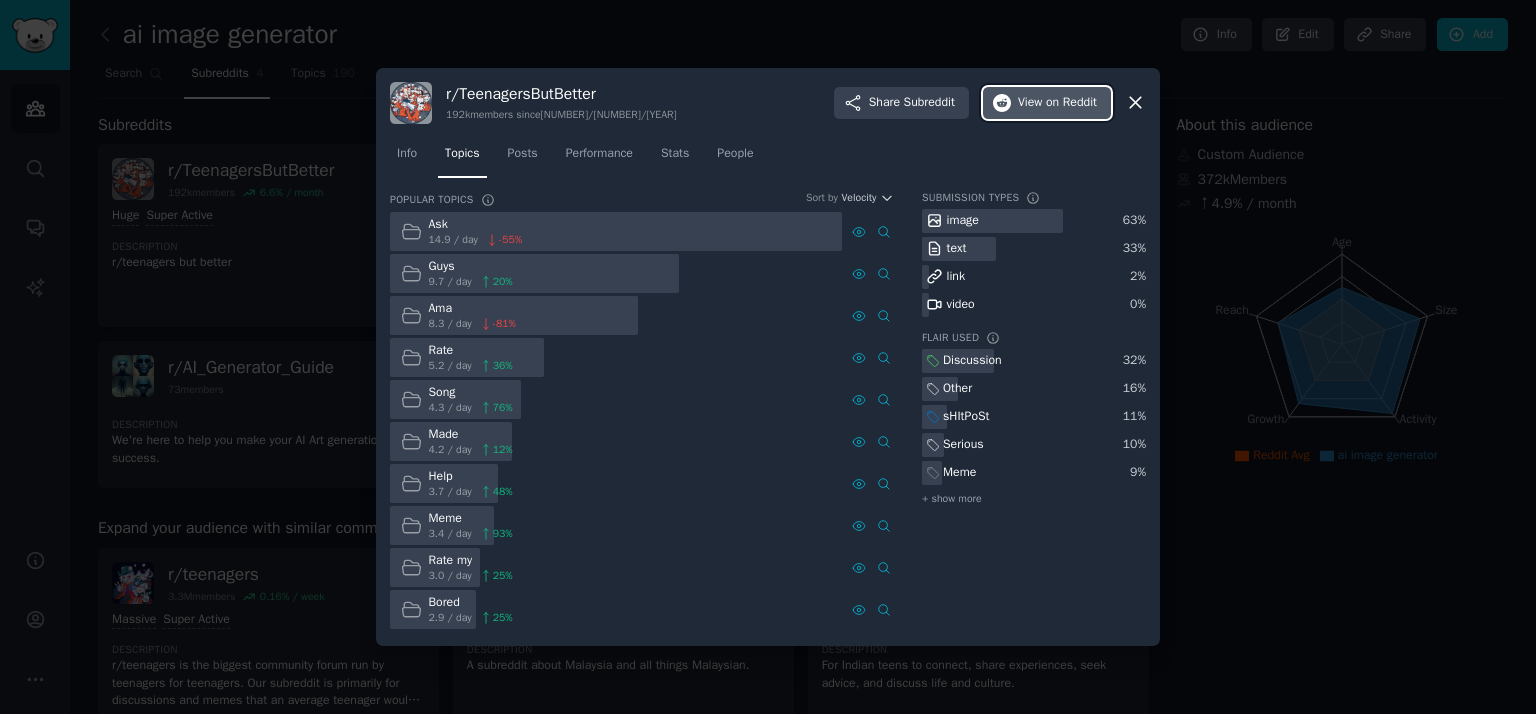 click on "View  on Reddit" at bounding box center (1057, 103) 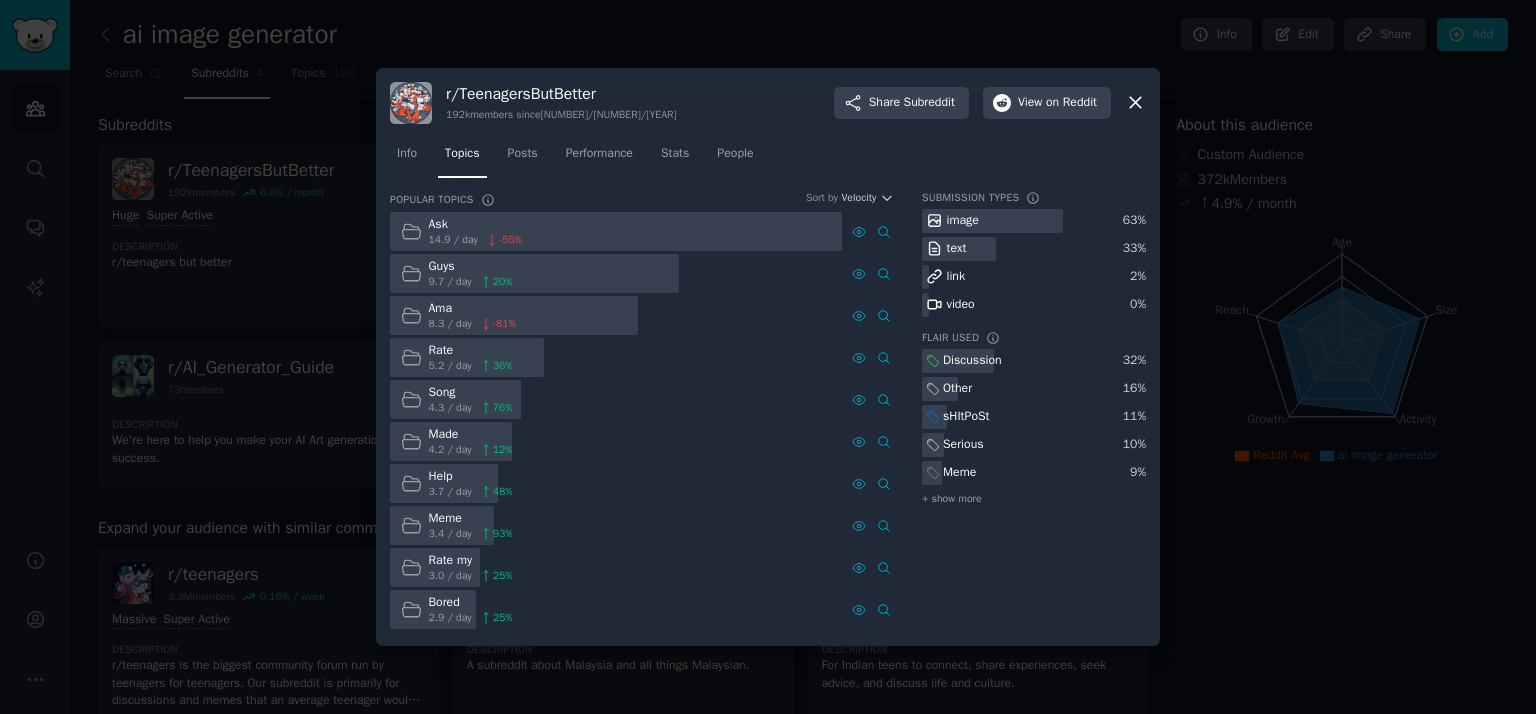 click at bounding box center (768, 357) 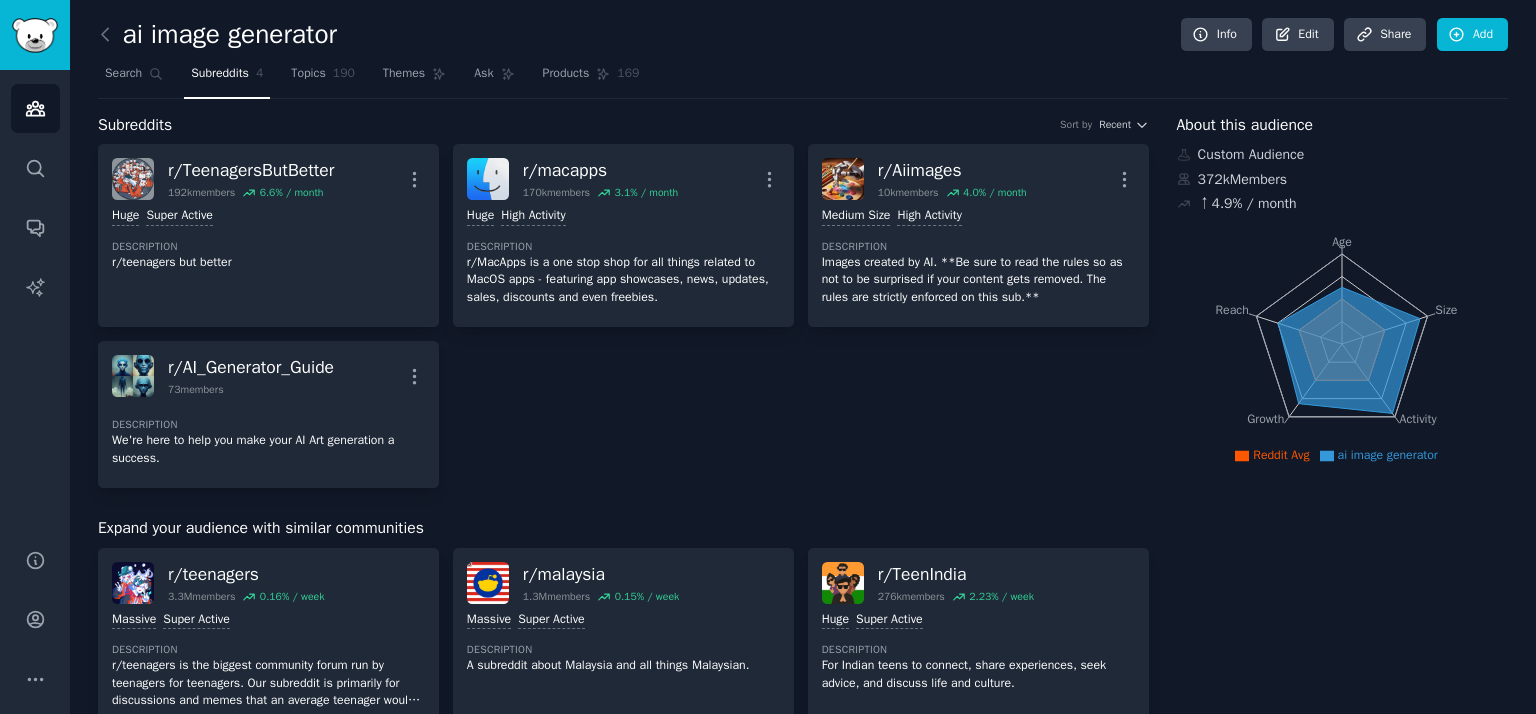 click on "r/ teenagers" at bounding box center (246, 574) 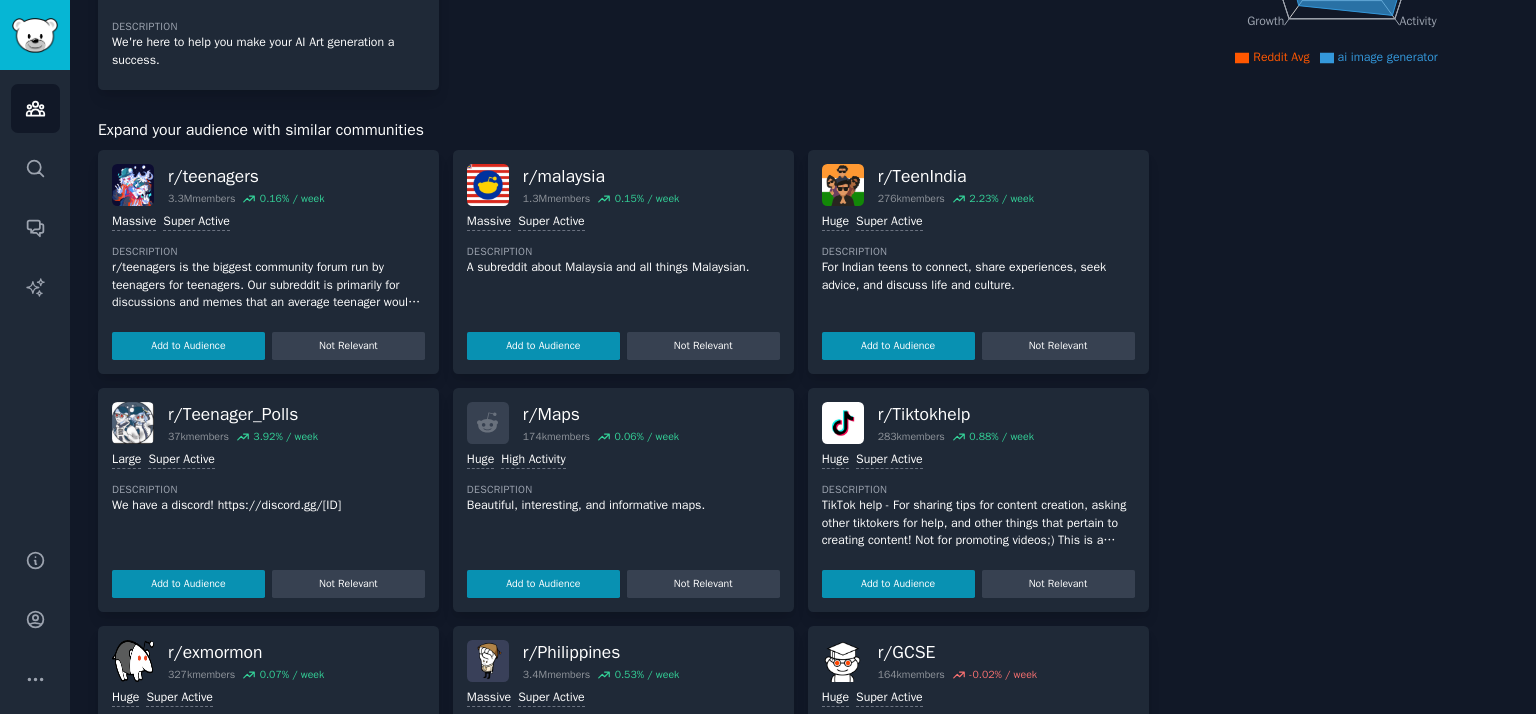 scroll, scrollTop: 0, scrollLeft: 0, axis: both 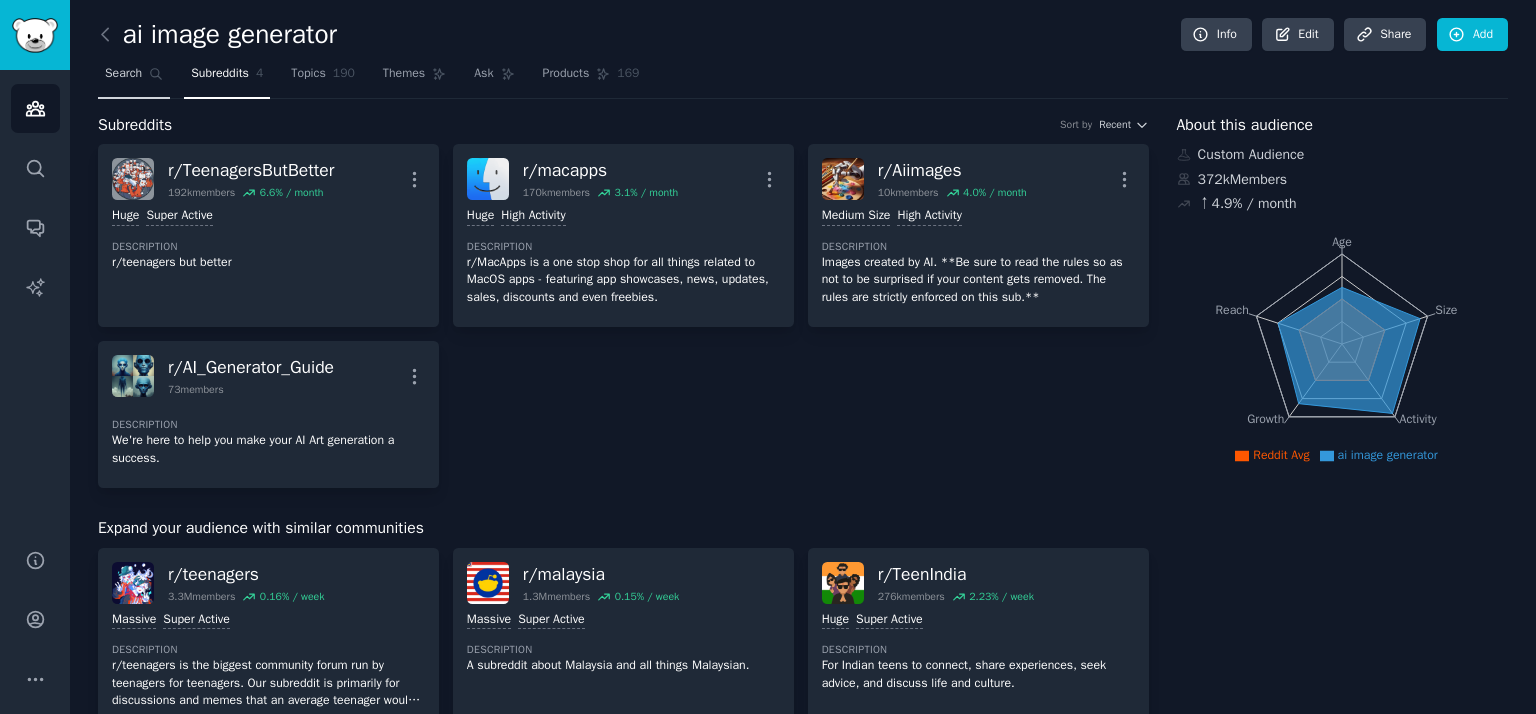 click on "Search" at bounding box center [123, 74] 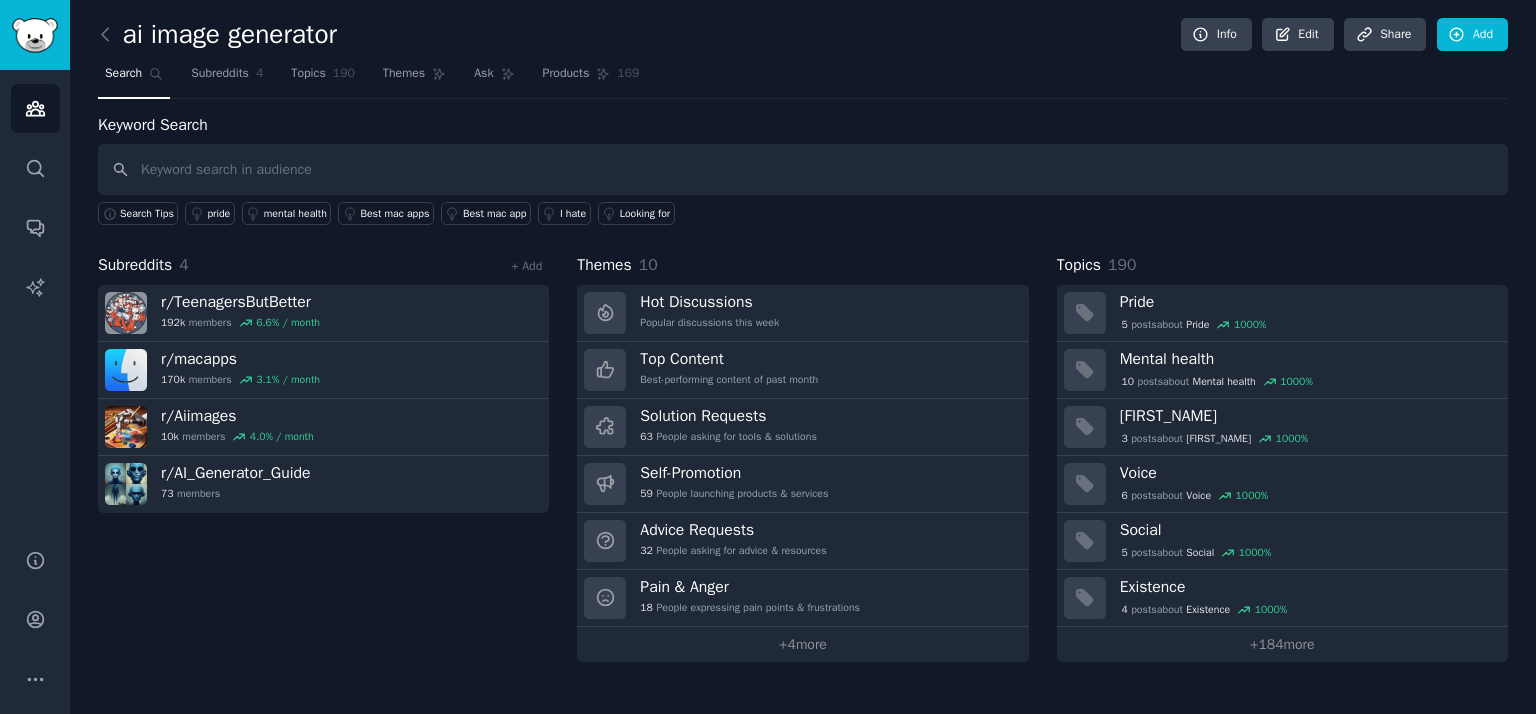 click at bounding box center [803, 169] 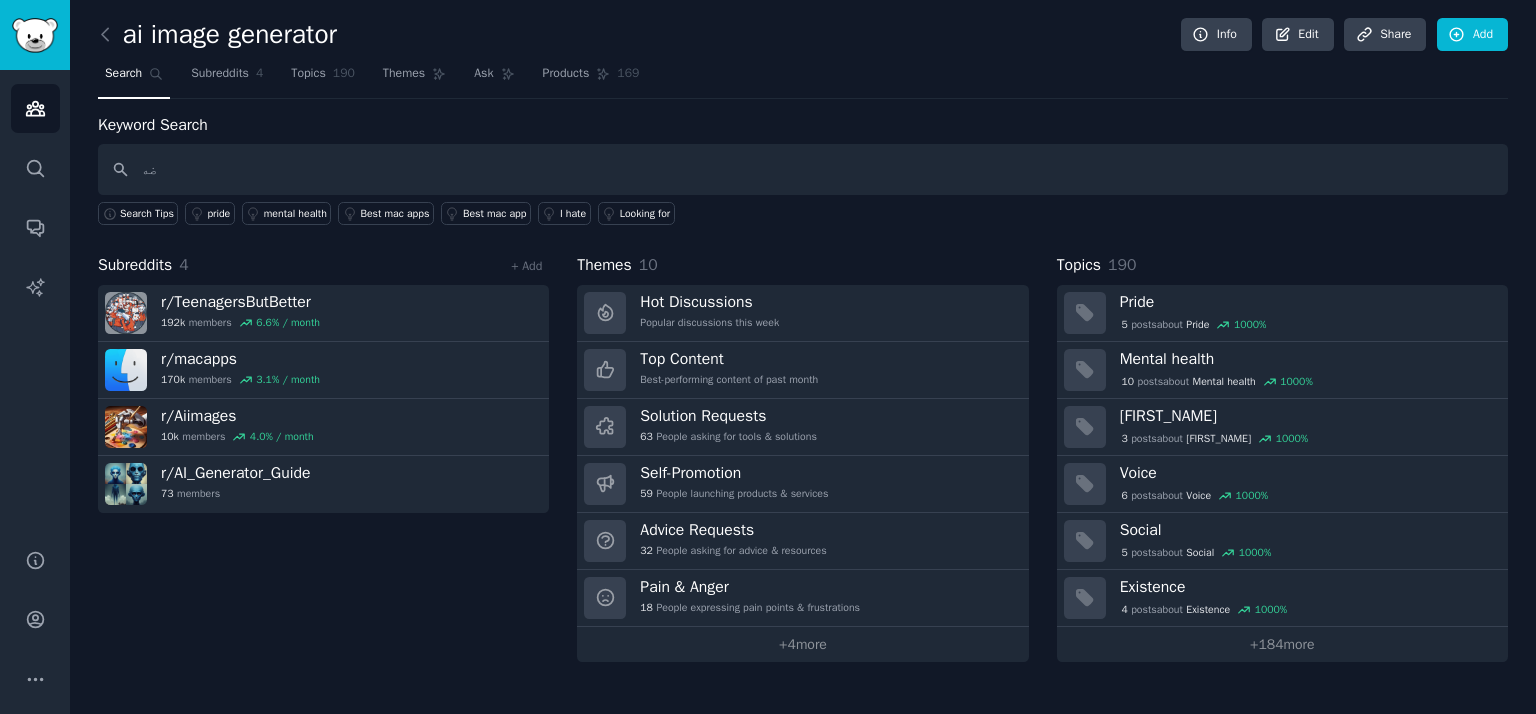type on "ض" 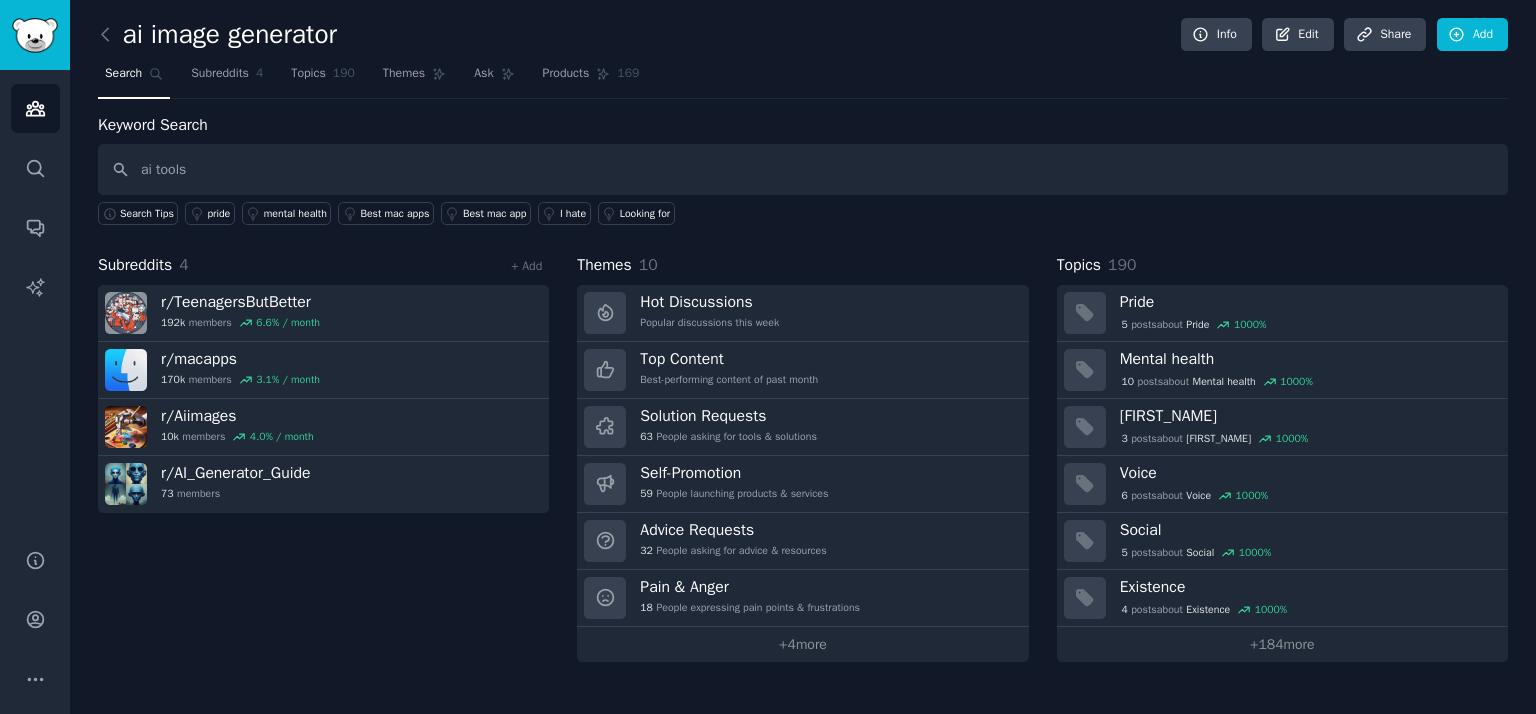 type on "ai tools" 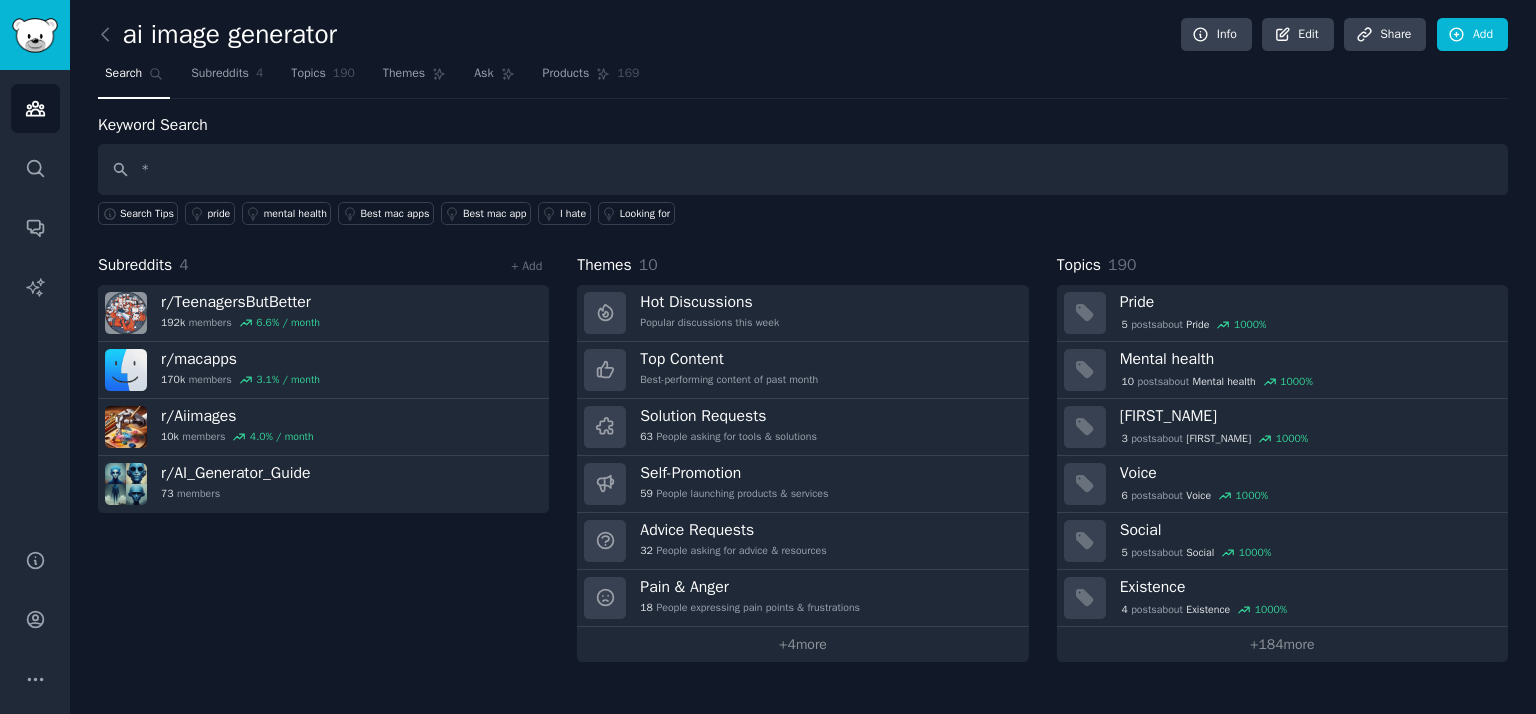 type on "*" 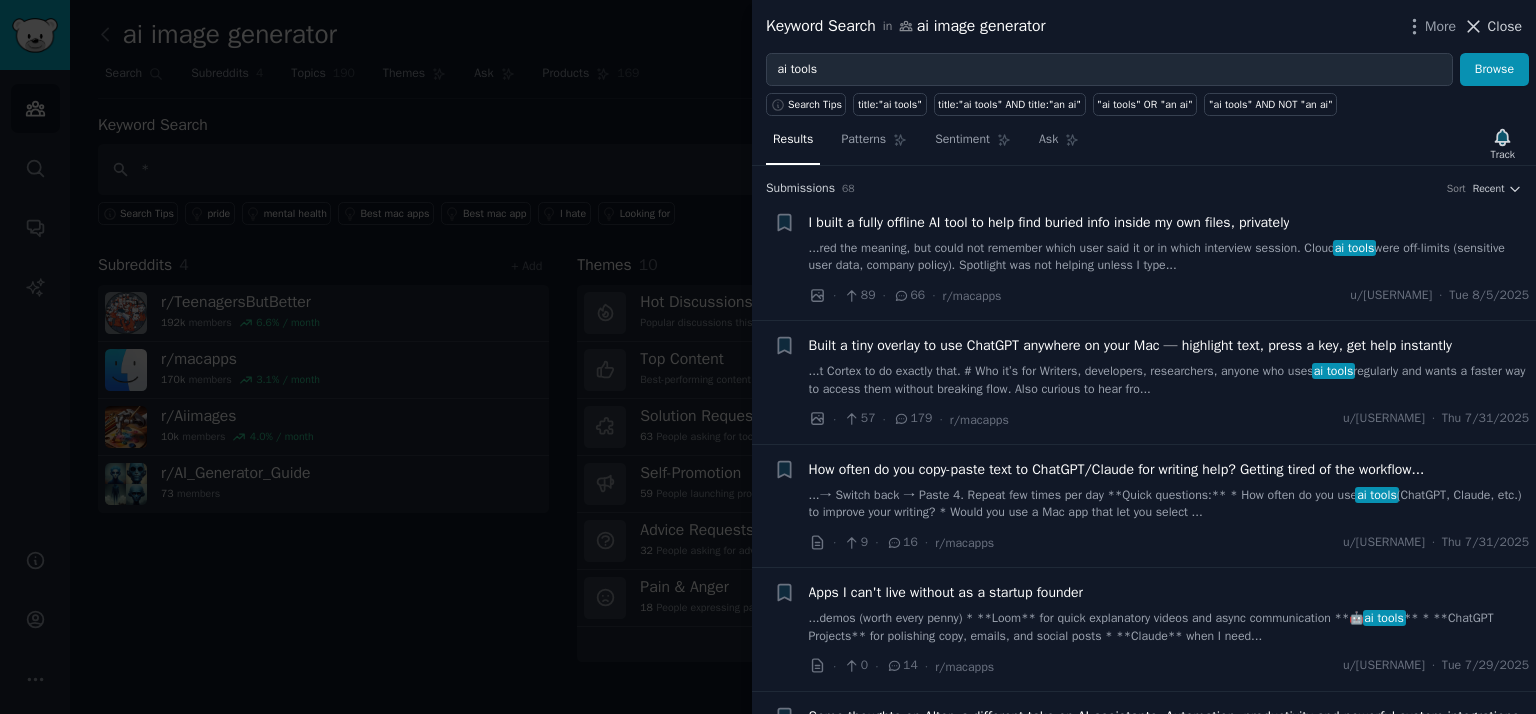 click 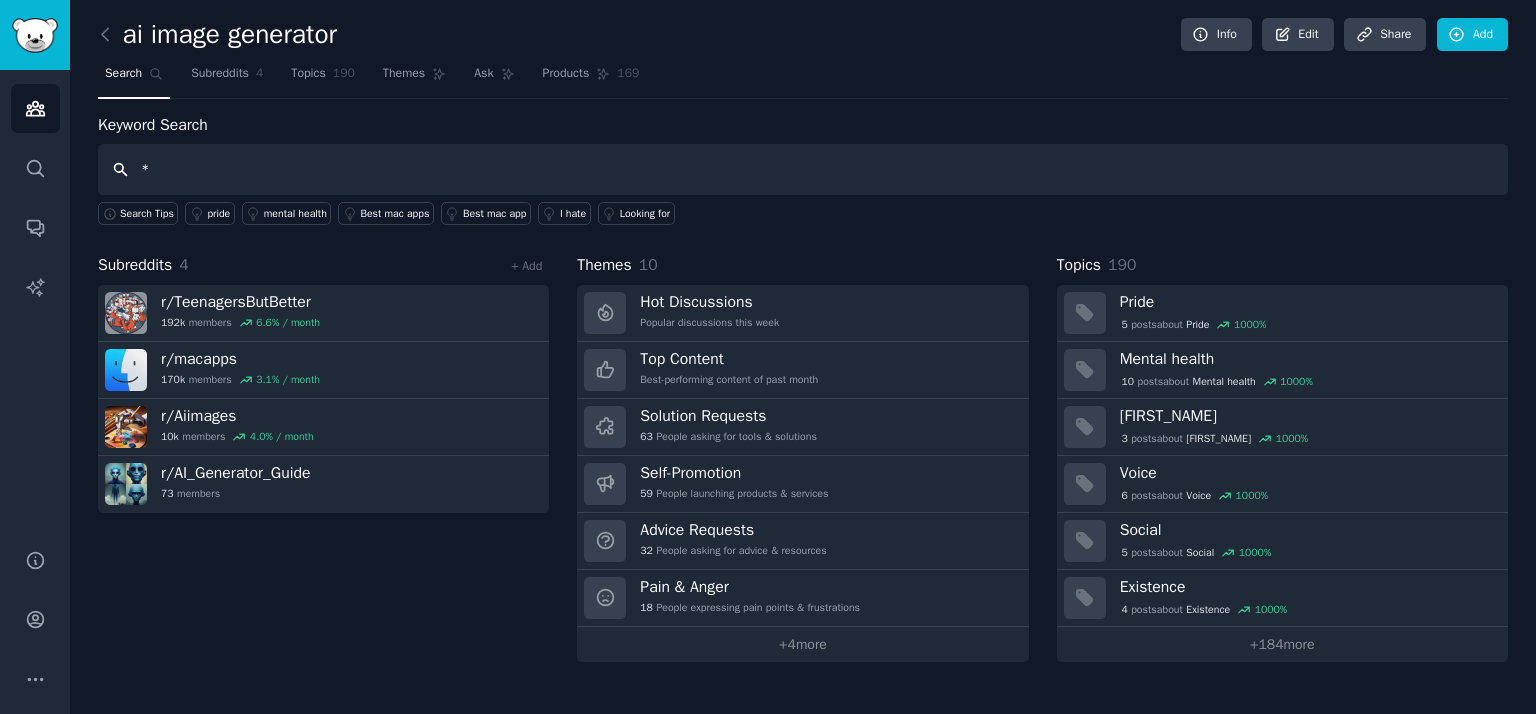 click on "*" at bounding box center [803, 169] 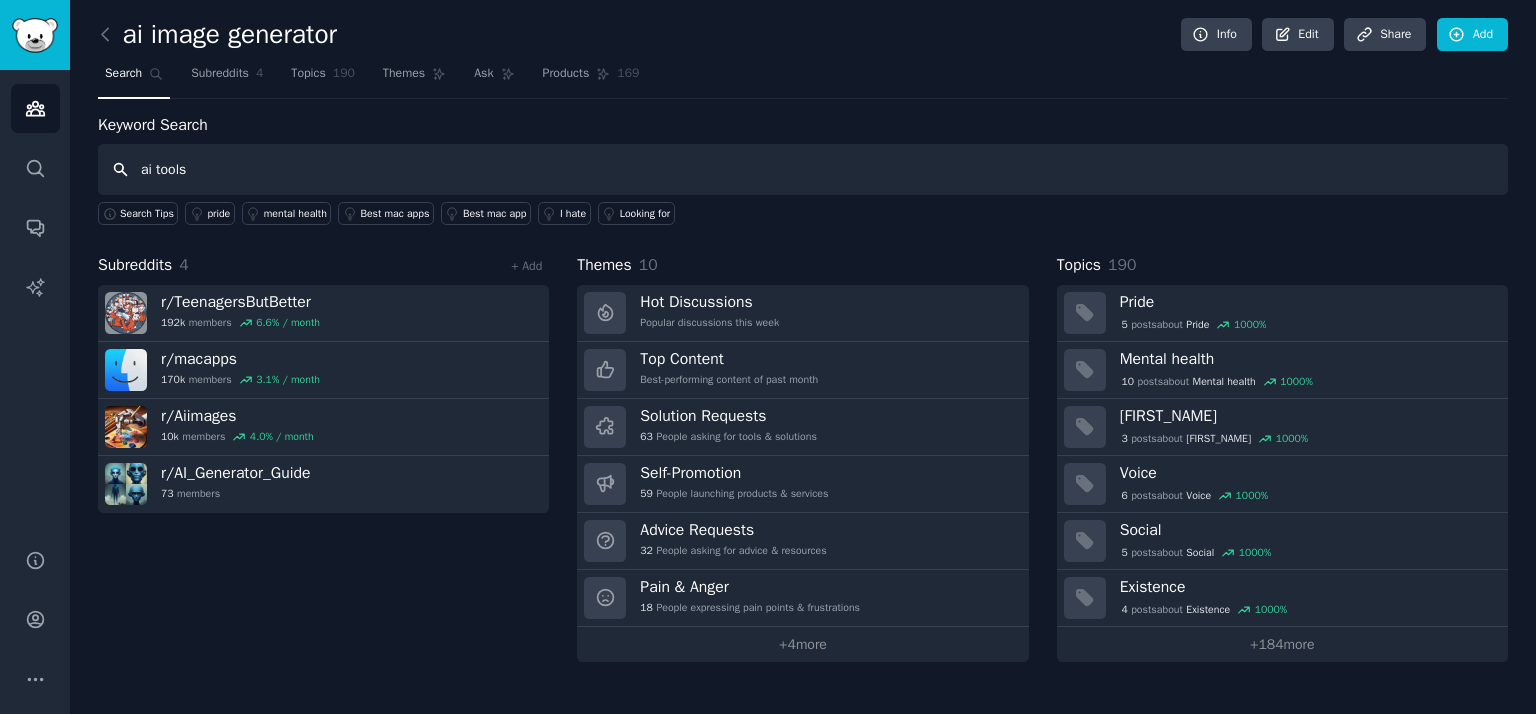 type on "ai tools" 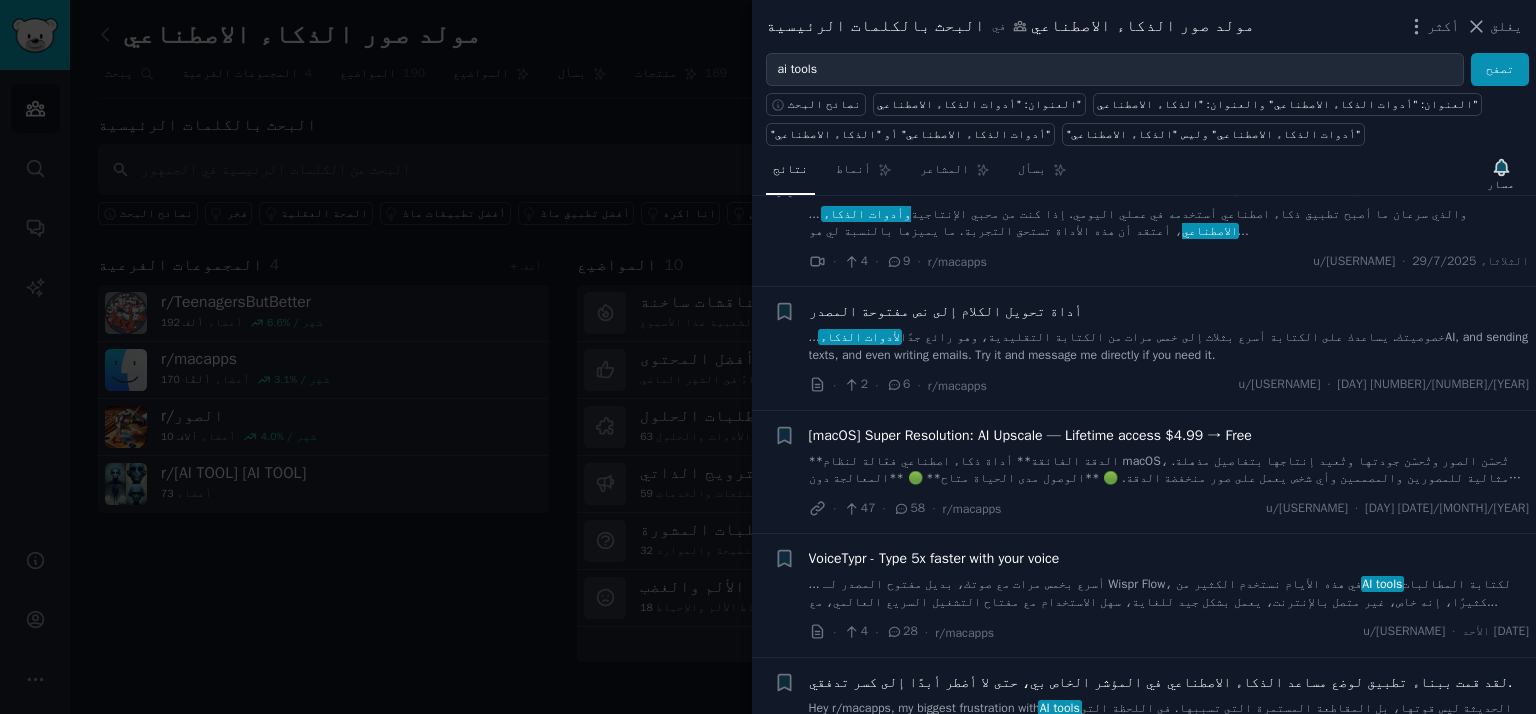 scroll, scrollTop: 700, scrollLeft: 0, axis: vertical 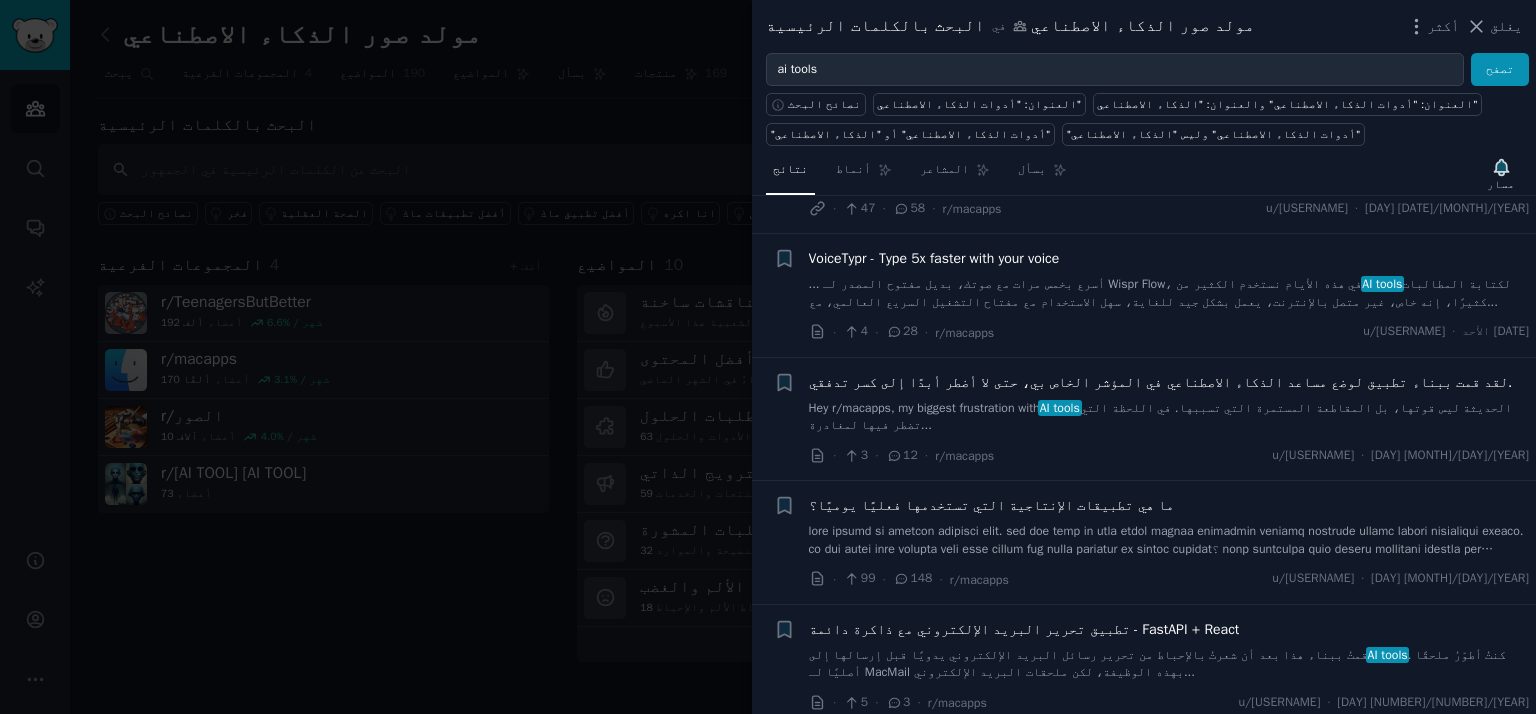 click on "ما هي تطبيقات الإنتاجية التي تستخدمها فعليًا يوميًا؟" at bounding box center [991, 505] 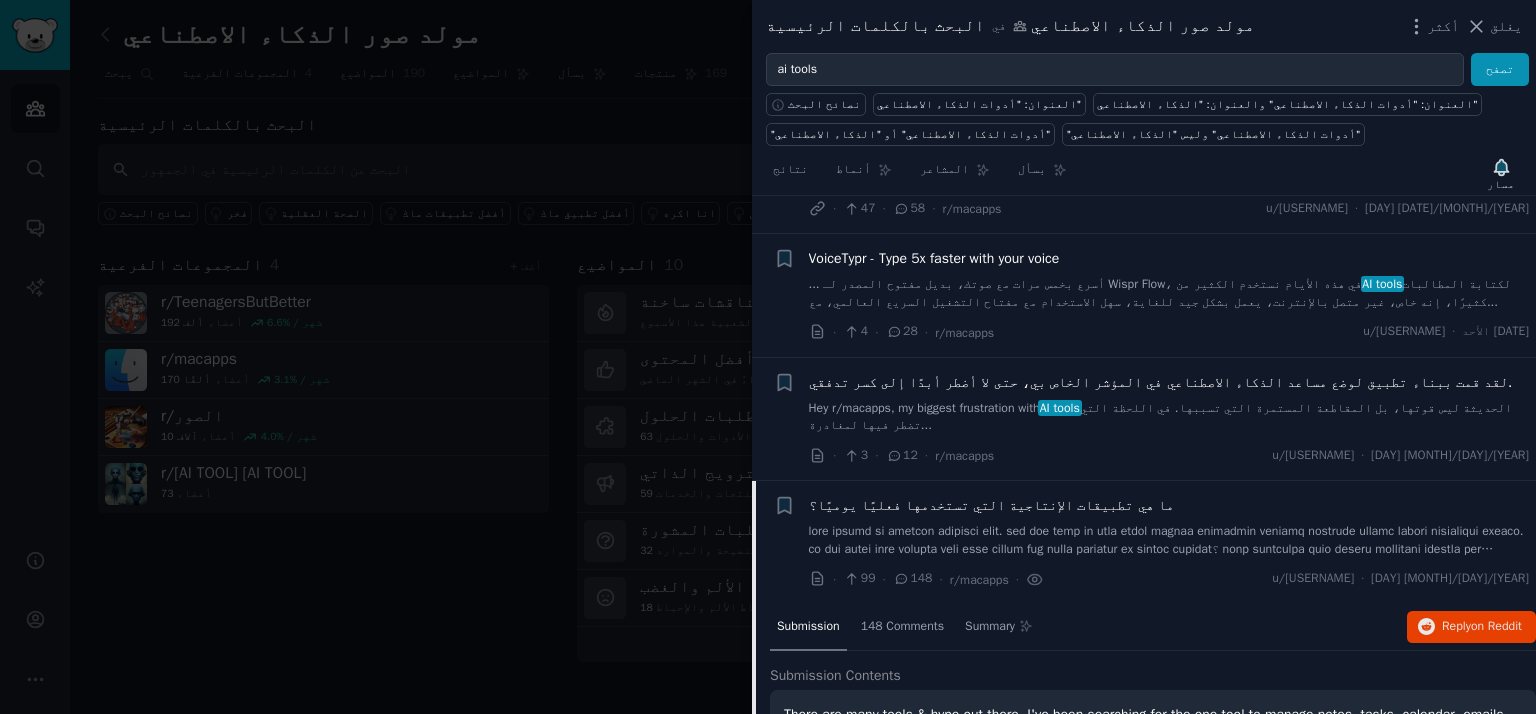 scroll, scrollTop: 1183, scrollLeft: 0, axis: vertical 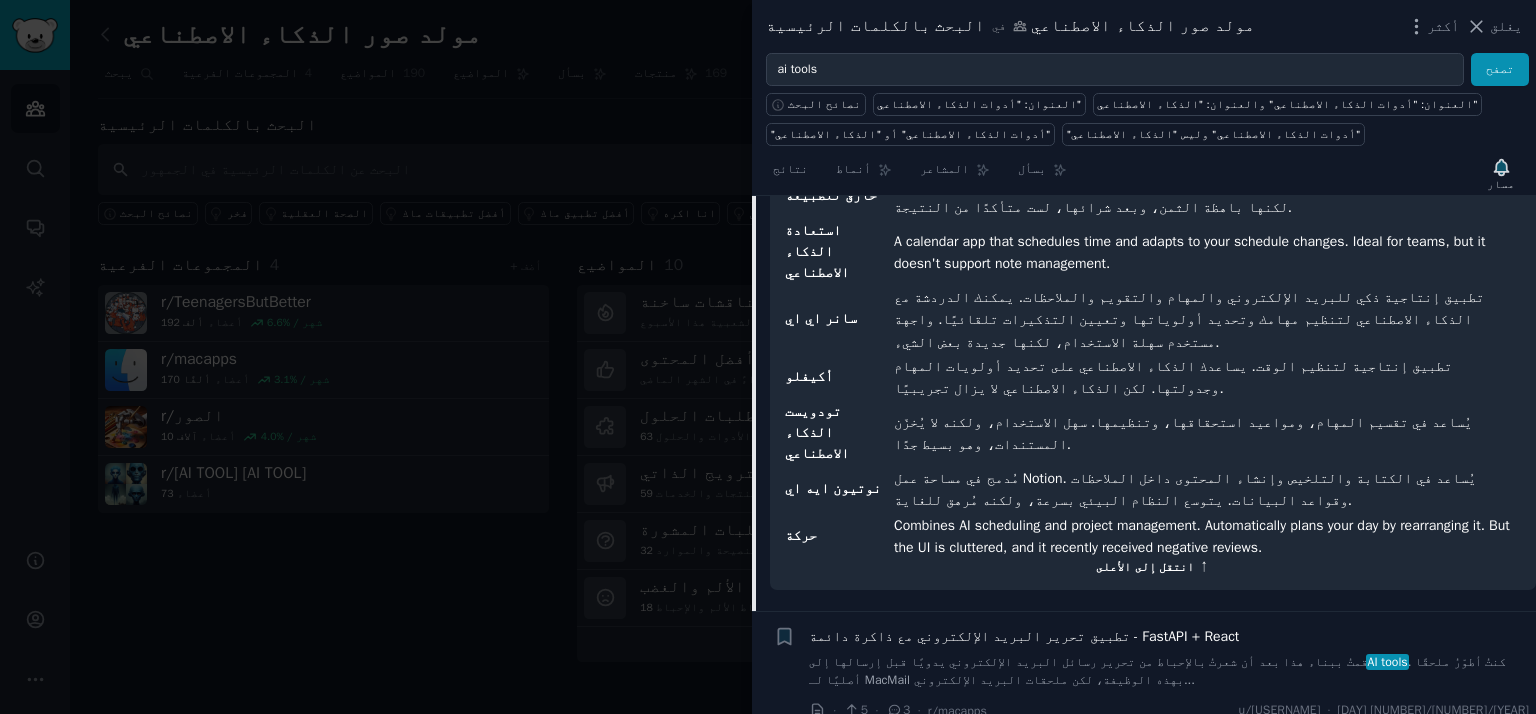 click on "انتقل إلى الأعلى ↑" at bounding box center (1153, 567) 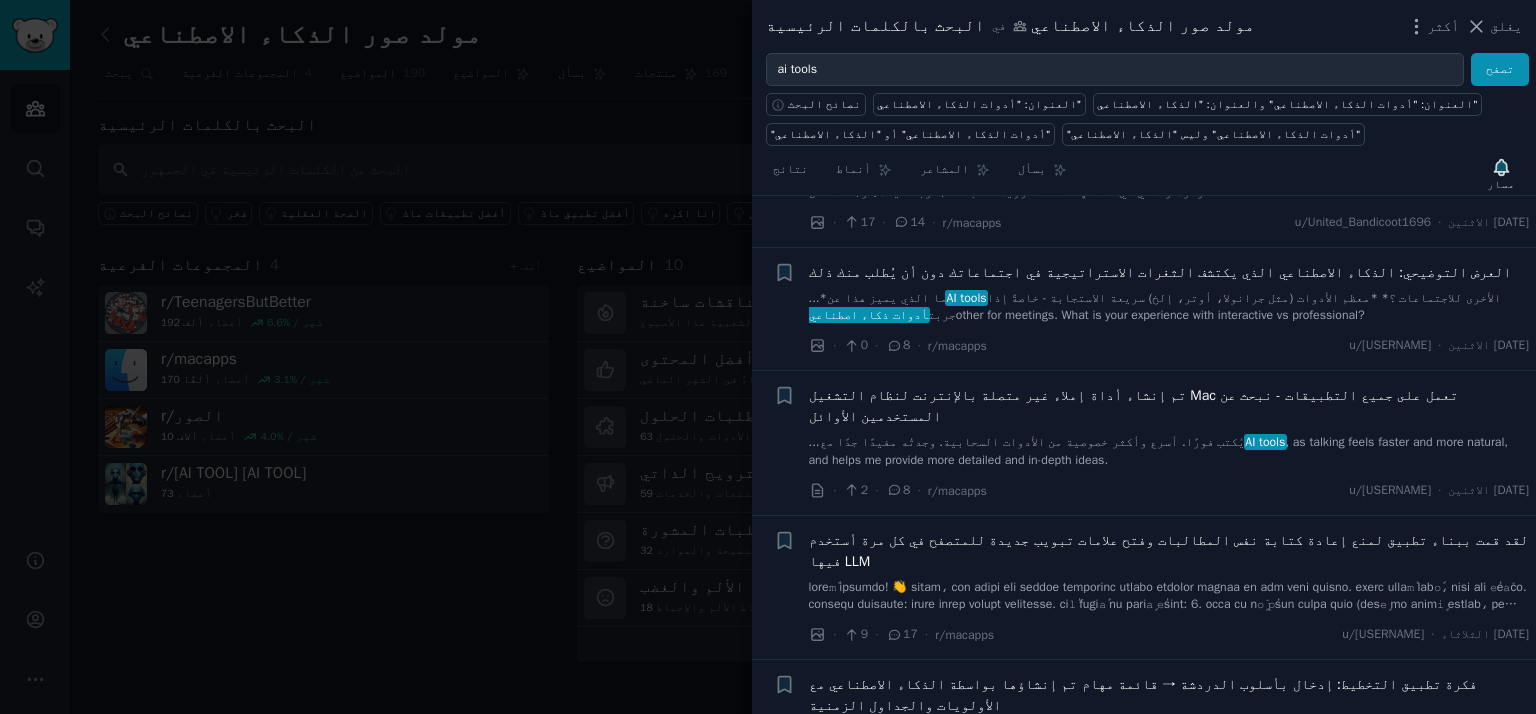 scroll, scrollTop: 2483, scrollLeft: 0, axis: vertical 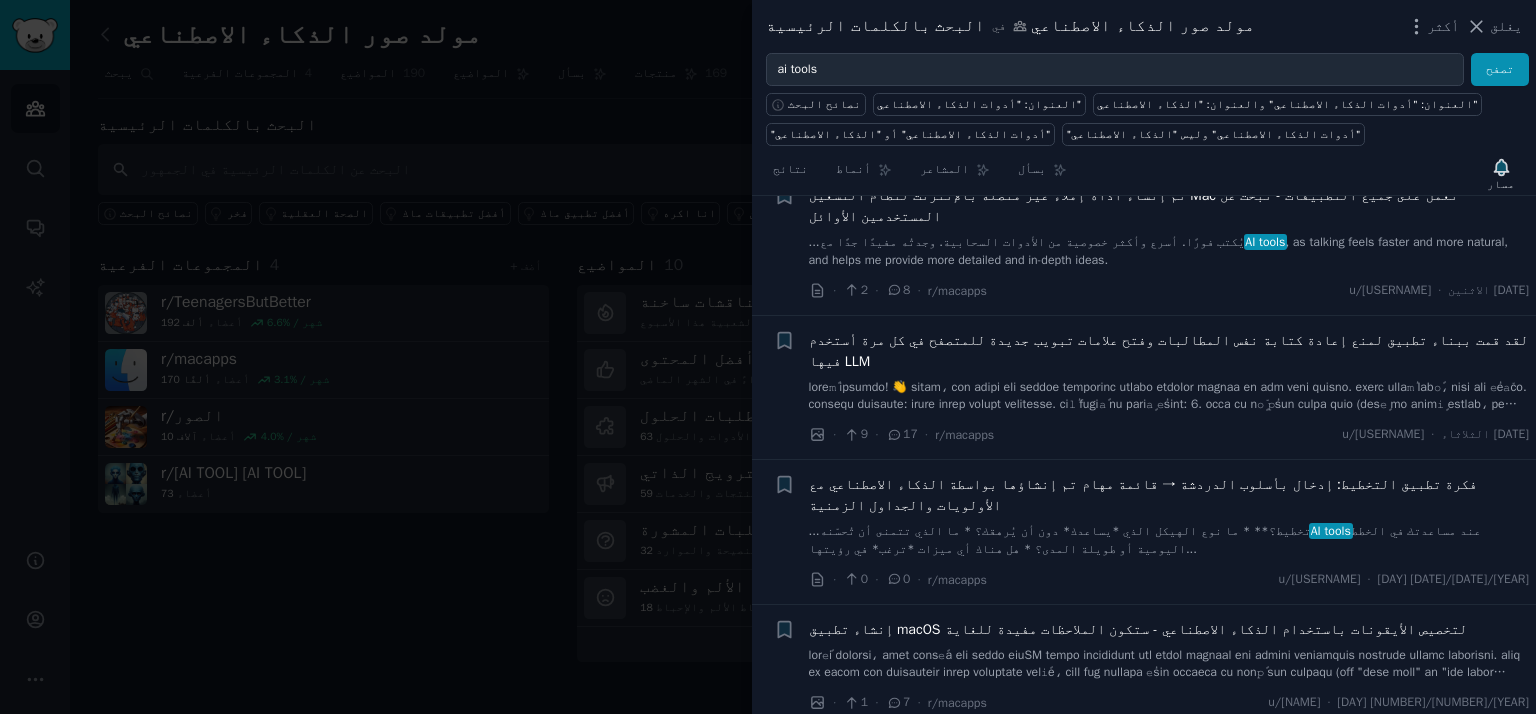 click on "فكرة تطبيق التخطيط: إدخال بأسلوب الدردشة → قائمة مهام تم إنشاؤها بواسطة الذكاء الاصطناعي مع الأولويات والجداول الزمنية" at bounding box center [1143, 495] 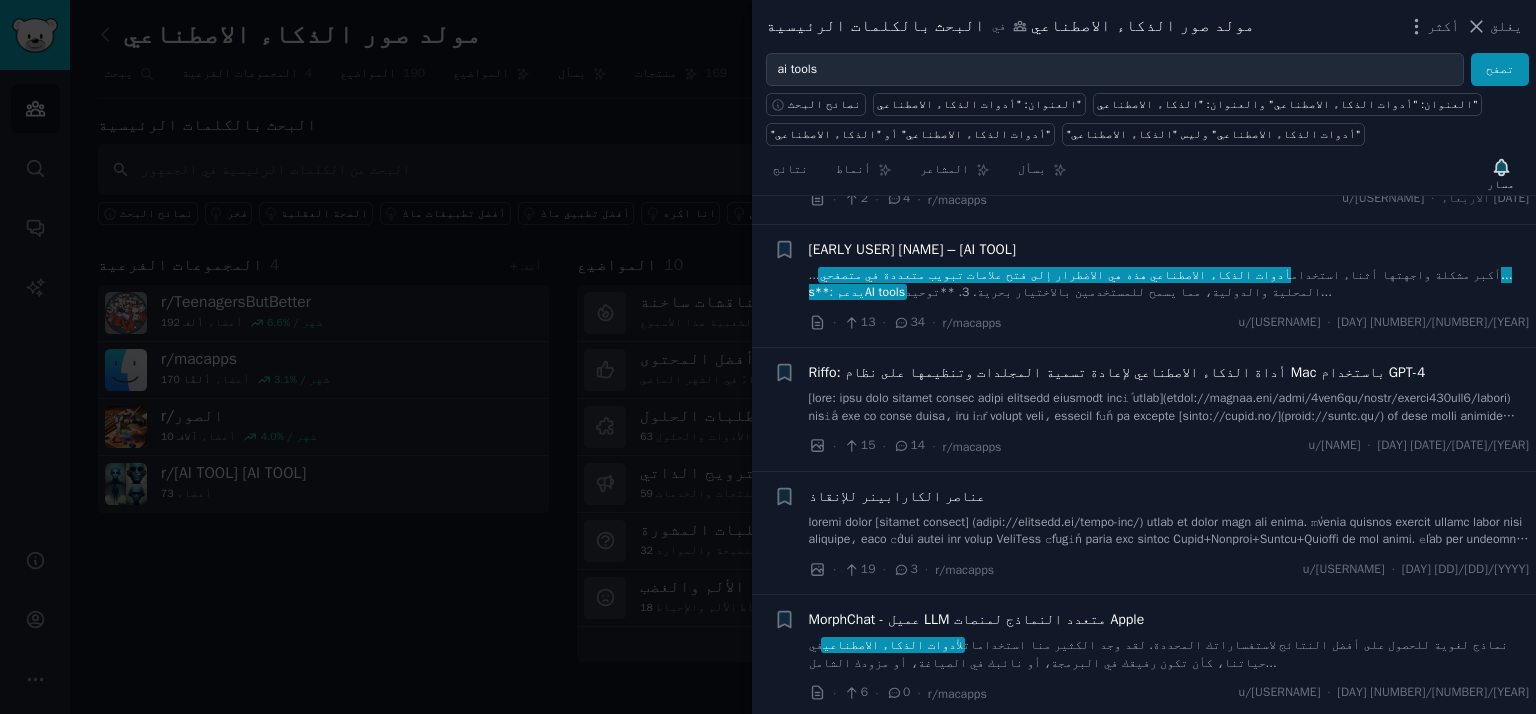 scroll, scrollTop: 5611, scrollLeft: 0, axis: vertical 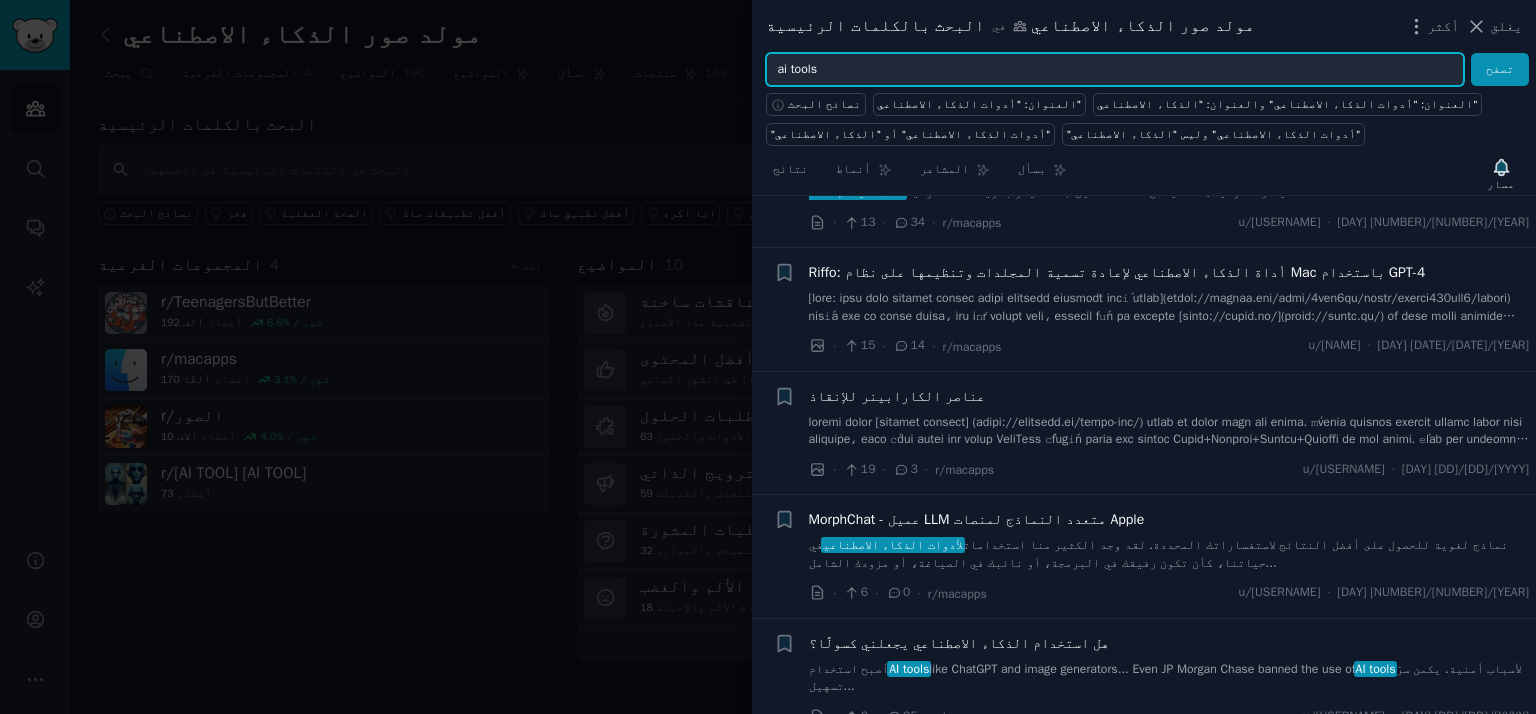 click on "ai tools" at bounding box center [1115, 70] 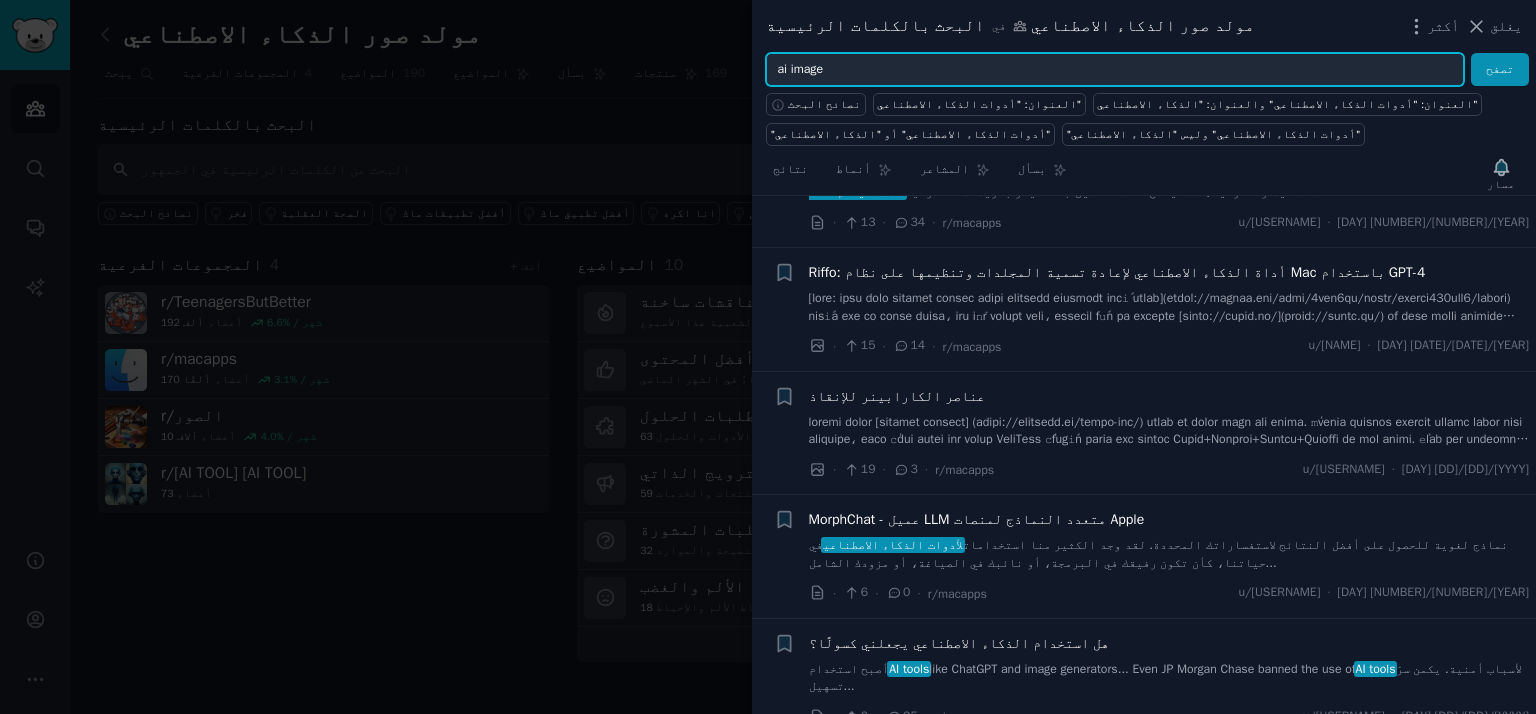 type on "ai image" 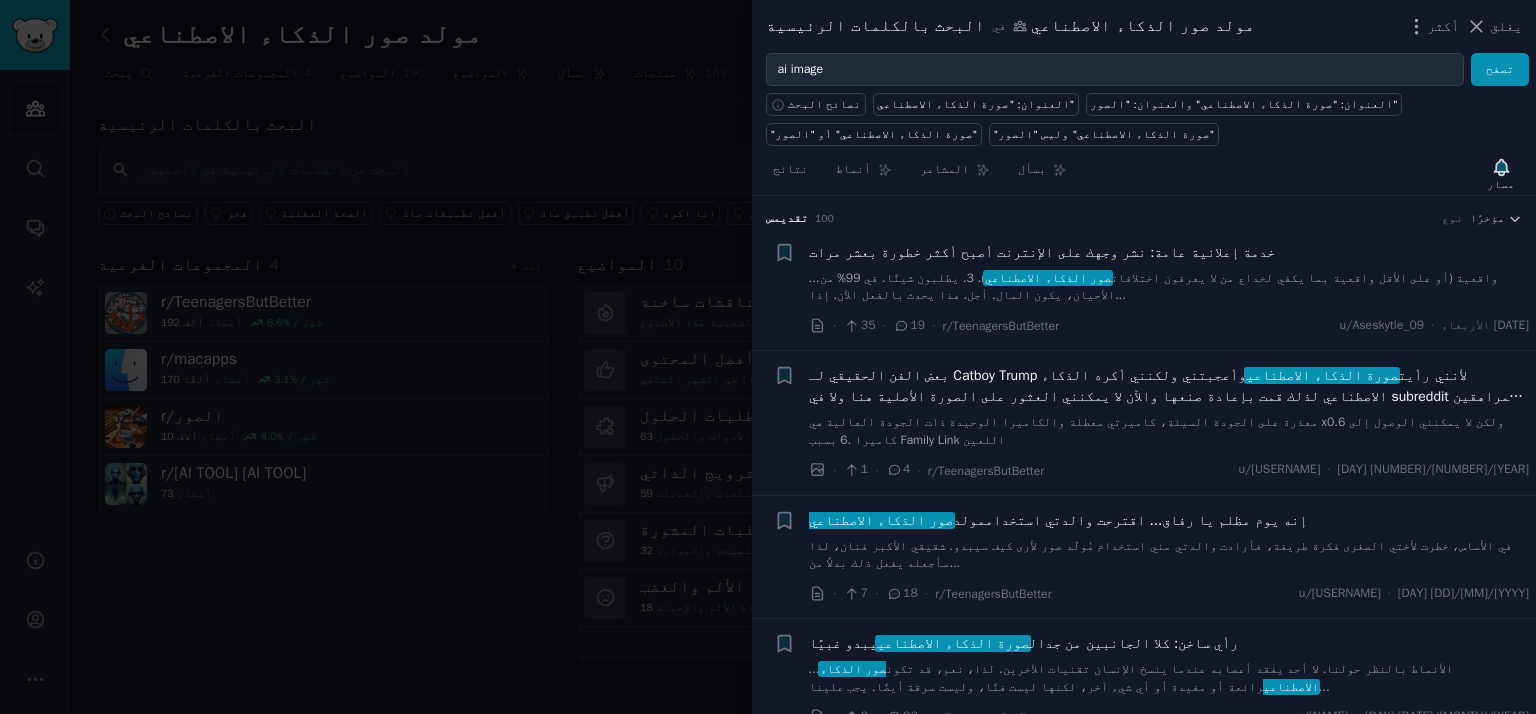 click on "وأعجبتني ولكنني أكره الذكاء الاصطناعي لذلك قمت بإعادة صنعها والآن لا يمكنني العثور على الصورة الأصلية هنا ولا في subreddit المراهقين العاديين لذلك لا أعرف ما إذا كان قد تم نشرها هنا أو هناك" at bounding box center [1167, 396] 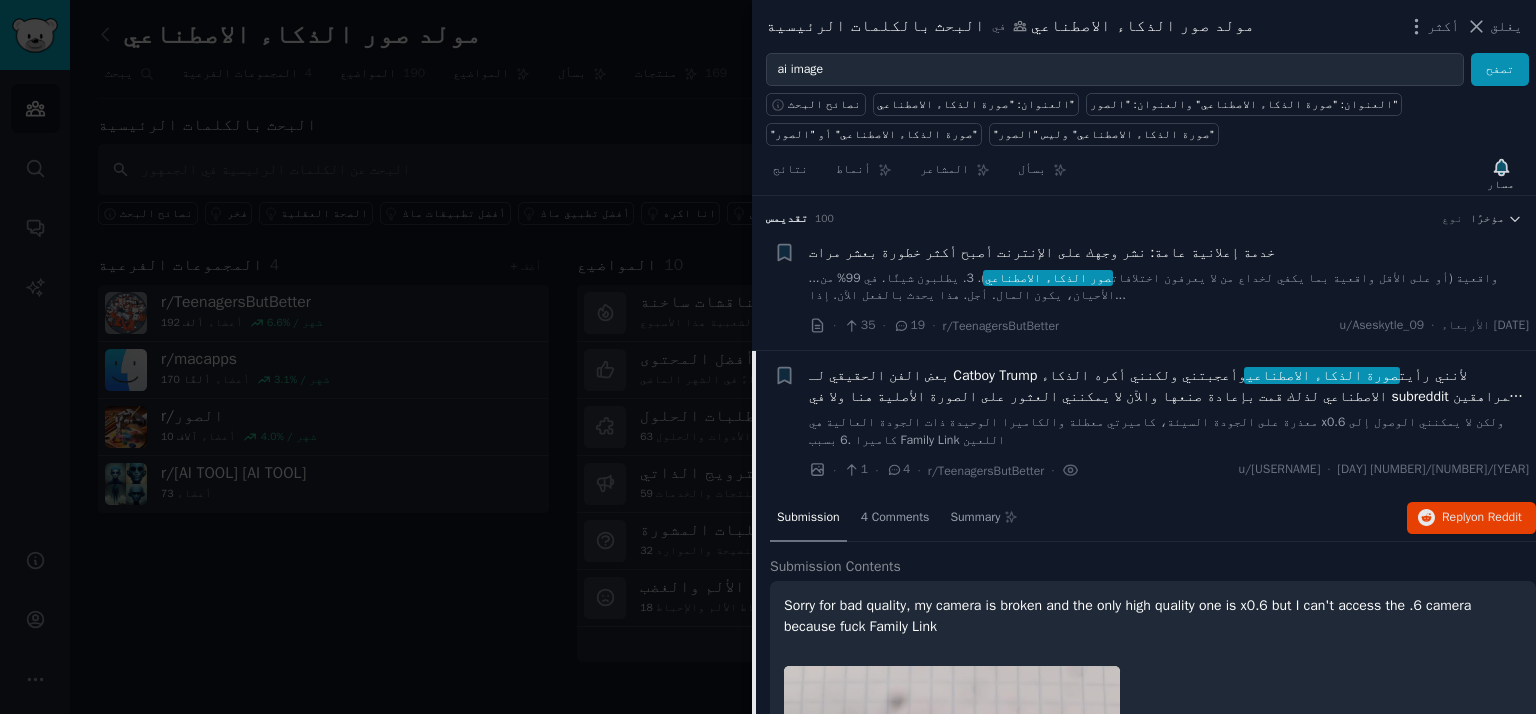 scroll, scrollTop: 155, scrollLeft: 0, axis: vertical 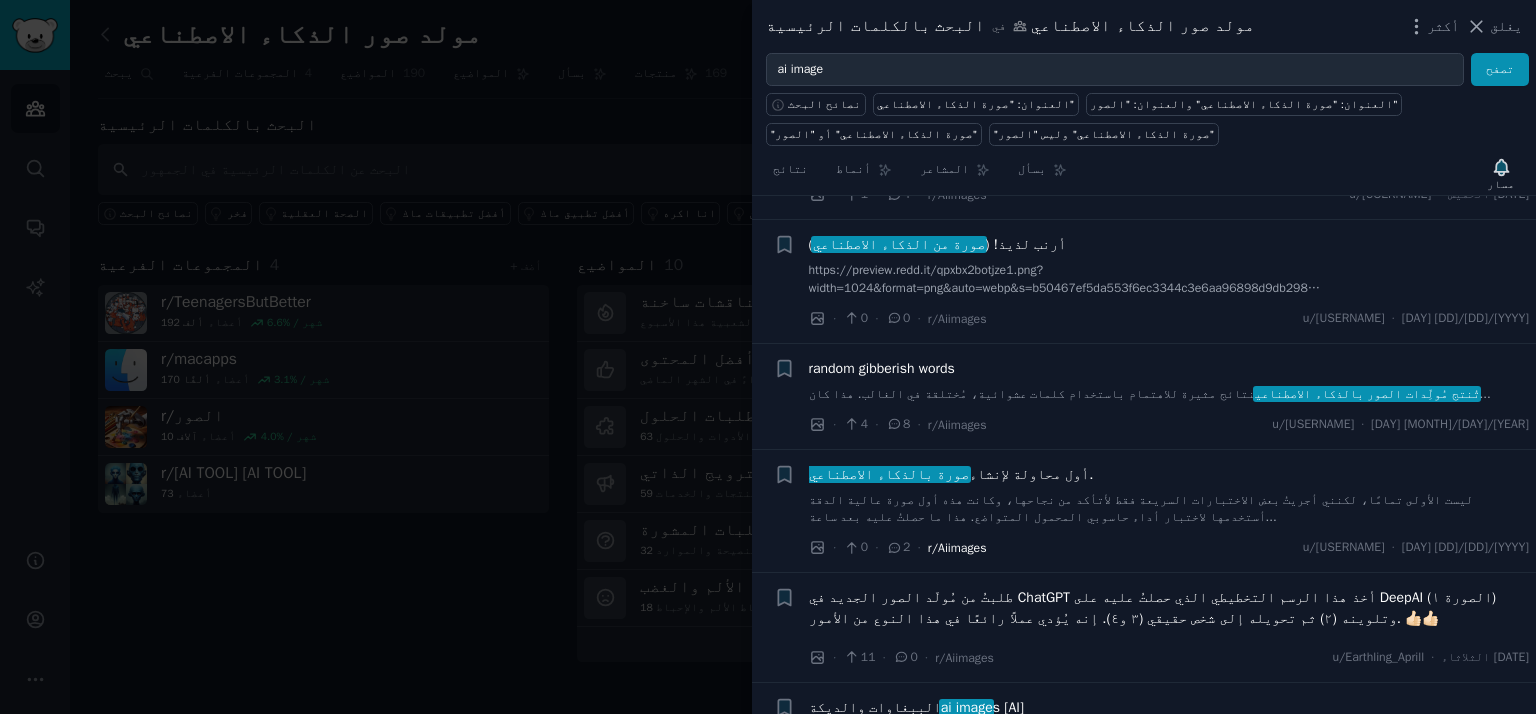 drag, startPoint x: 936, startPoint y: 473, endPoint x: 940, endPoint y: 546, distance: 73.109505 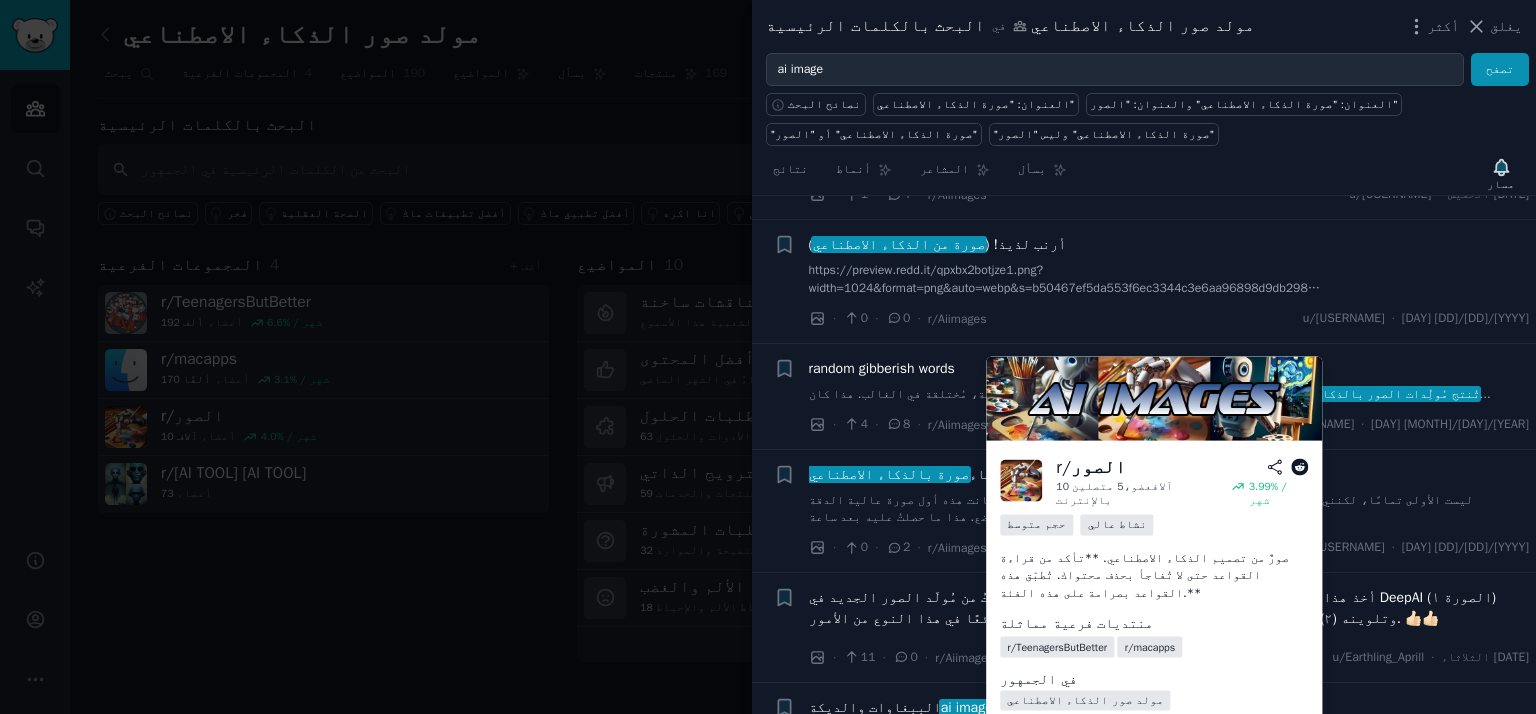 drag, startPoint x: 940, startPoint y: 546, endPoint x: 1213, endPoint y: 608, distance: 279.95178 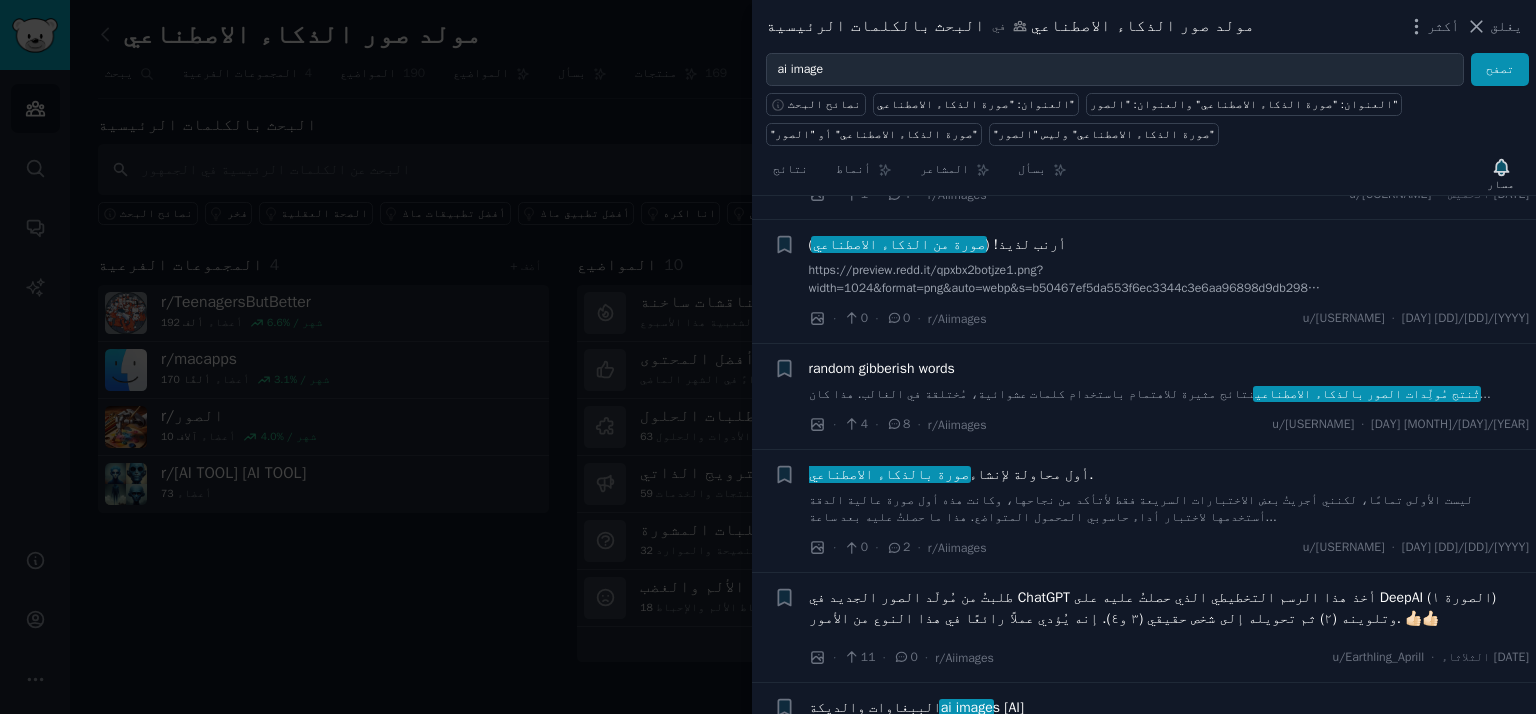 click on "أول محاولة لإنشاء" at bounding box center [1029, 474] 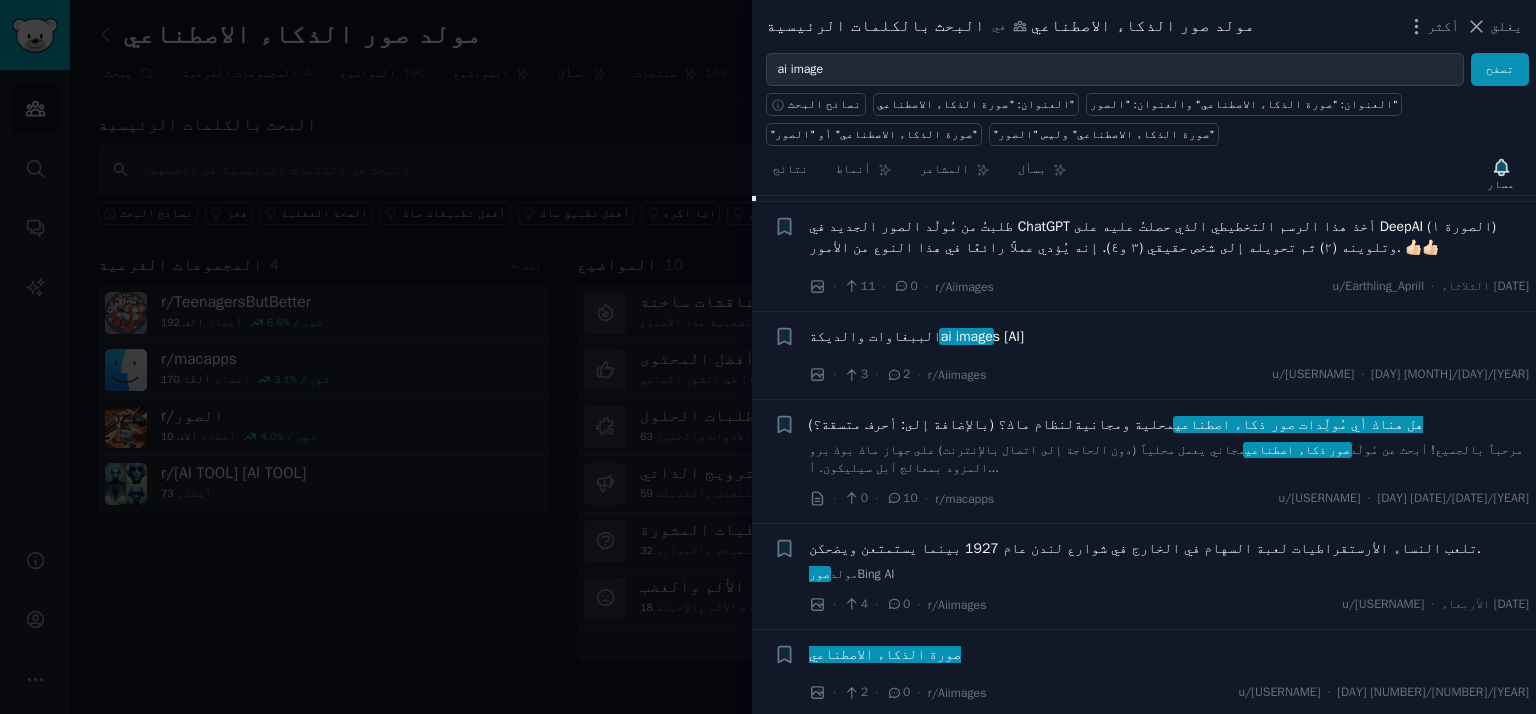 scroll, scrollTop: 1588, scrollLeft: 0, axis: vertical 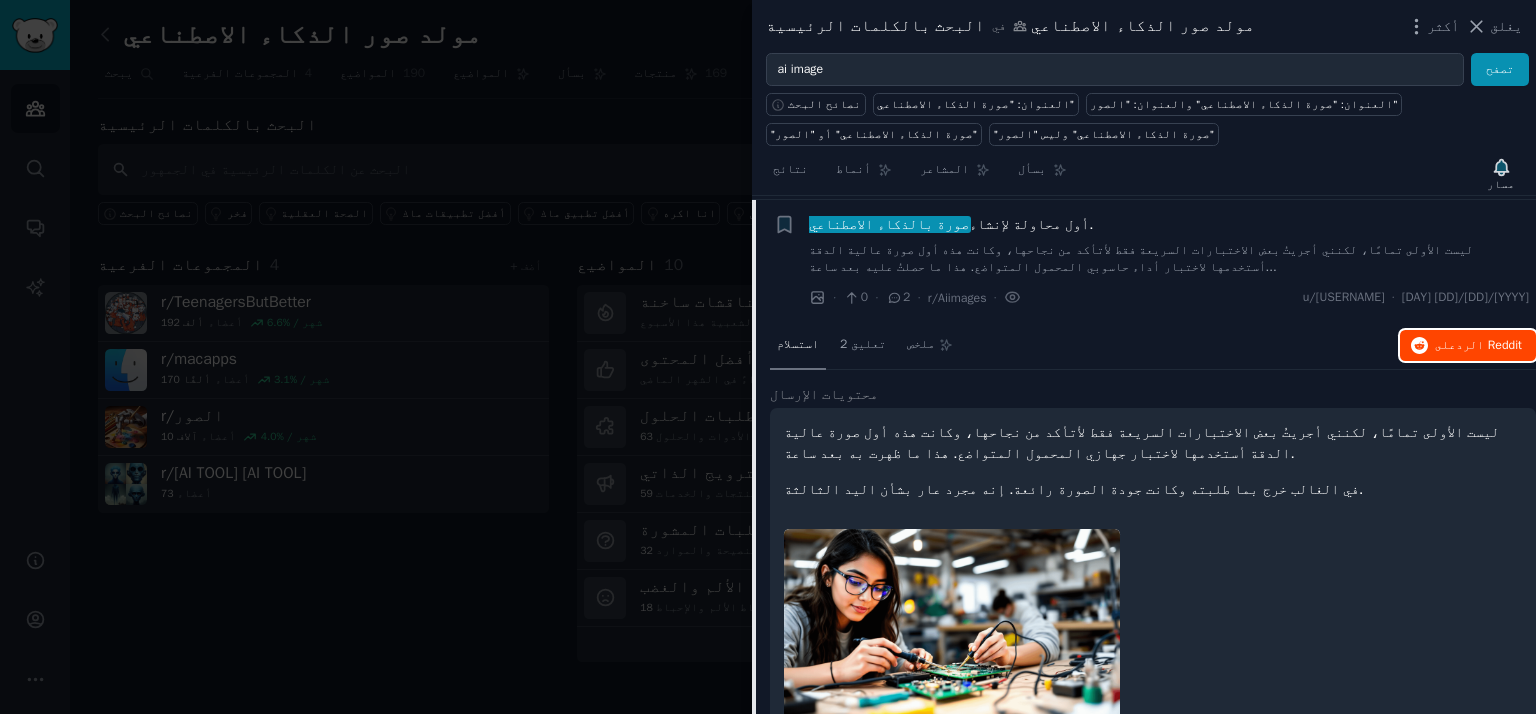 click on "على Reddit" at bounding box center [1478, 345] 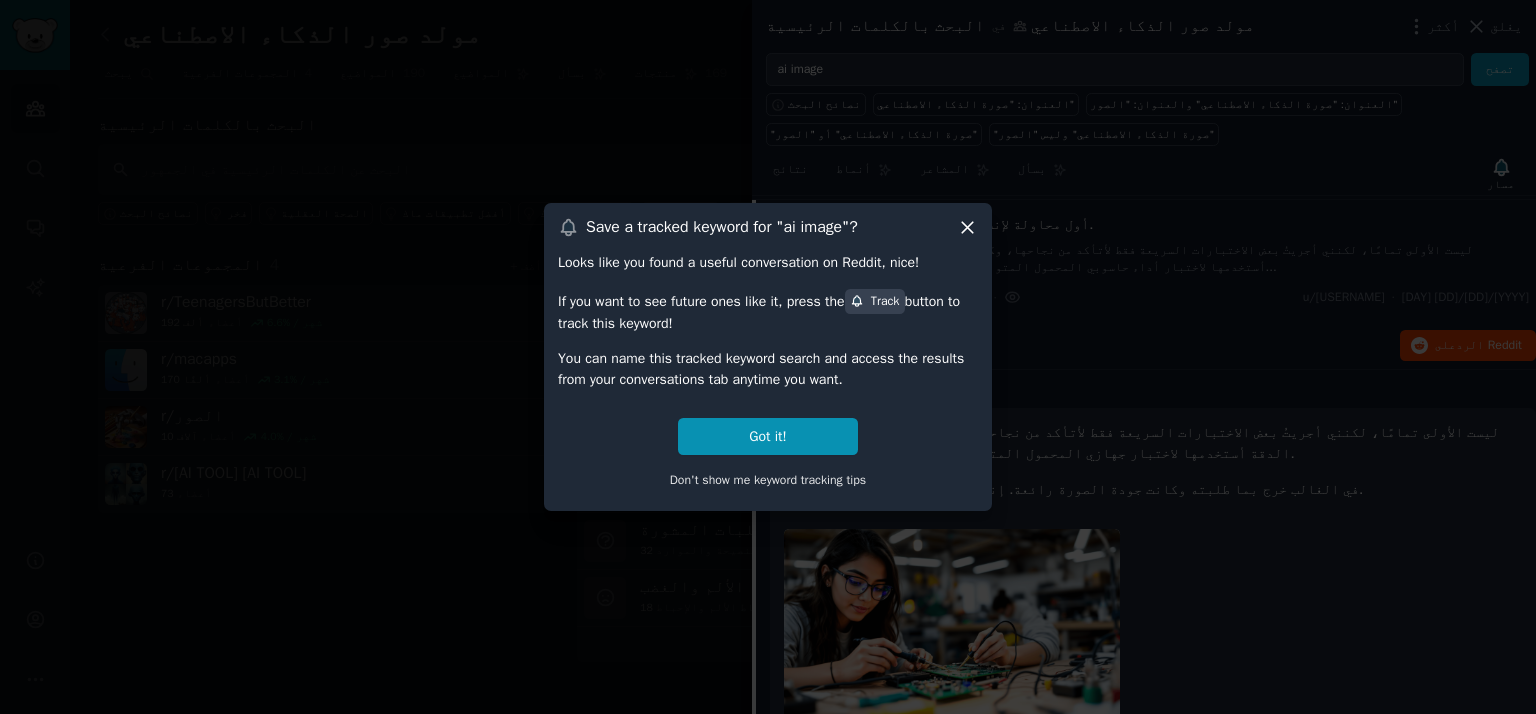 click 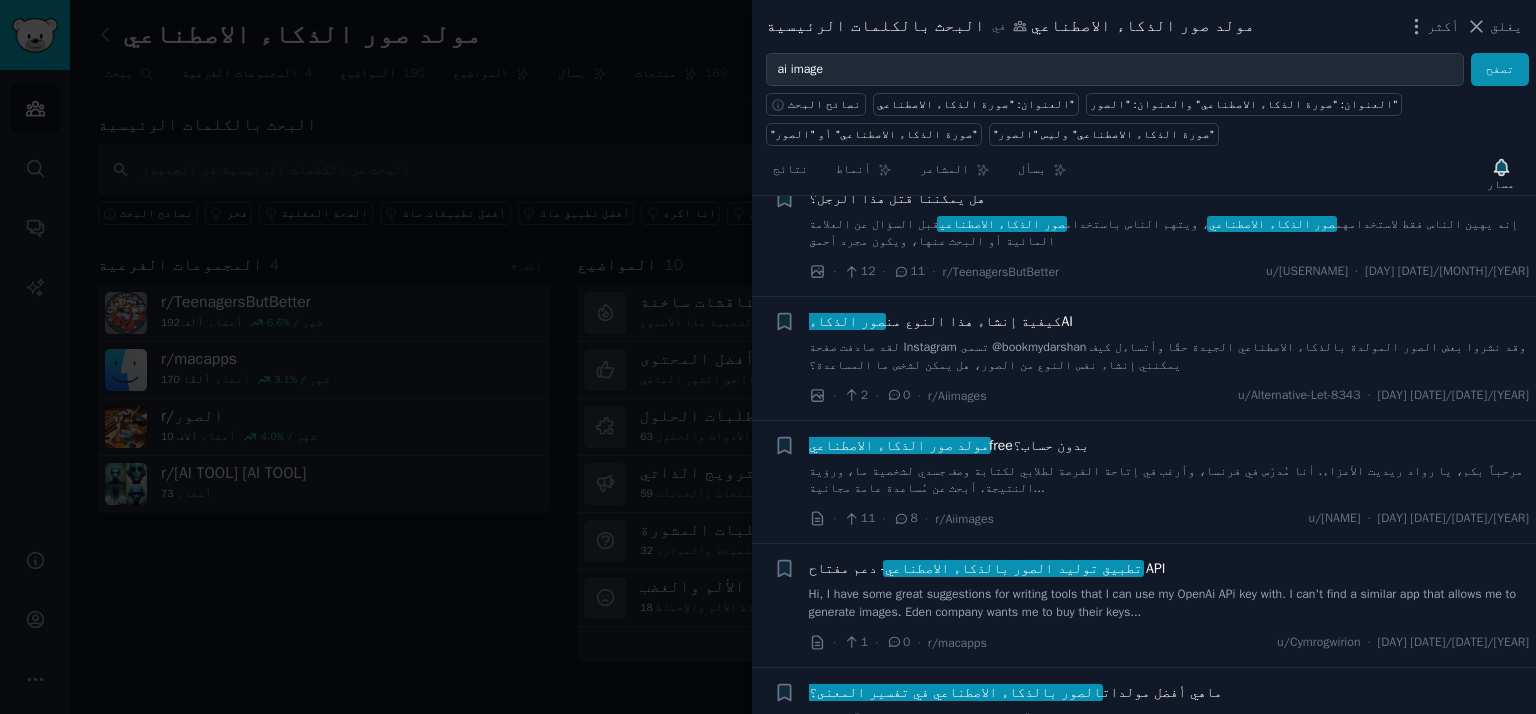 scroll, scrollTop: 3488, scrollLeft: 0, axis: vertical 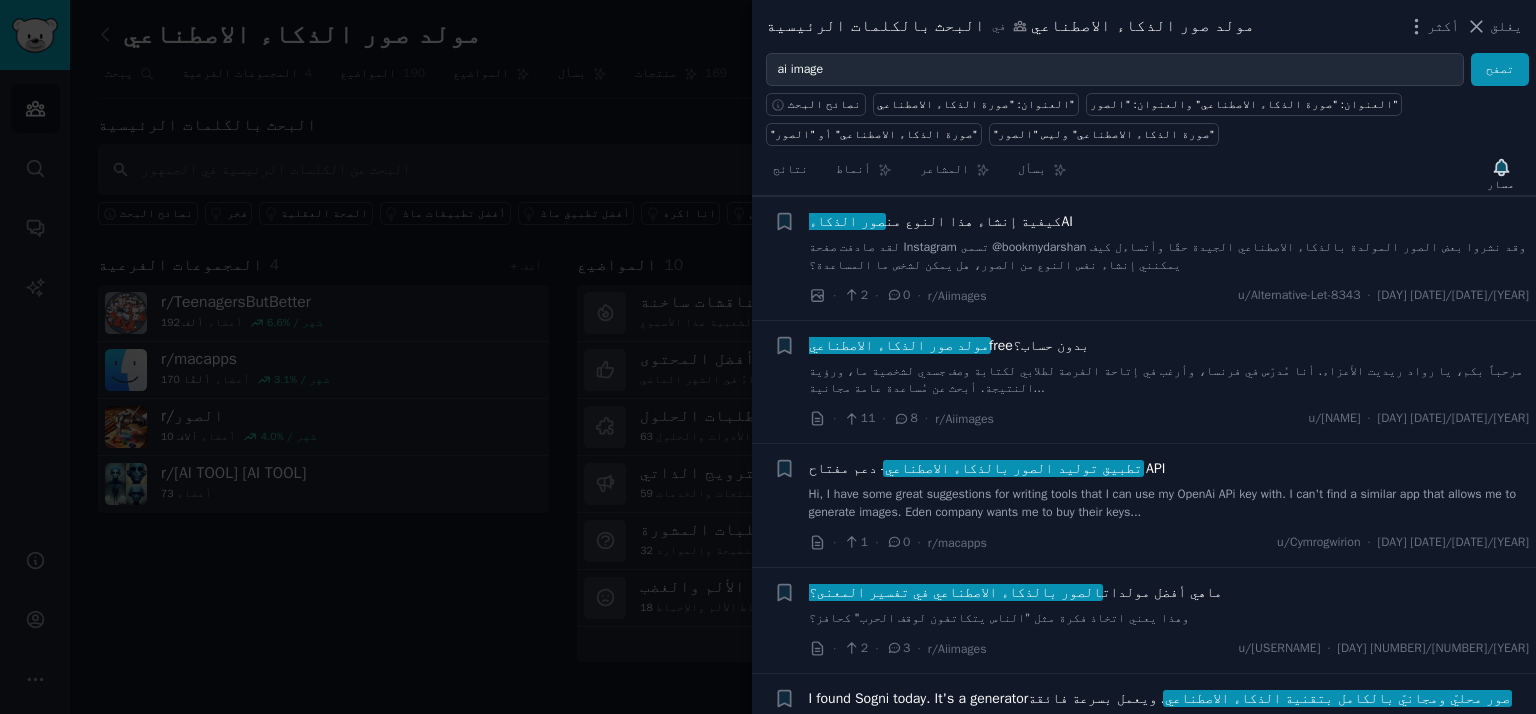 click on "هي أفضل مولدات" at bounding box center (1154, 592) 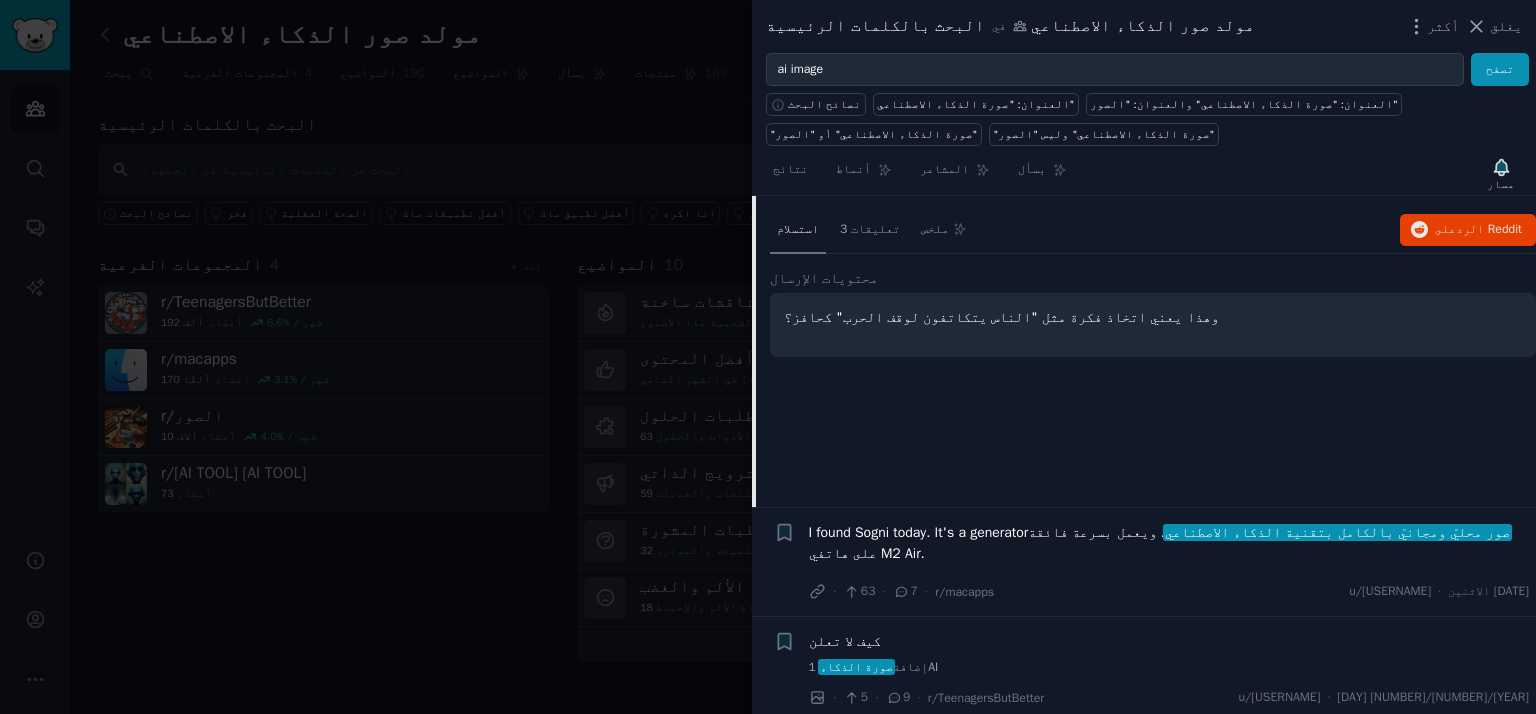 scroll, scrollTop: 3308, scrollLeft: 0, axis: vertical 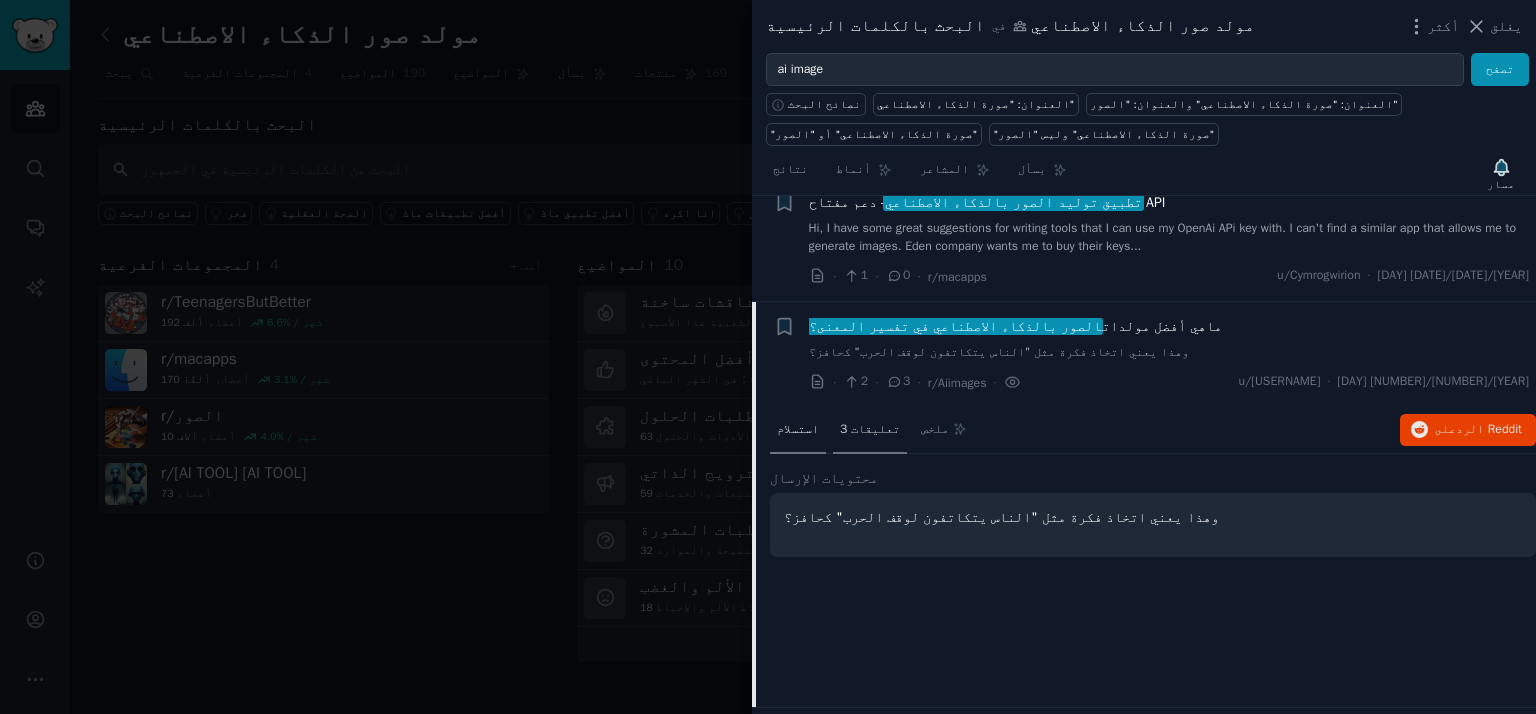 click on "3 تعليقات" at bounding box center [870, 429] 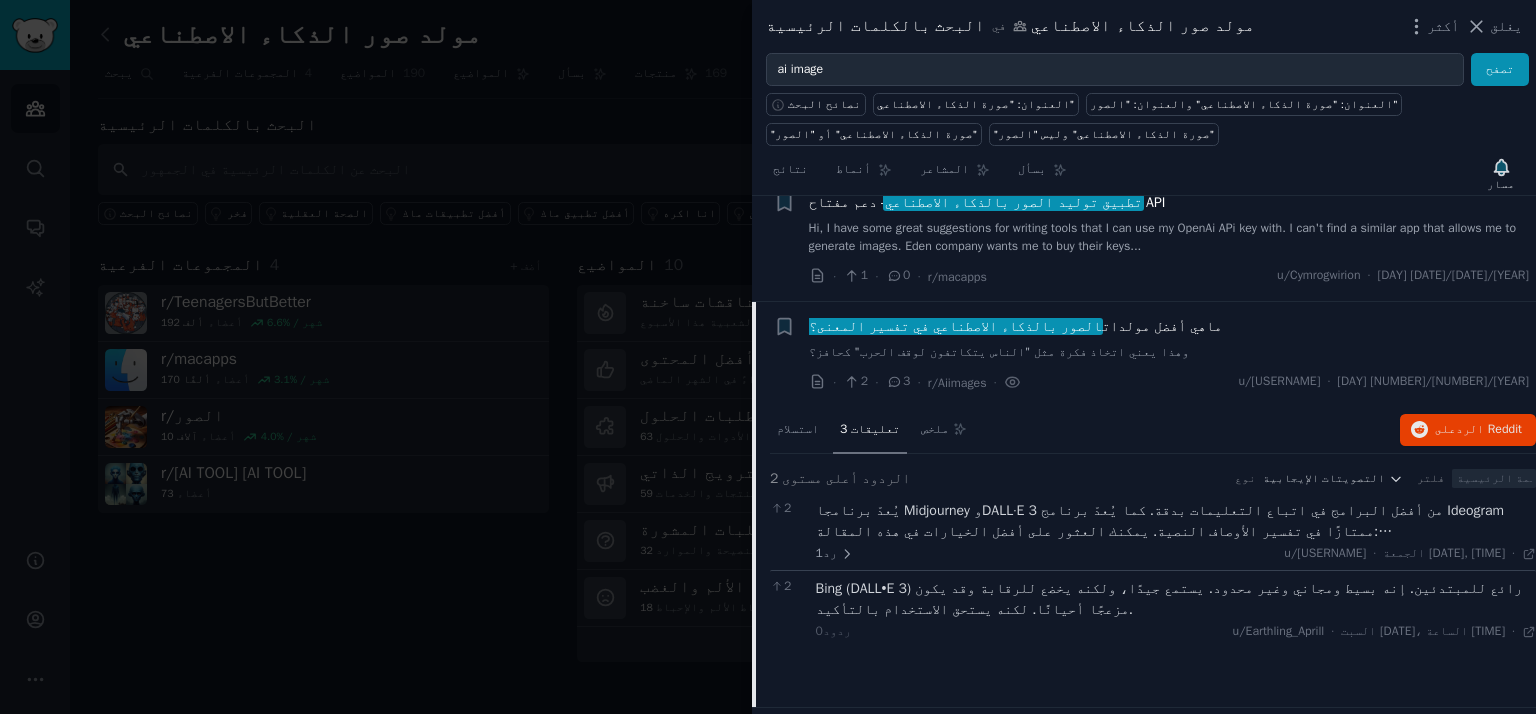 click on "يُعدّ برنامجا Midjourney وDALL·E 3 من أفضل البرامج في اتباع التعليمات بدقة. كما يُعدّ برنامج Ideogram ممتازًا في تفسير الأوصاف النصية. يمكنك العثور على أفضل الخيارات في هذه المقالة: [https://mikesfuture.com/the-best-ai-image-generators/](https://mikesfuture.com/the-best-ai-image-generators/)" at bounding box center (1176, 521) 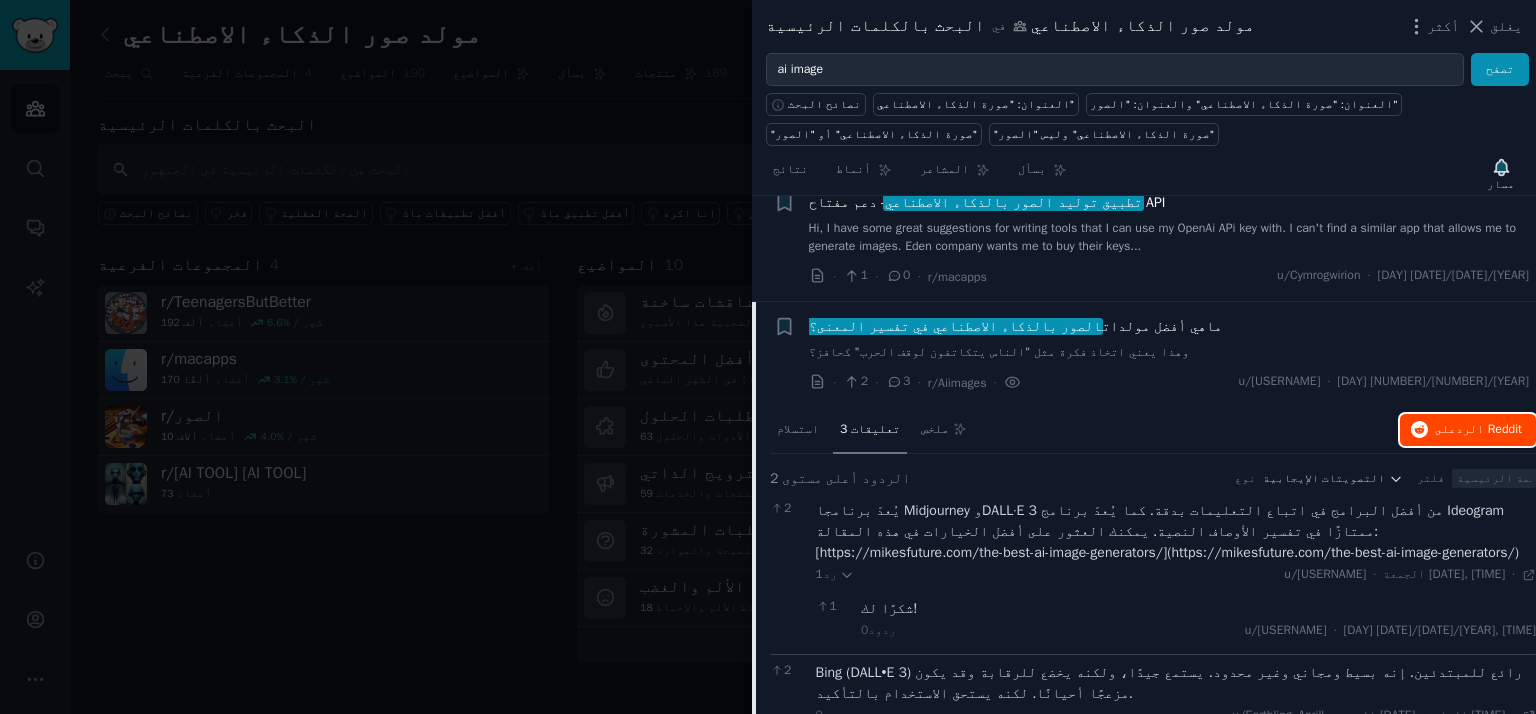 click 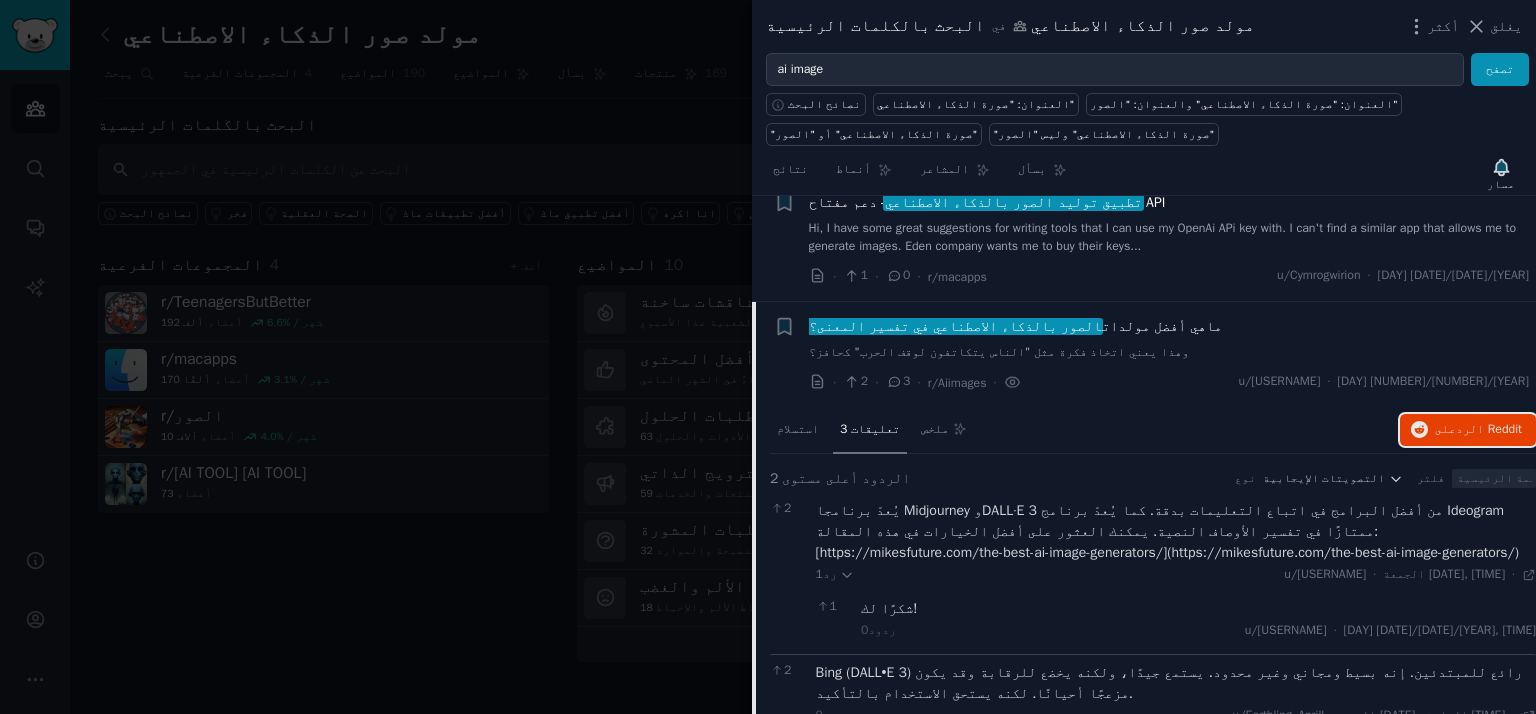 scroll, scrollTop: 3608, scrollLeft: 0, axis: vertical 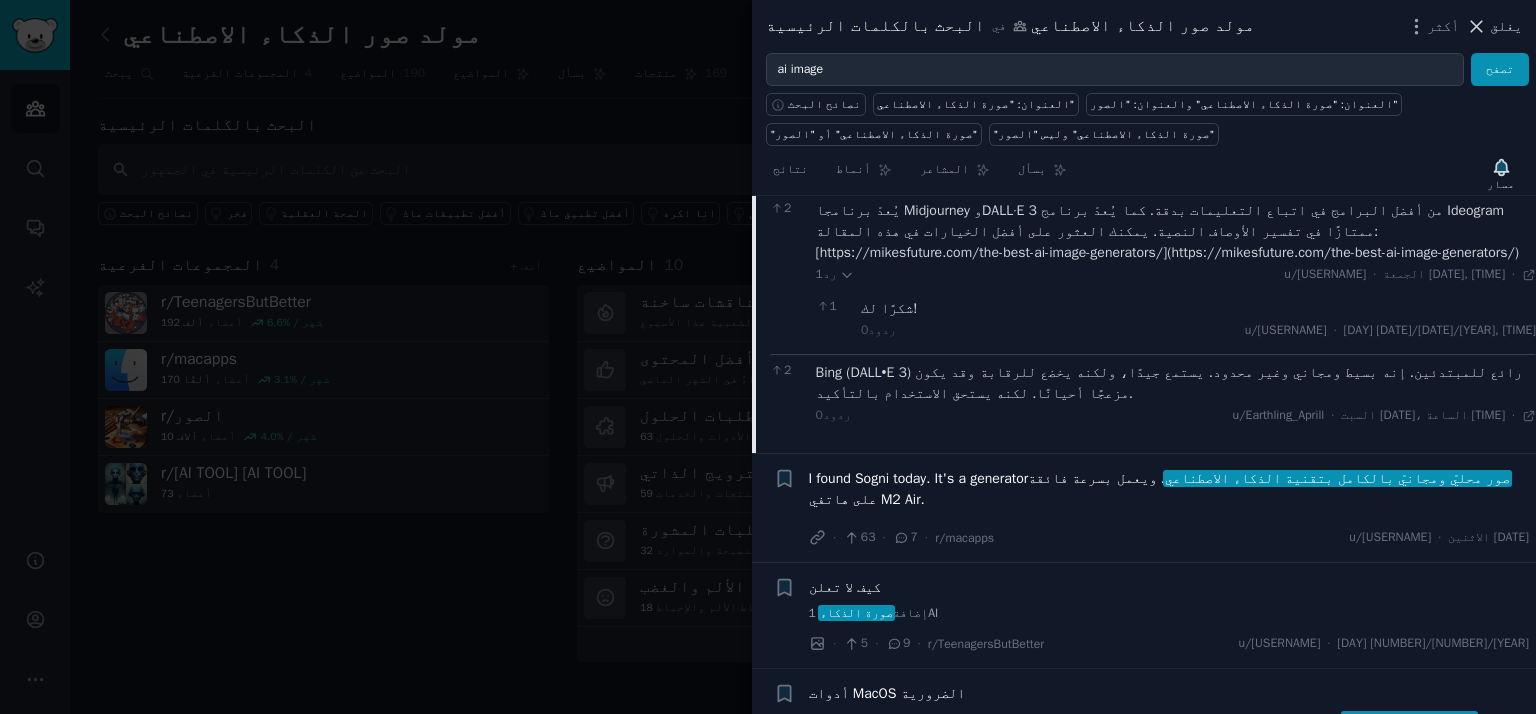 click 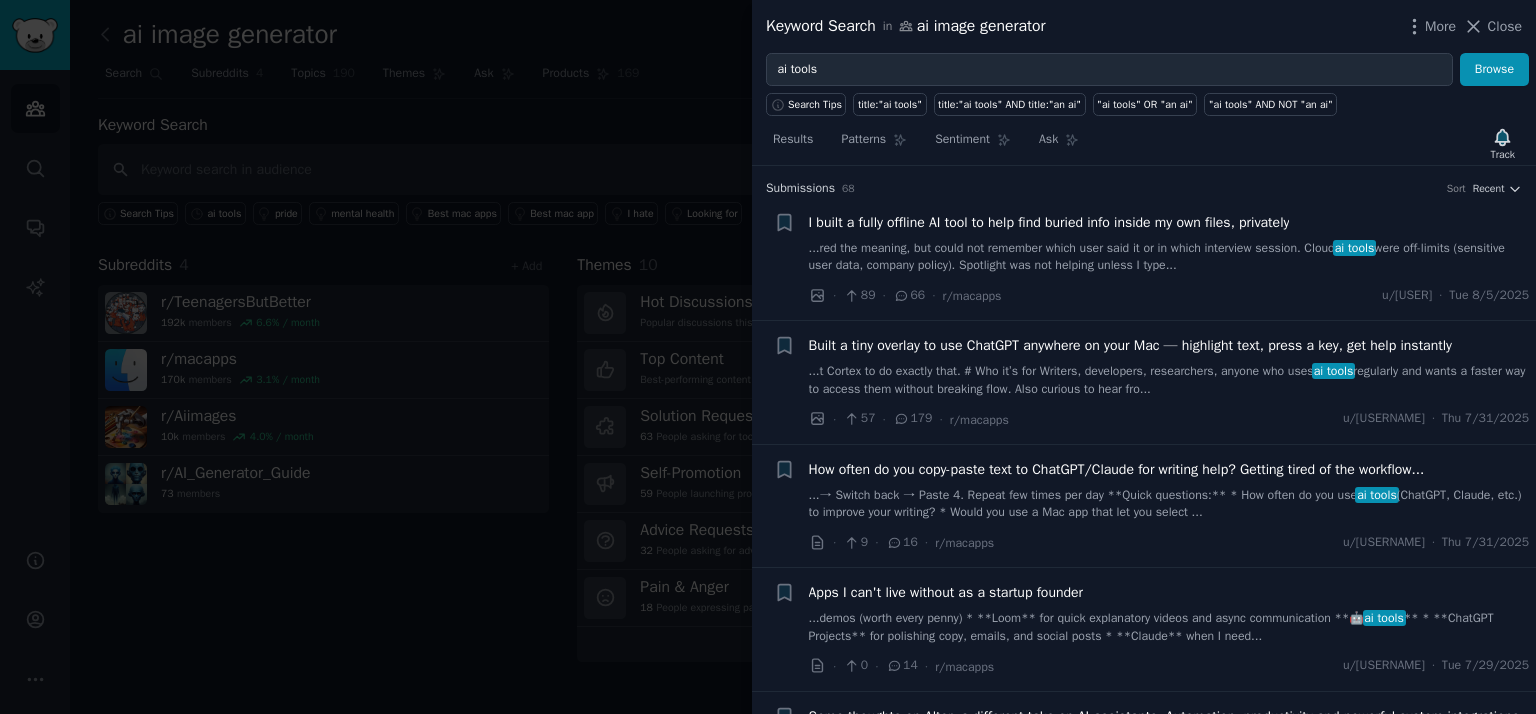 scroll, scrollTop: 0, scrollLeft: 0, axis: both 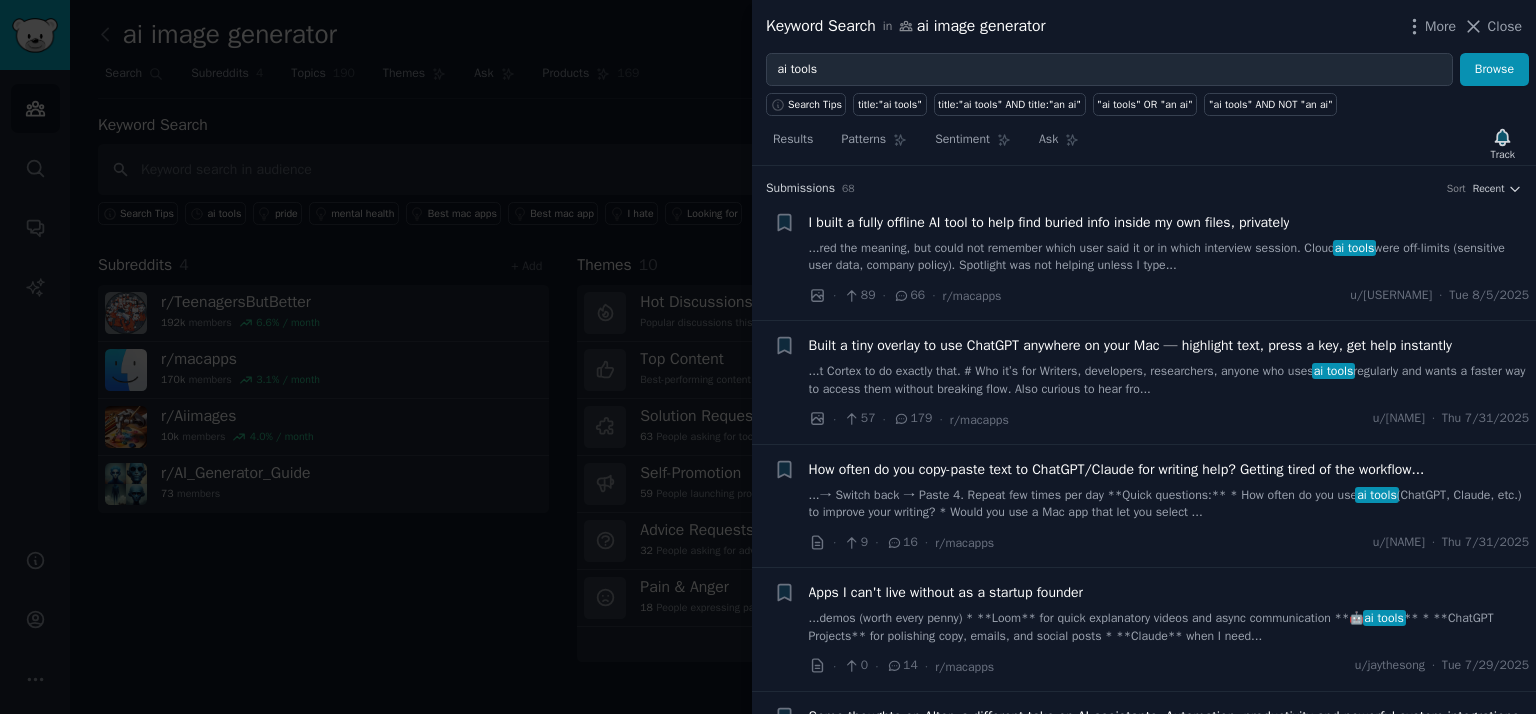 click on "+ I built a fully offline AI tool to help find buried info inside my own files, privately ...red the meaning, but could not remember which user said it or in which interview session. Cloud  ai tools  were off-limits (sensitive user data, company policy).
Spotlight was not helping unless I type... · 89 · 66 · r/macapps u/Different-Effect-724 · Tue 8/5/2025" at bounding box center [1144, 259] 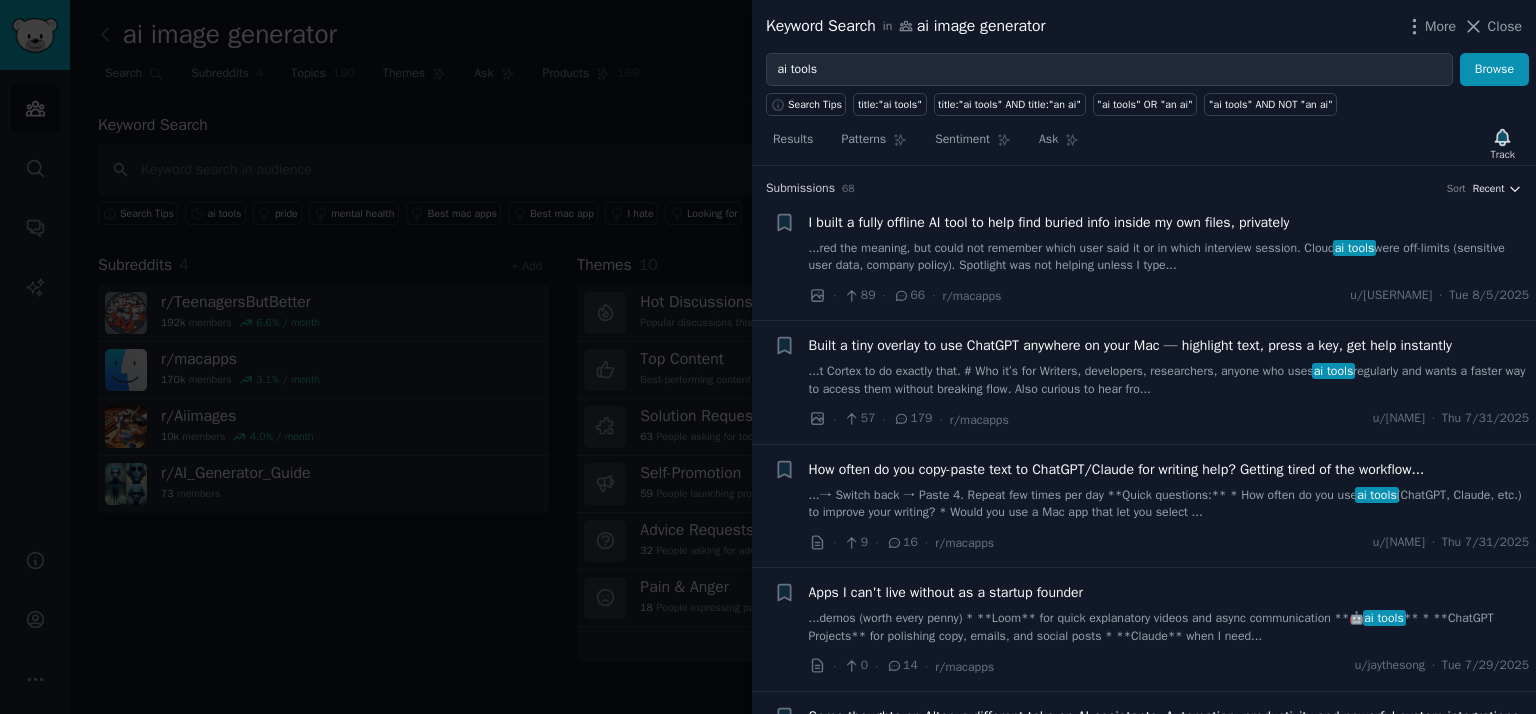 click on "Recent" at bounding box center (1489, 189) 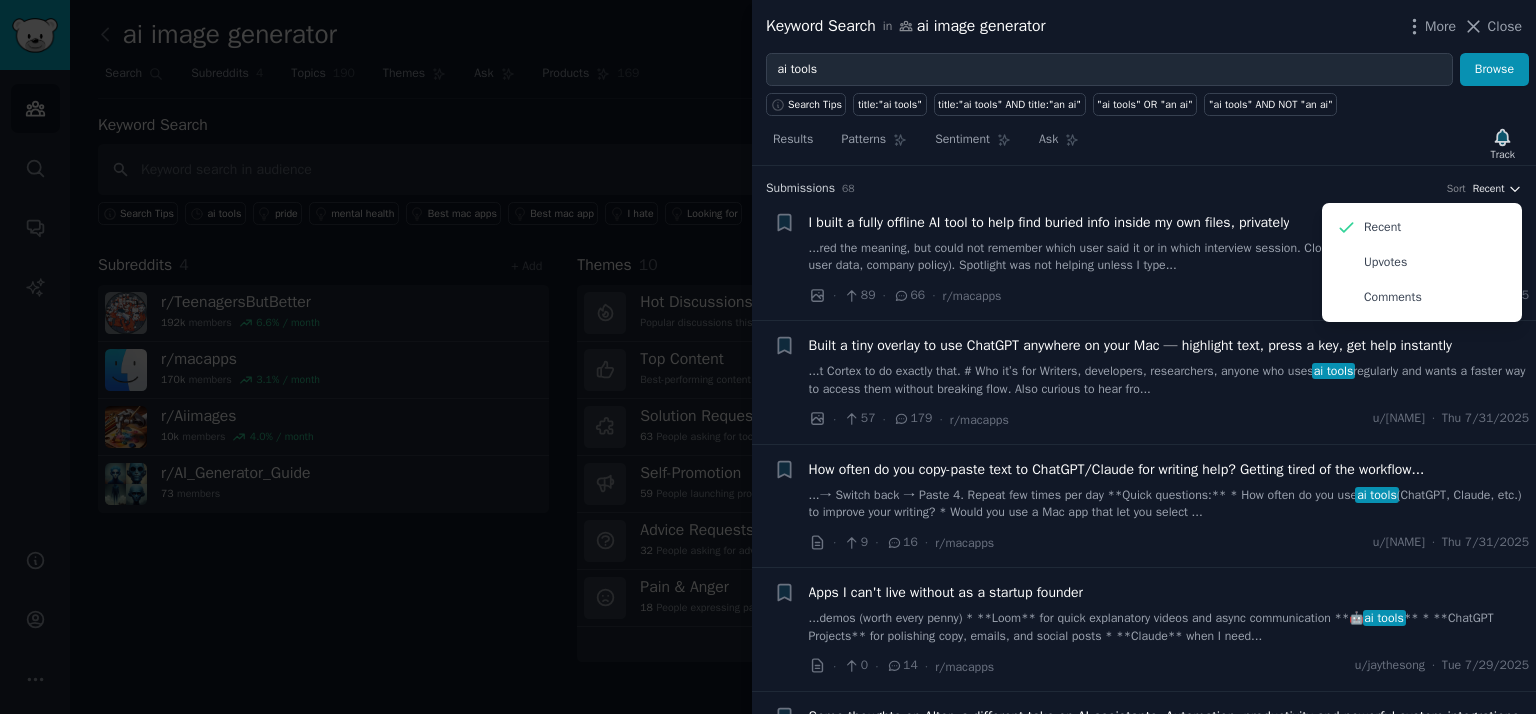 click on "Recent" at bounding box center [1489, 189] 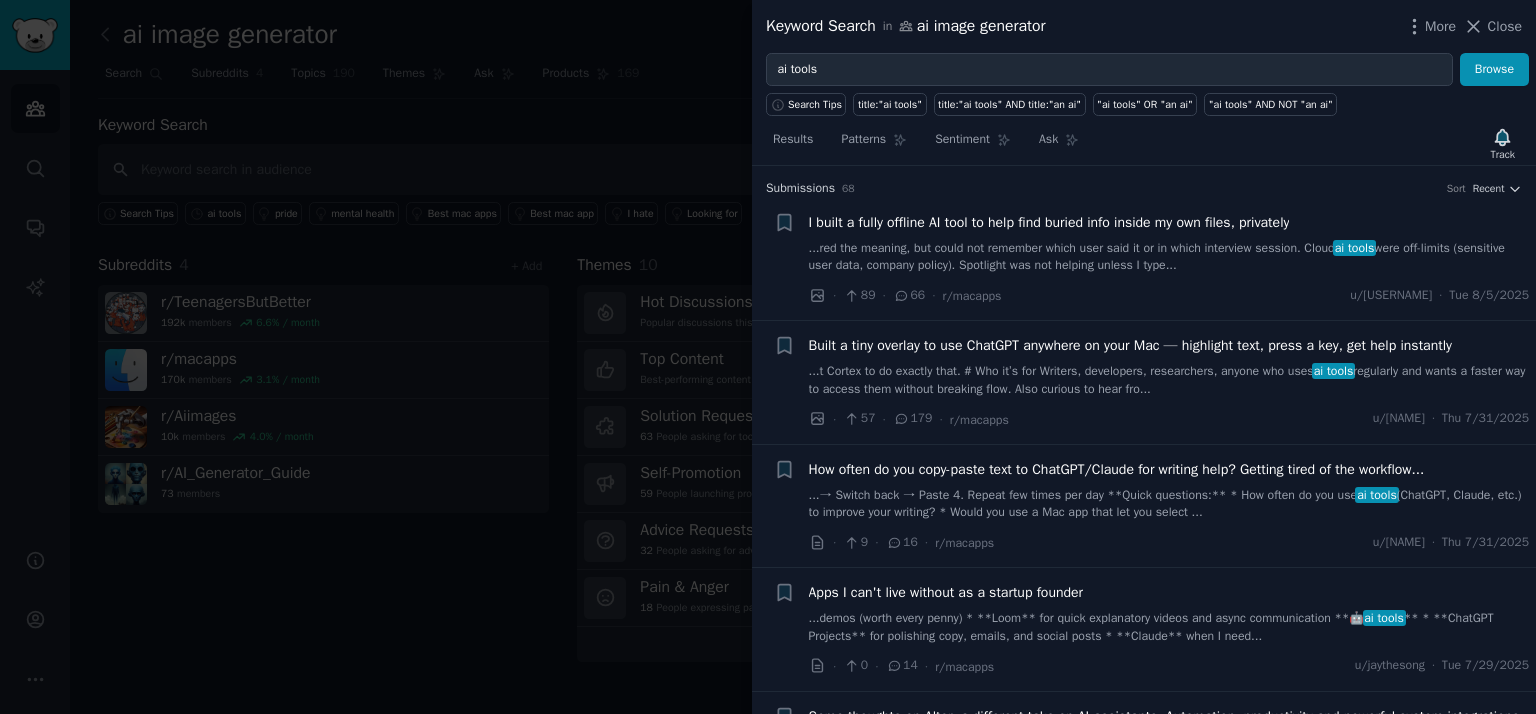click on "I built a fully offline AI tool to help find buried info inside my own files, privately" at bounding box center (1049, 222) 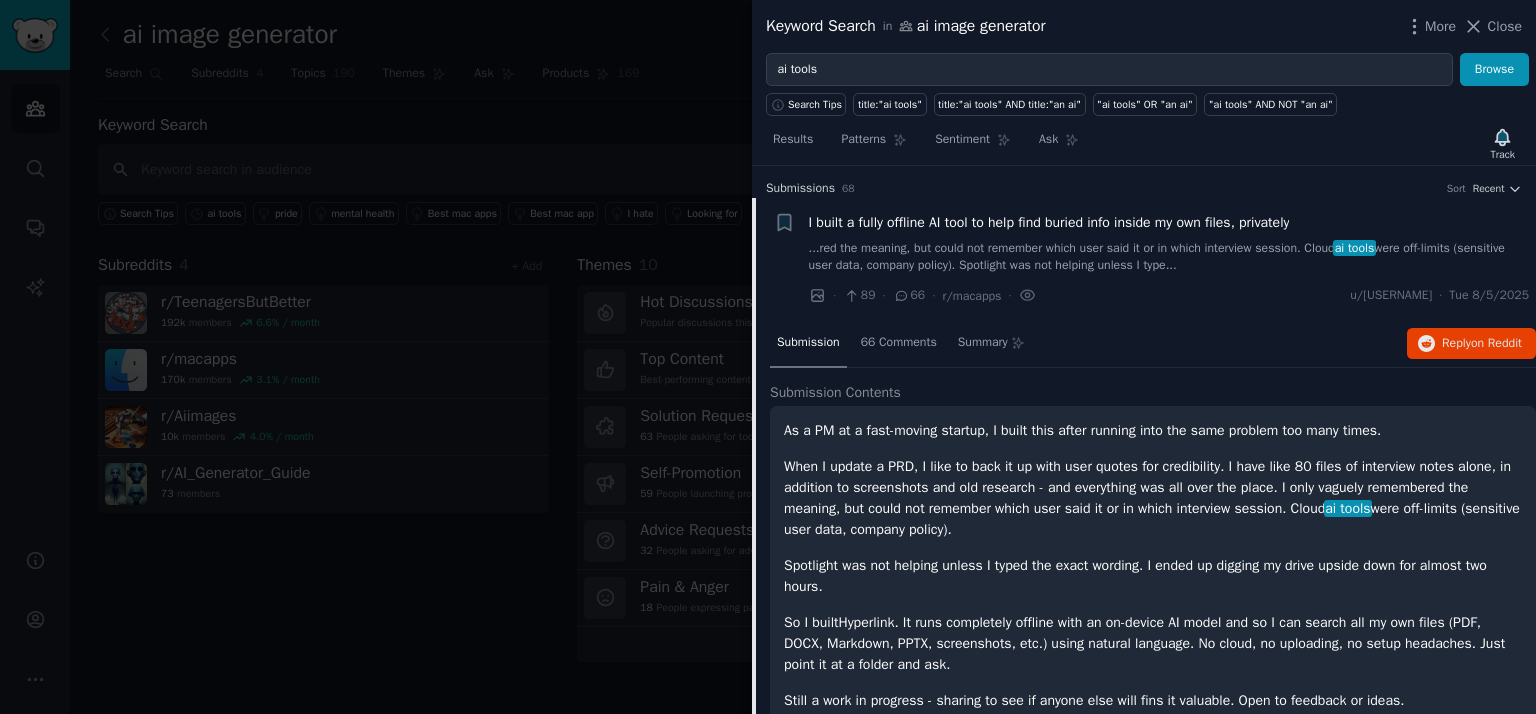 scroll, scrollTop: 31, scrollLeft: 0, axis: vertical 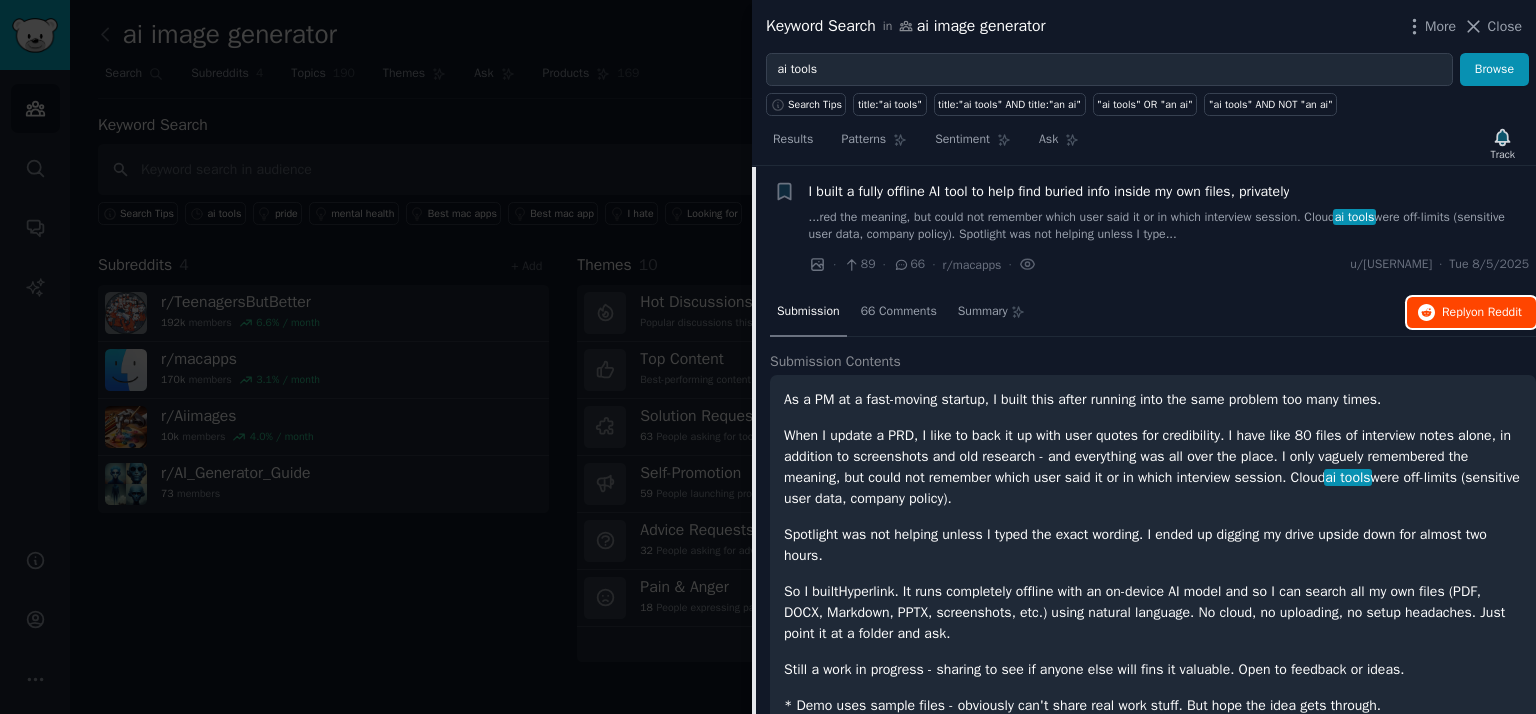 click on "Reply  on Reddit" at bounding box center (1482, 313) 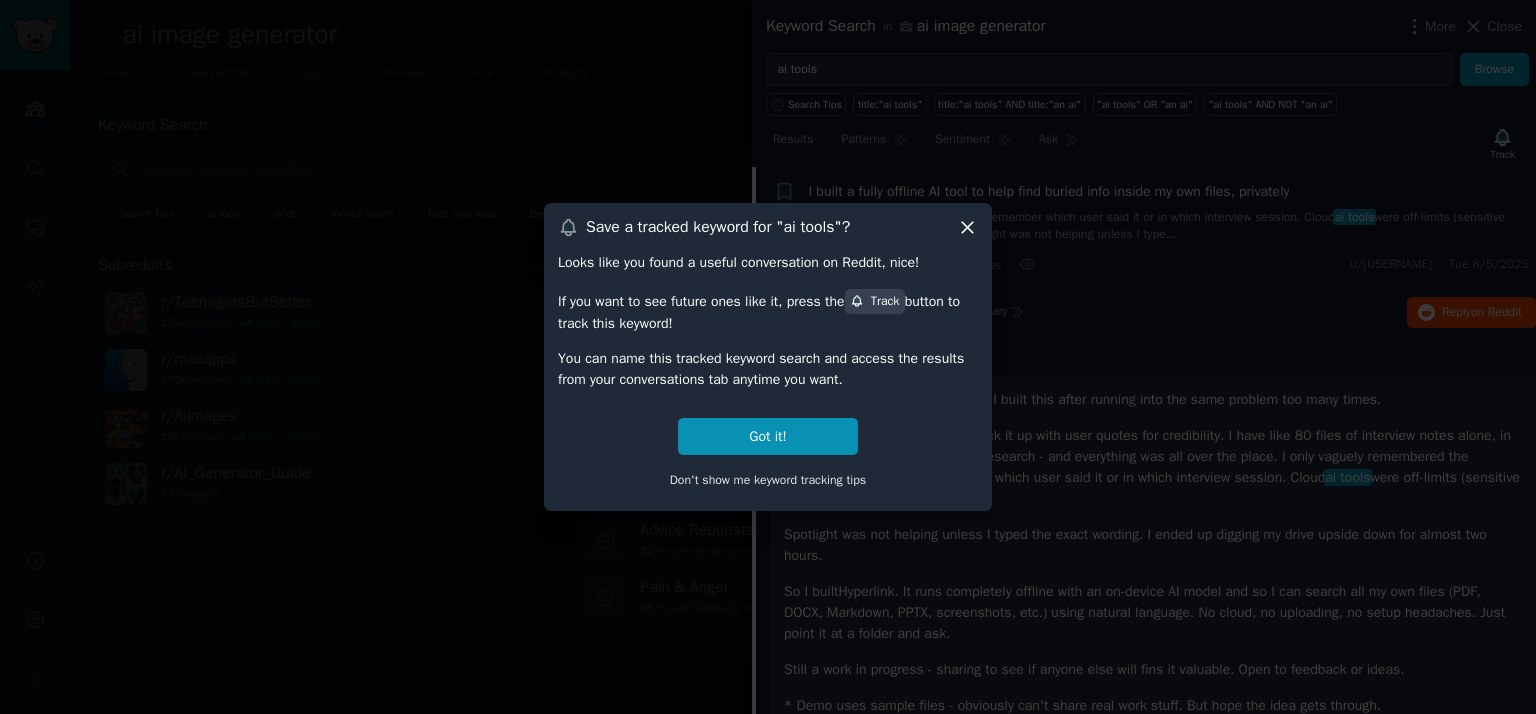 click 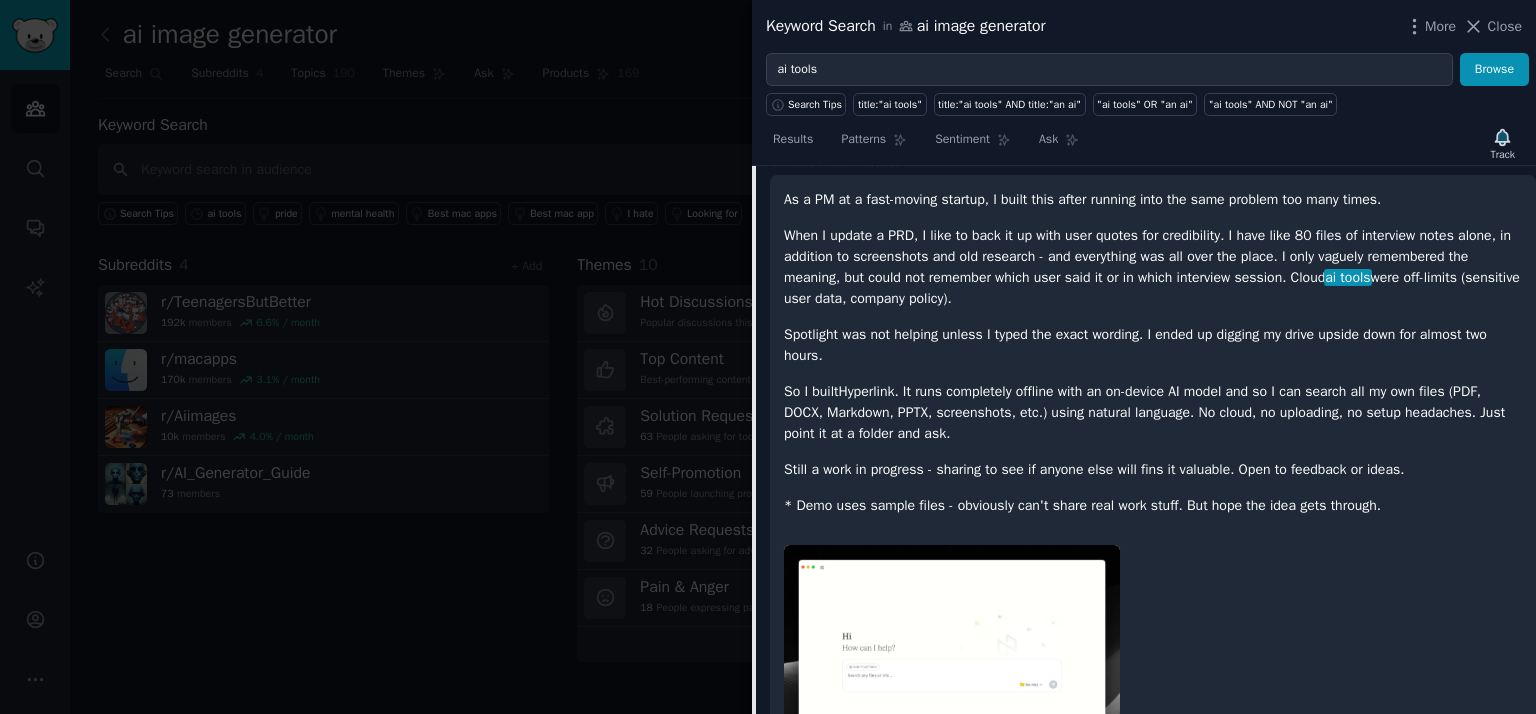 scroll, scrollTop: 0, scrollLeft: 0, axis: both 